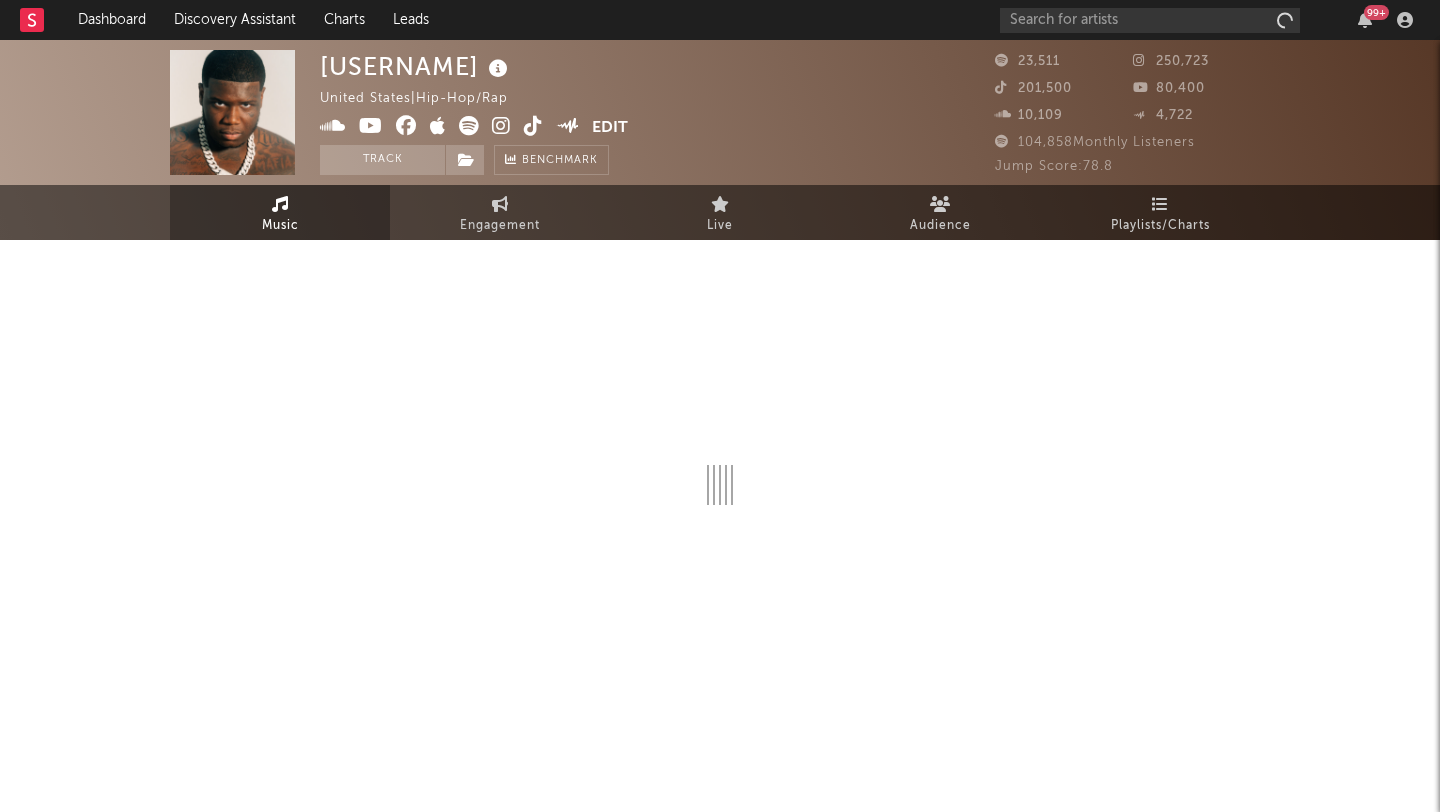 scroll, scrollTop: 0, scrollLeft: 0, axis: both 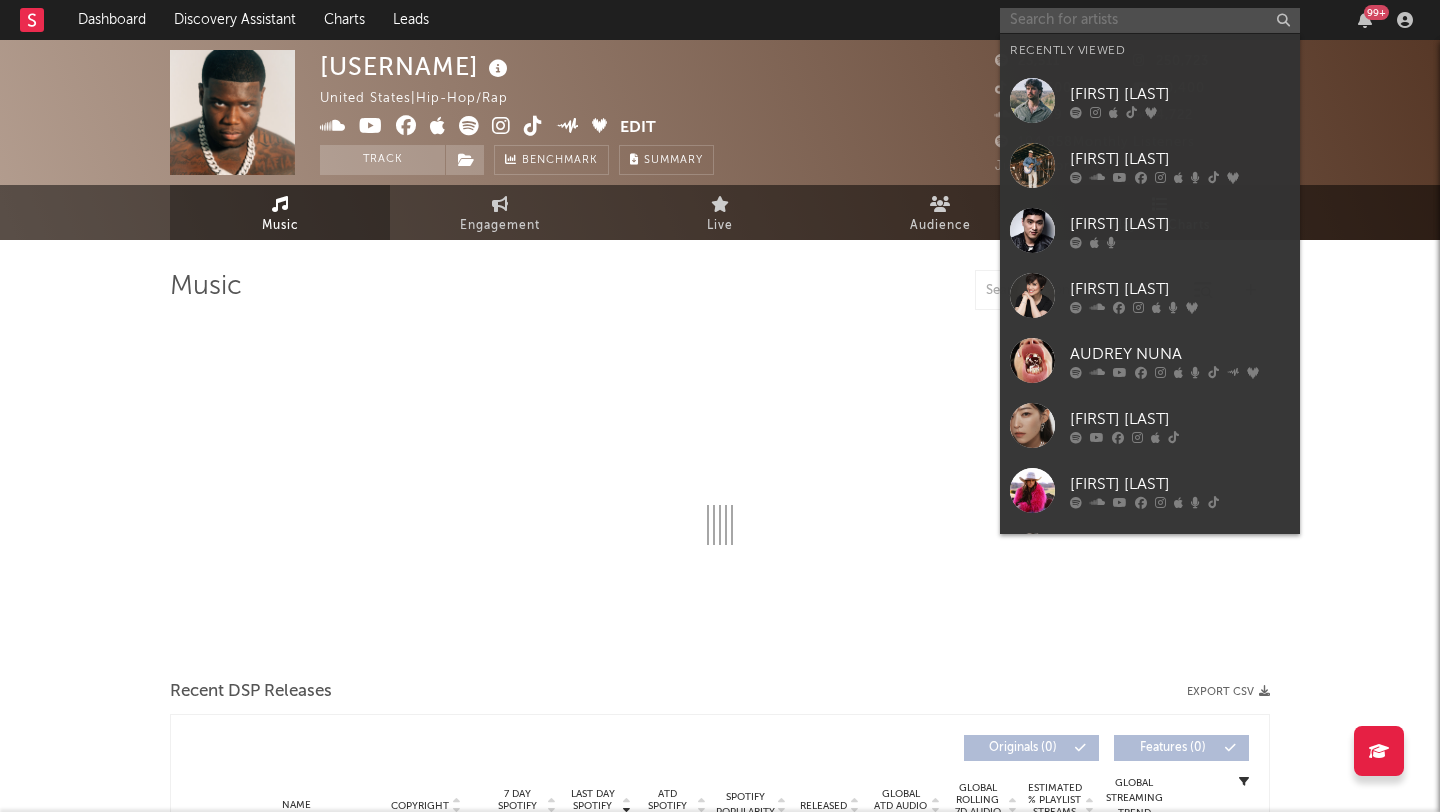 click at bounding box center [1150, 20] 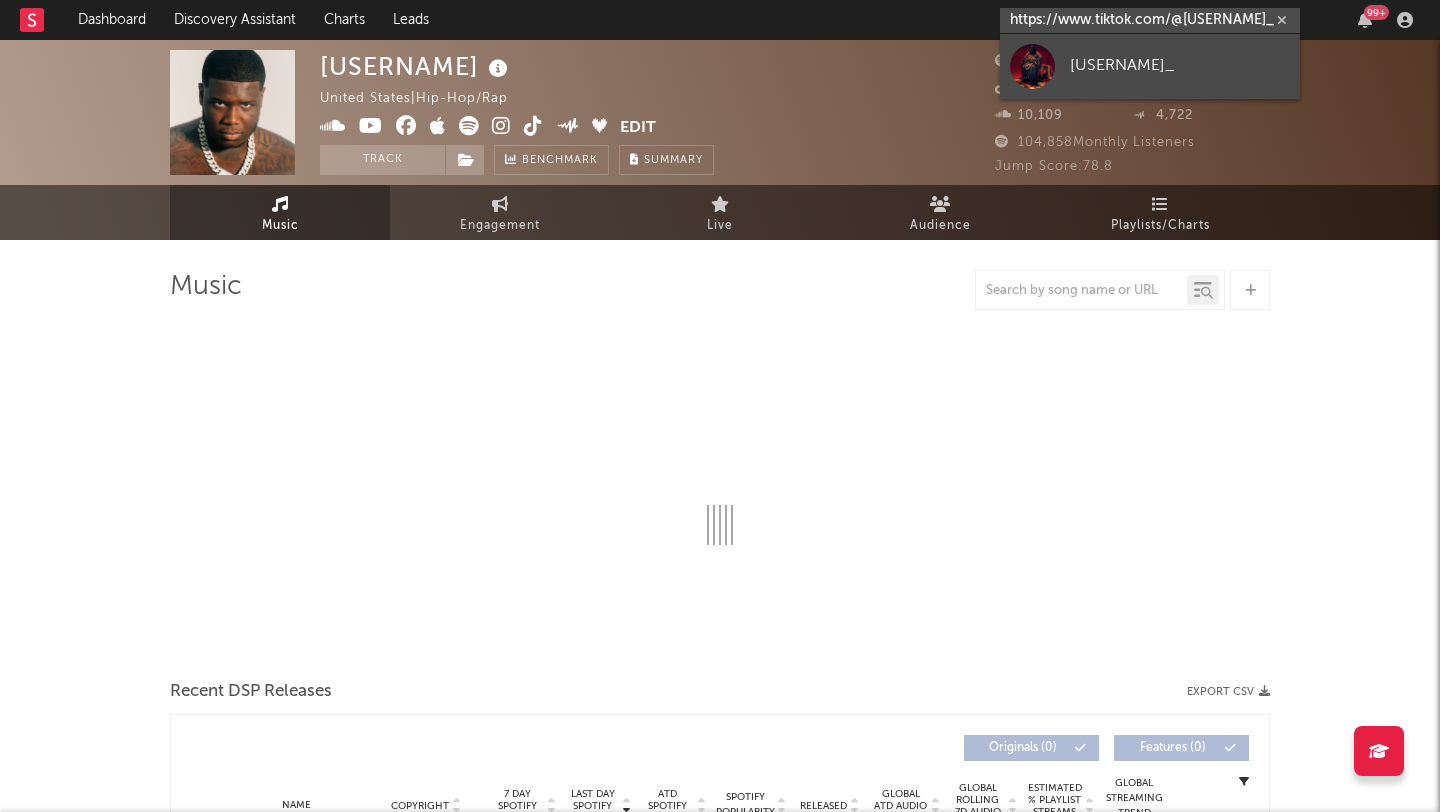 type on "https://www.tiktok.com/@[USERNAME]_" 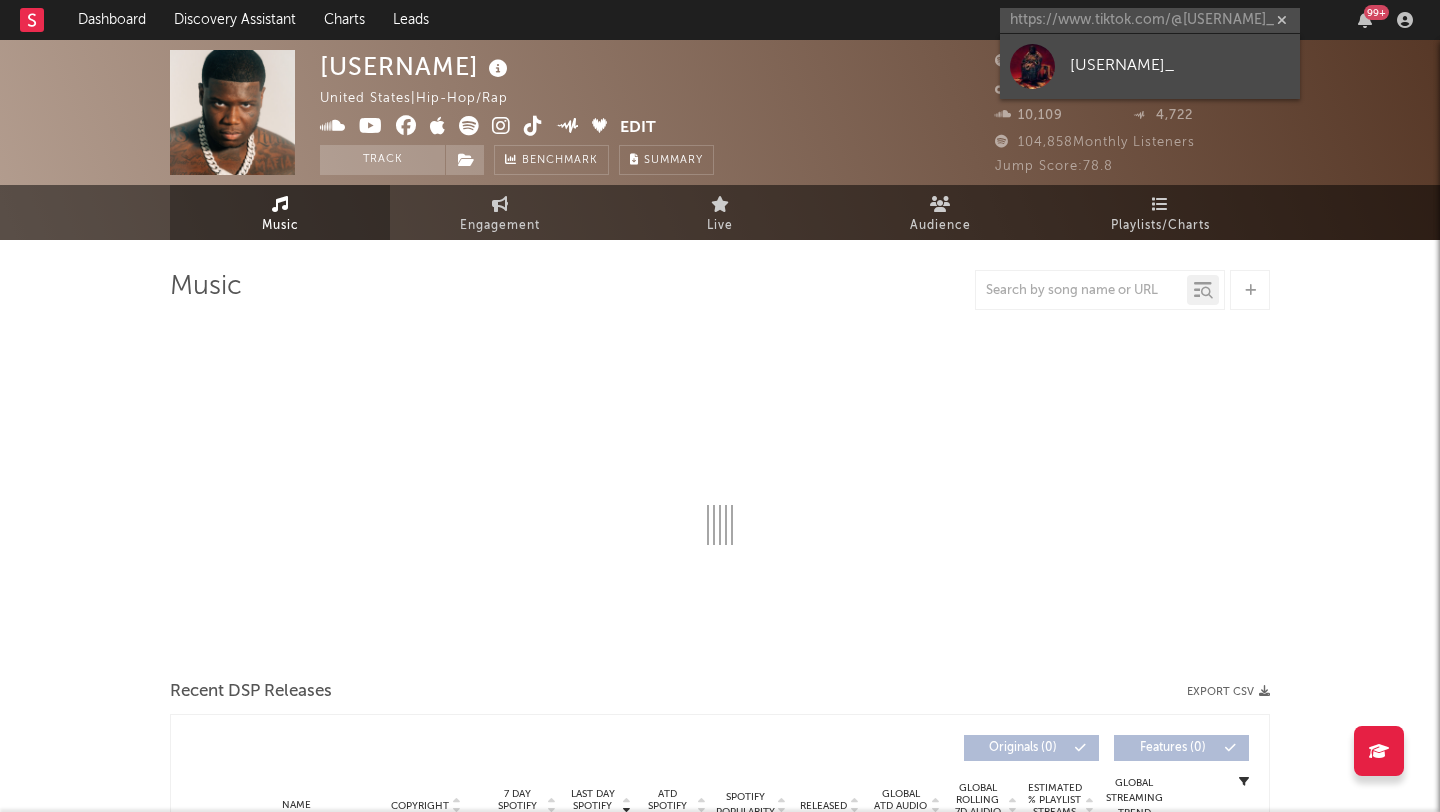 click on "[USERNAME]_" at bounding box center (1150, 66) 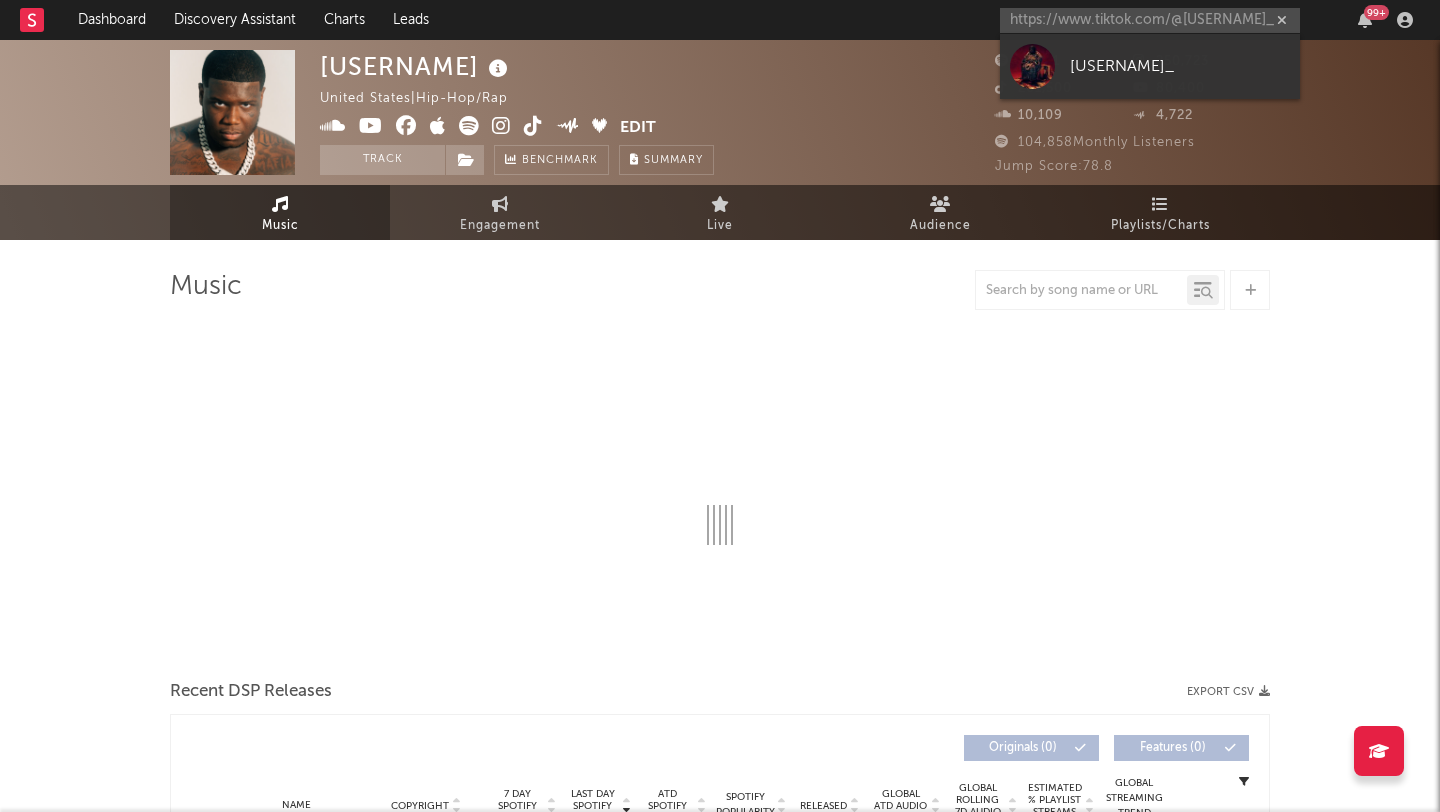 type 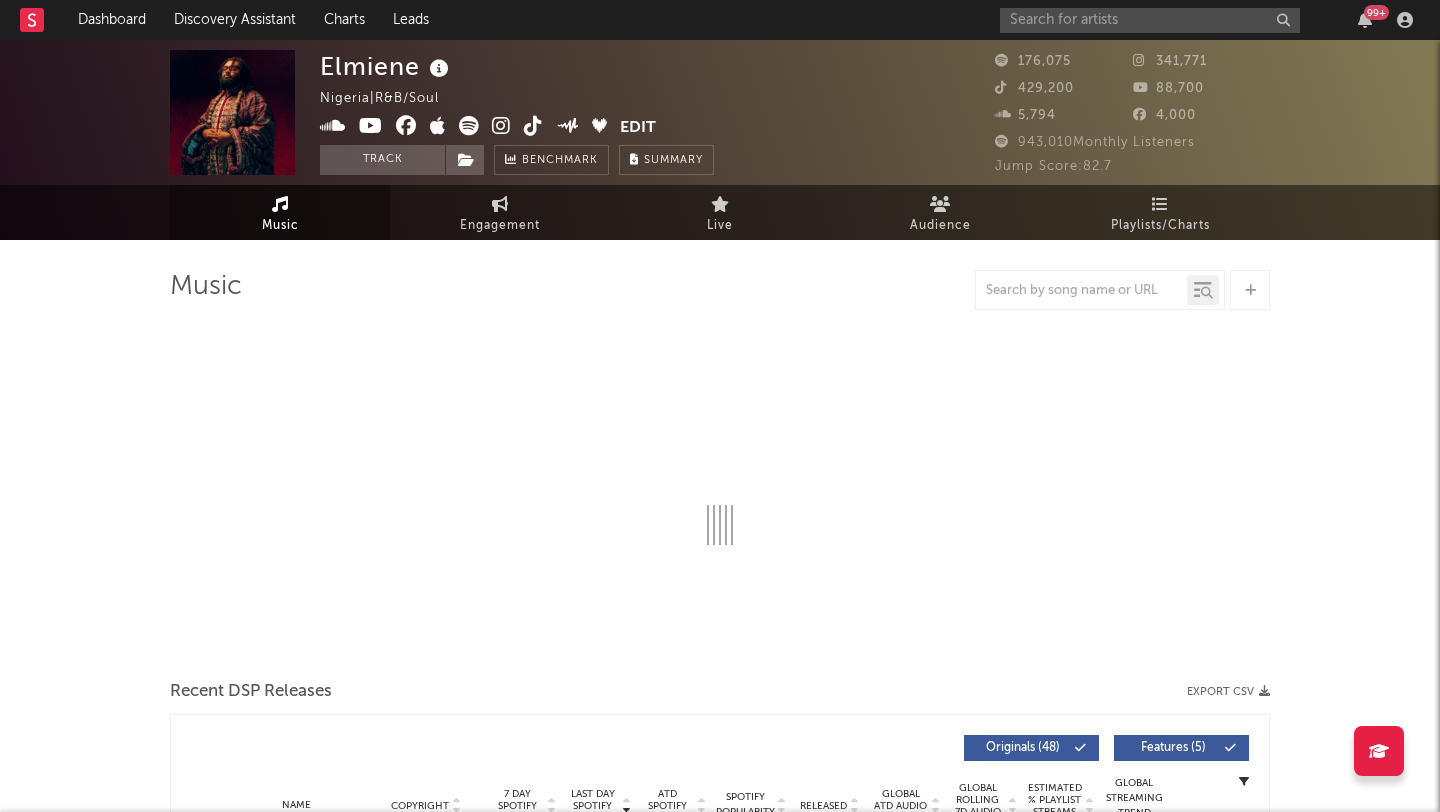 select on "6m" 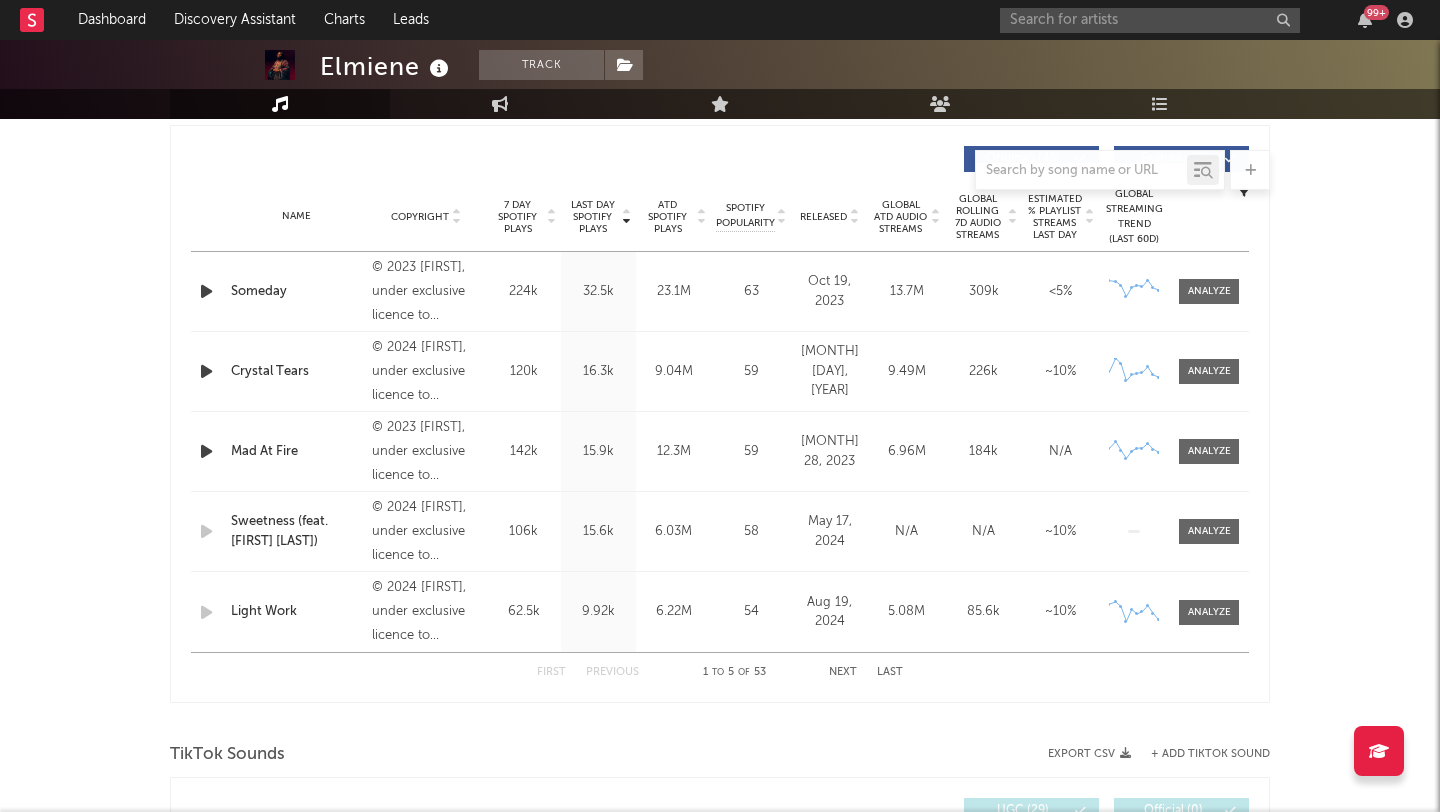 scroll, scrollTop: 0, scrollLeft: 0, axis: both 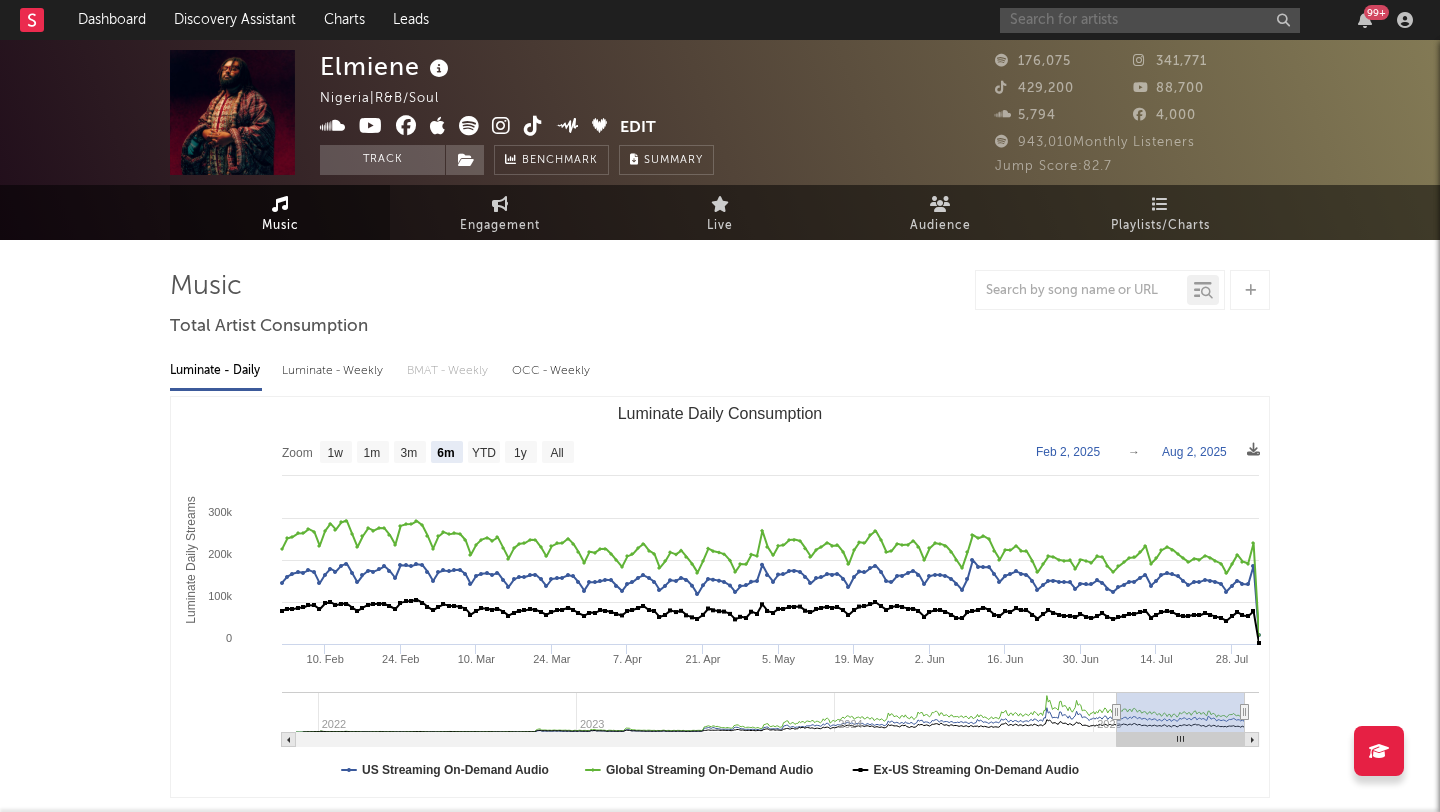 click at bounding box center [1150, 20] 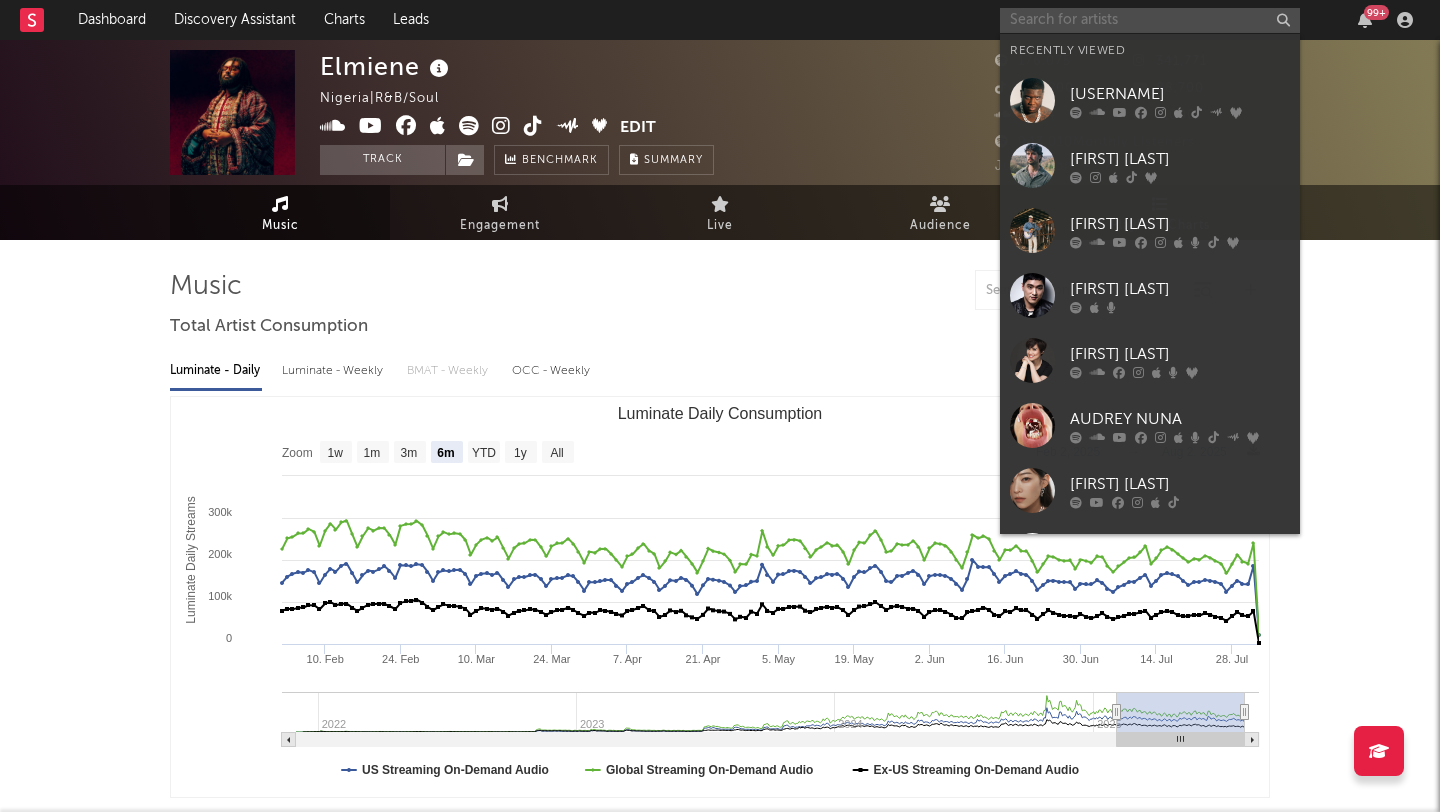 paste on "https://www.tiktok.com/@[USERNAME]" 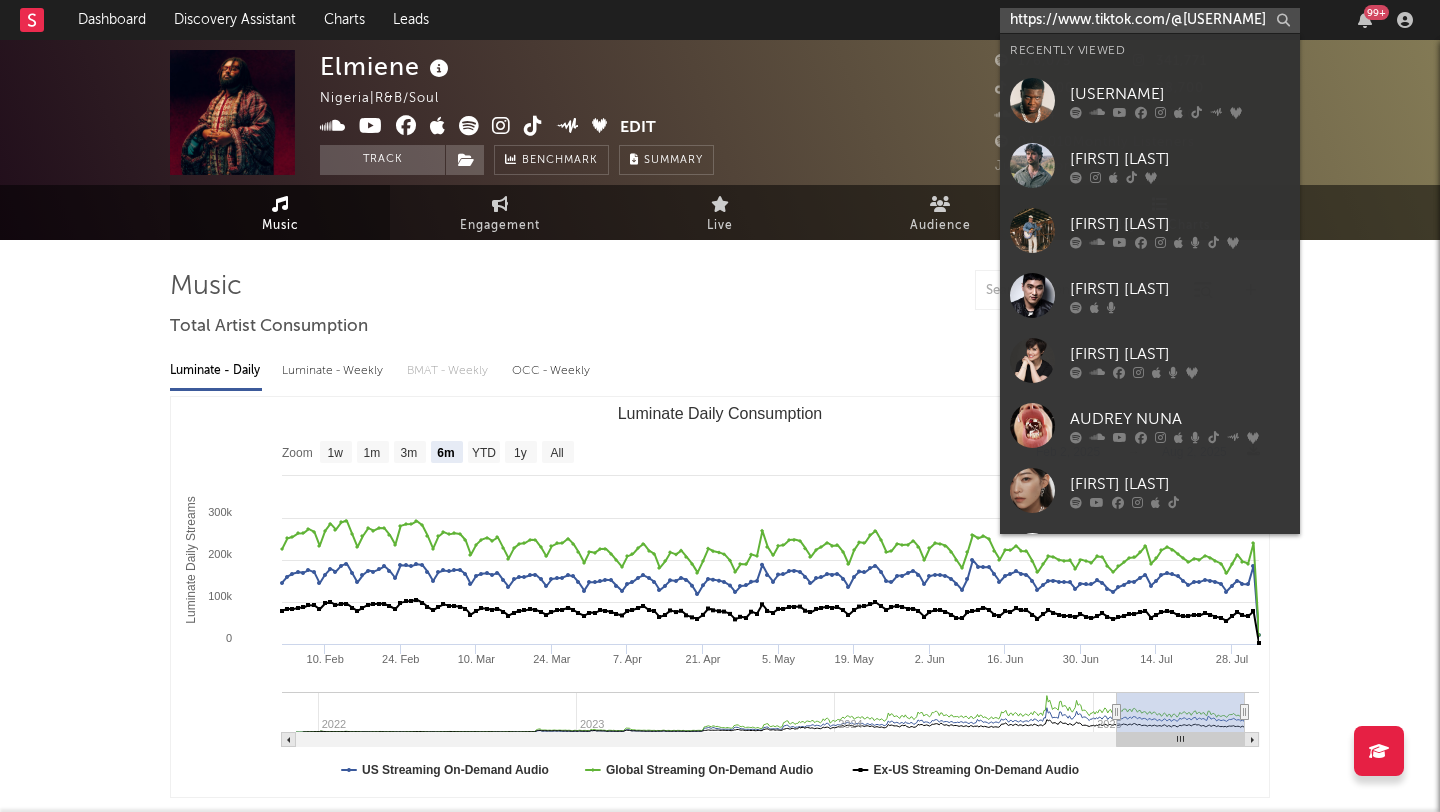 scroll, scrollTop: 0, scrollLeft: 23, axis: horizontal 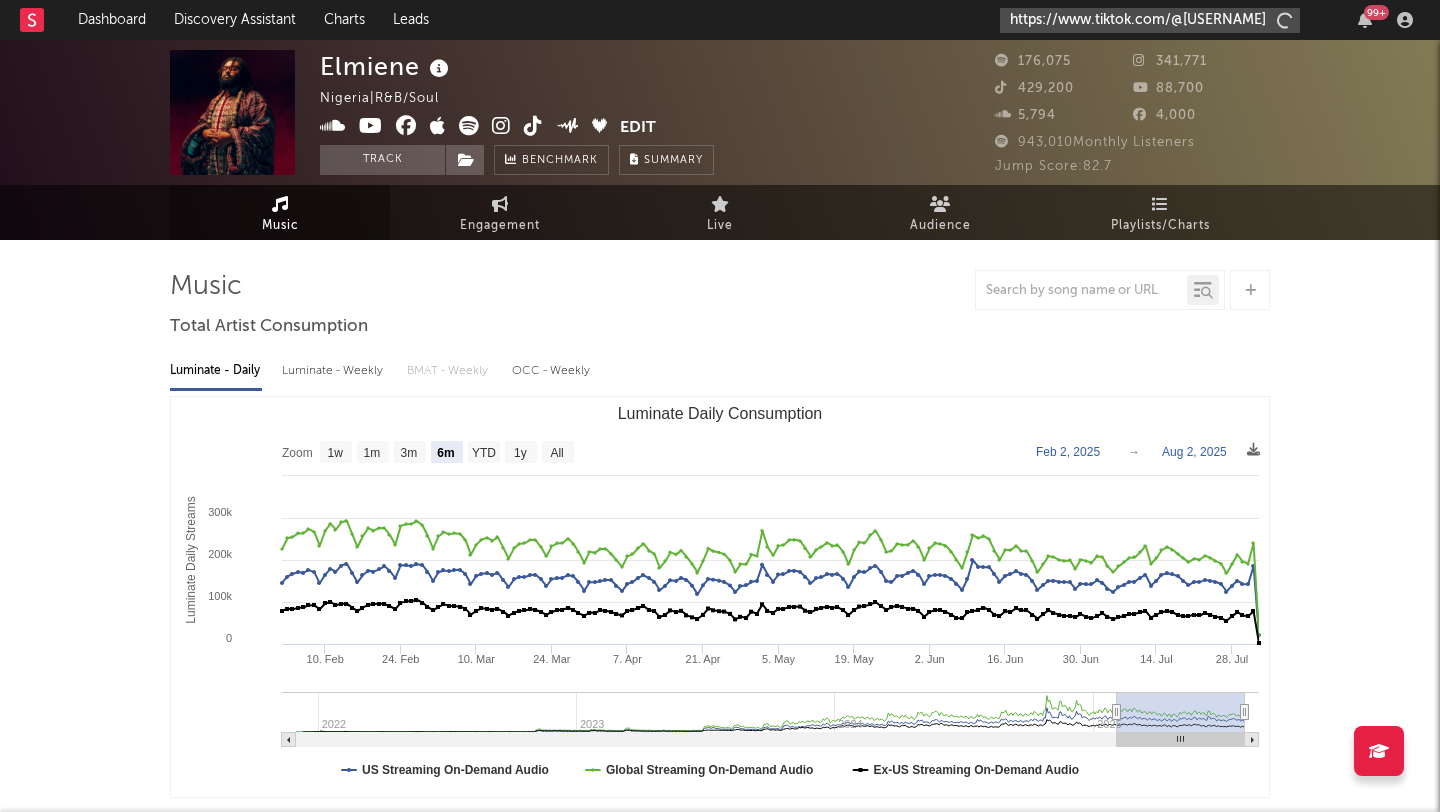 type on "https://www.tiktok.com/@[USERNAME]" 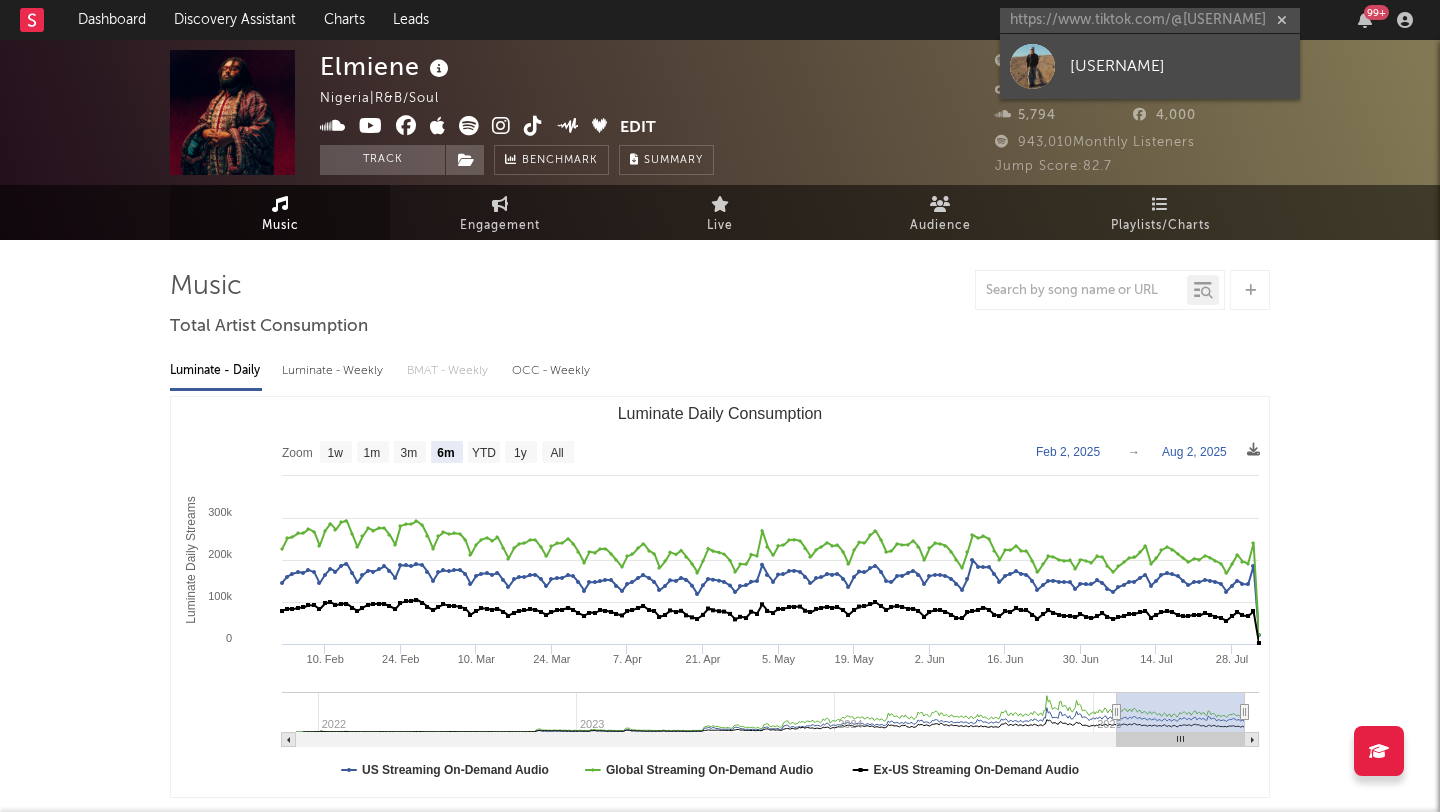 scroll, scrollTop: 0, scrollLeft: 0, axis: both 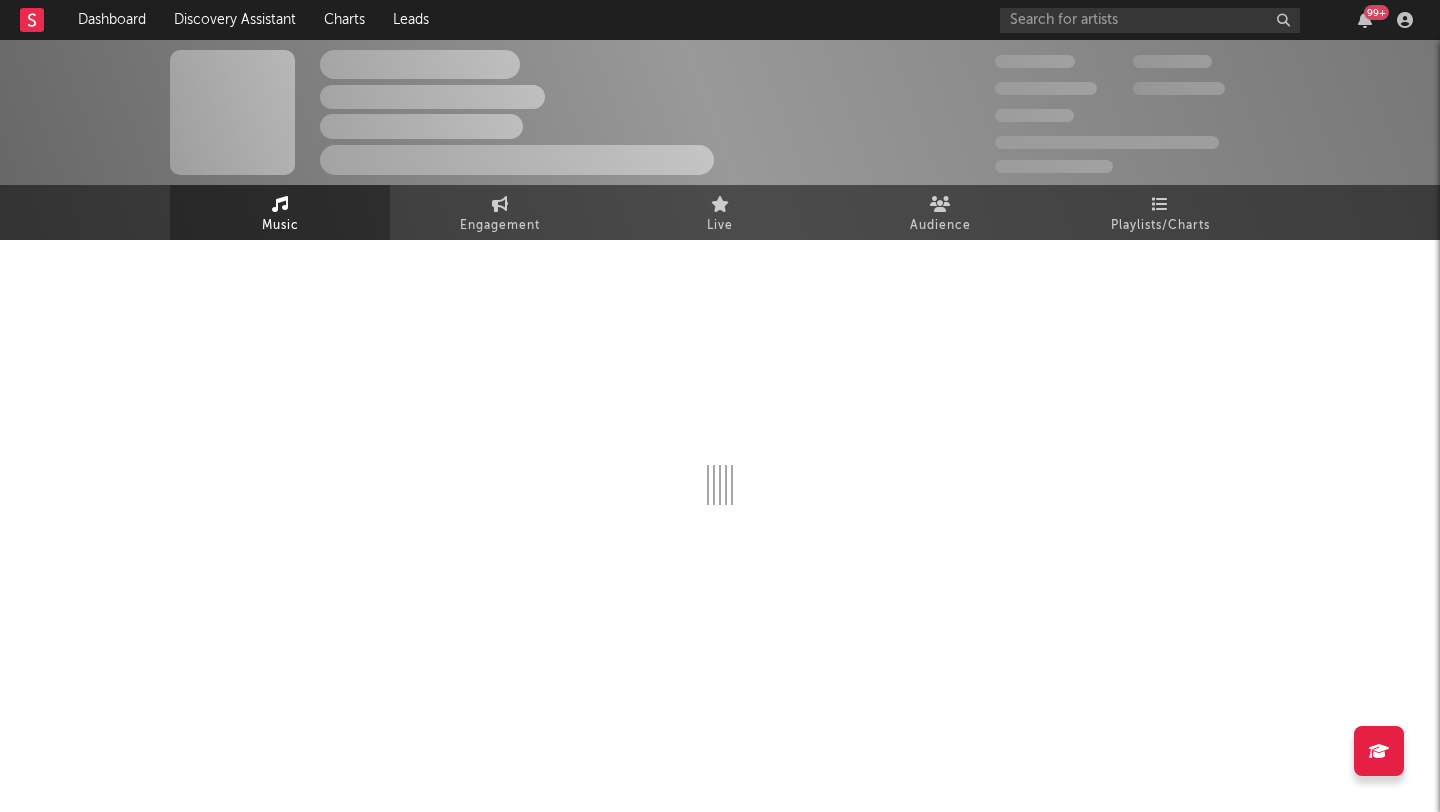 select on "1w" 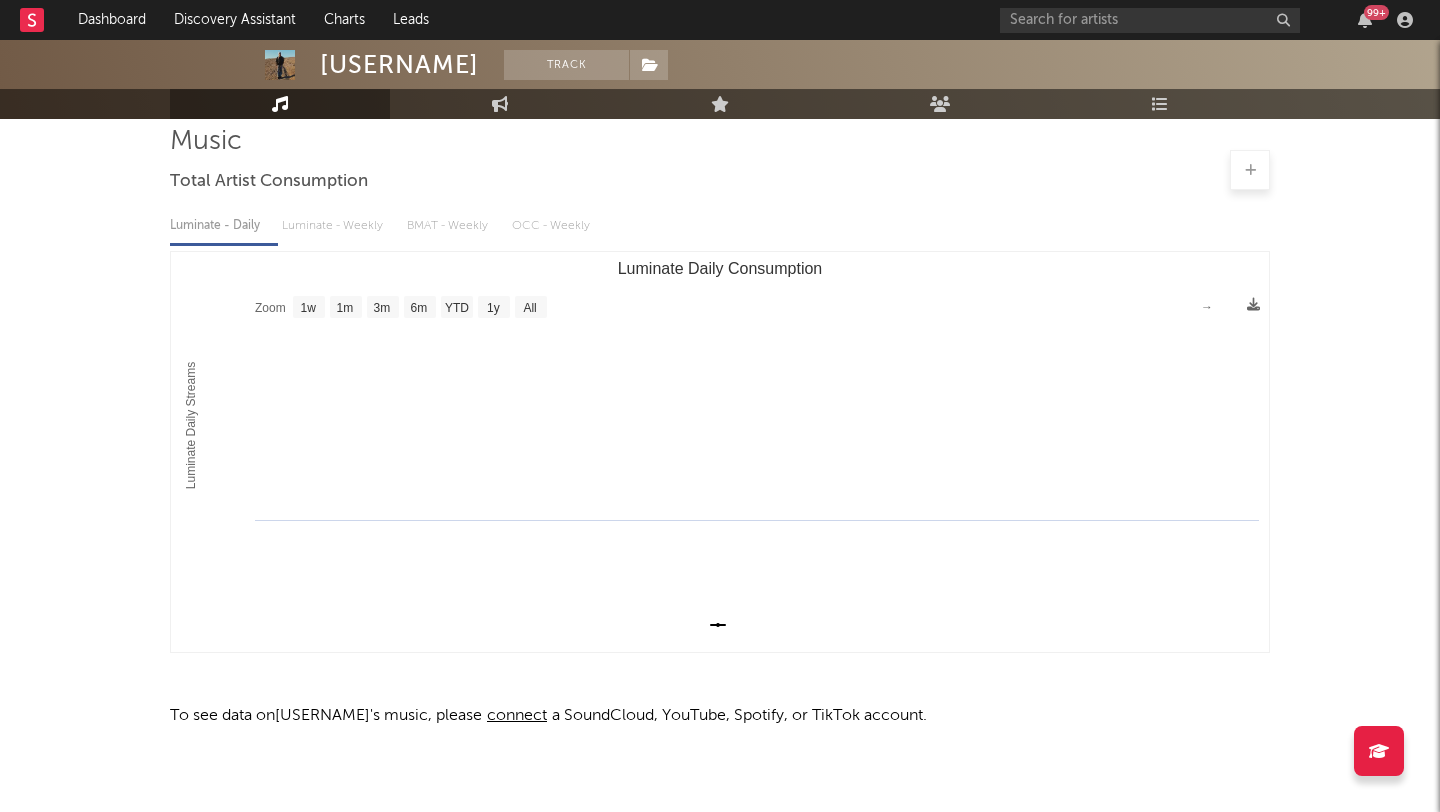 scroll, scrollTop: 167, scrollLeft: 0, axis: vertical 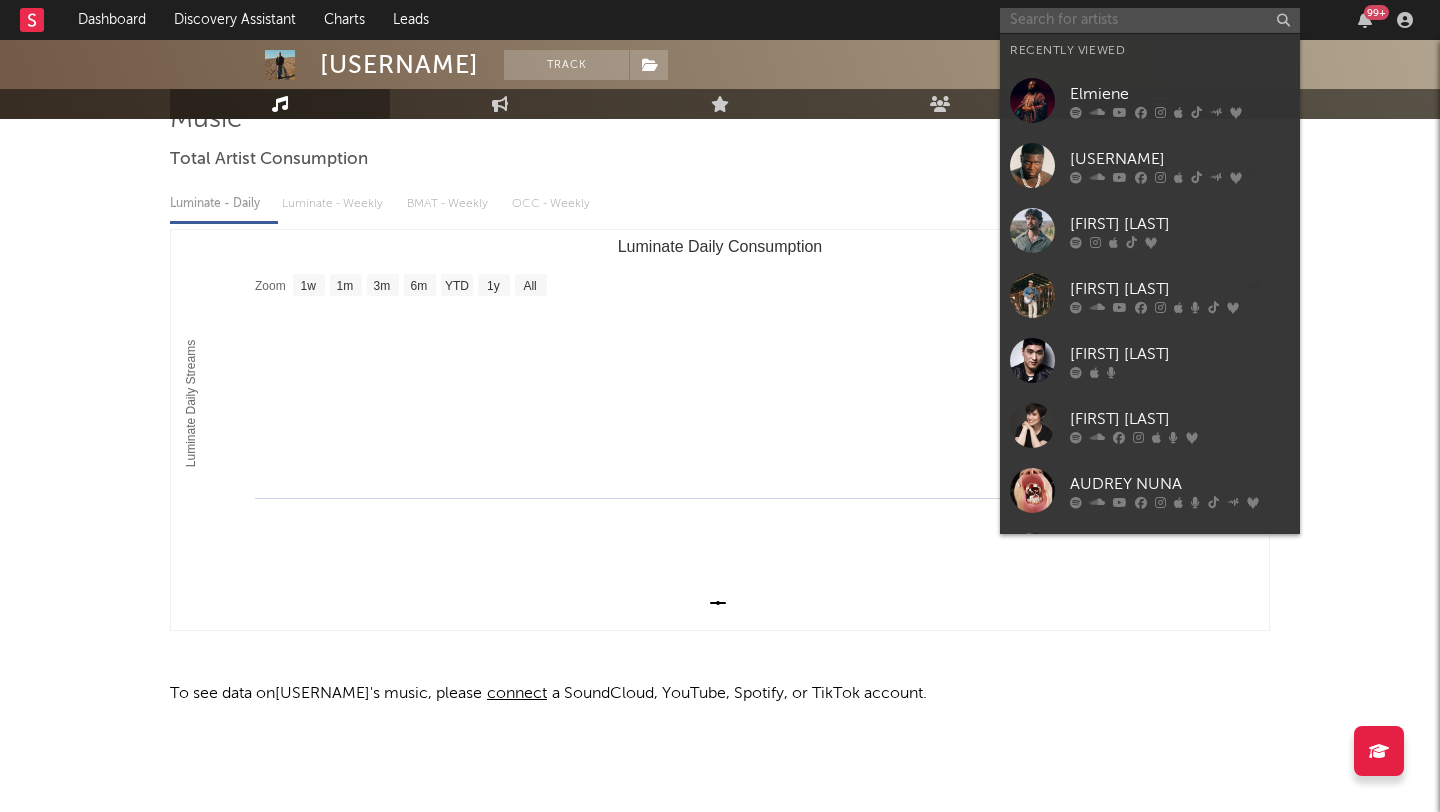 click at bounding box center (1150, 20) 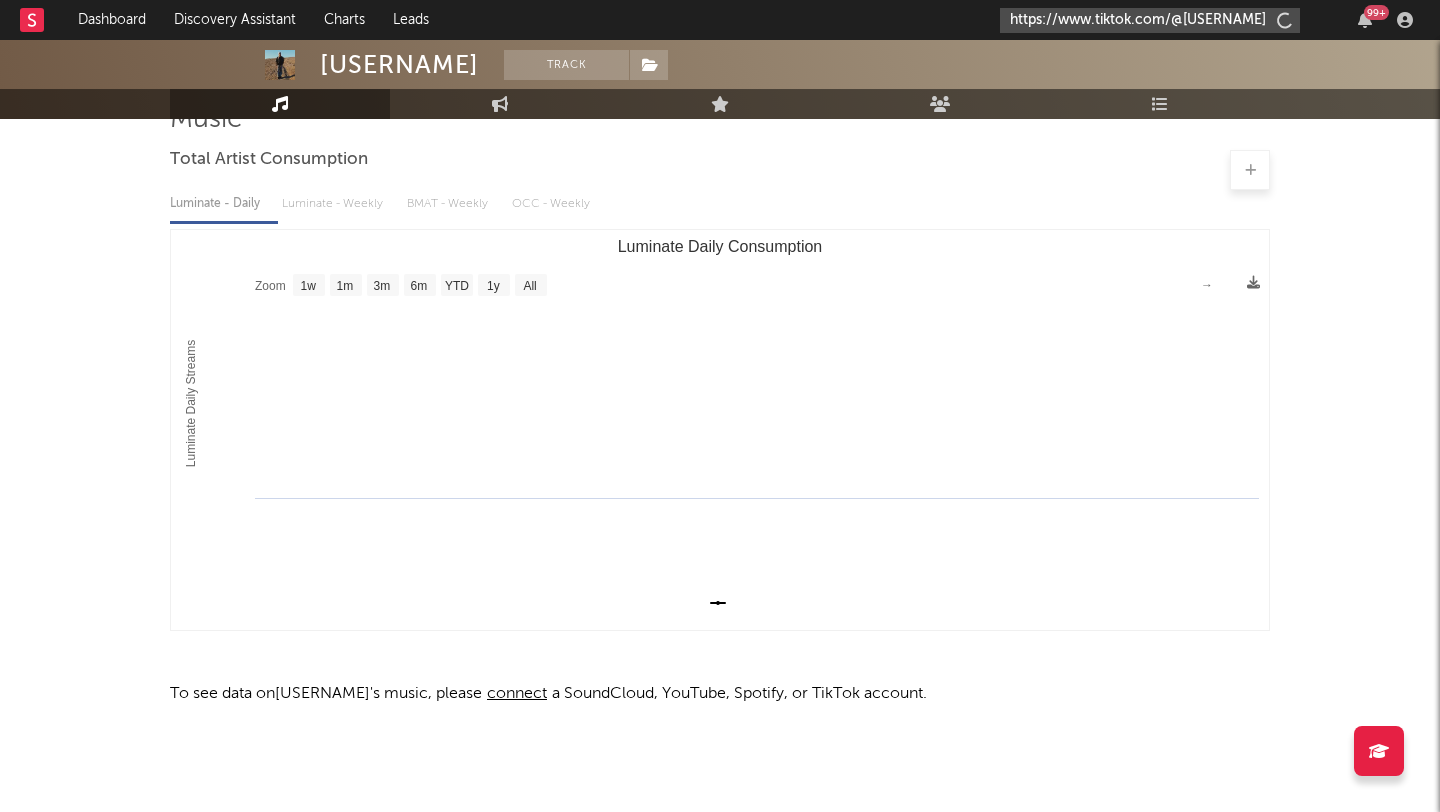type on "https://www.tiktok.com/@[USERNAME]" 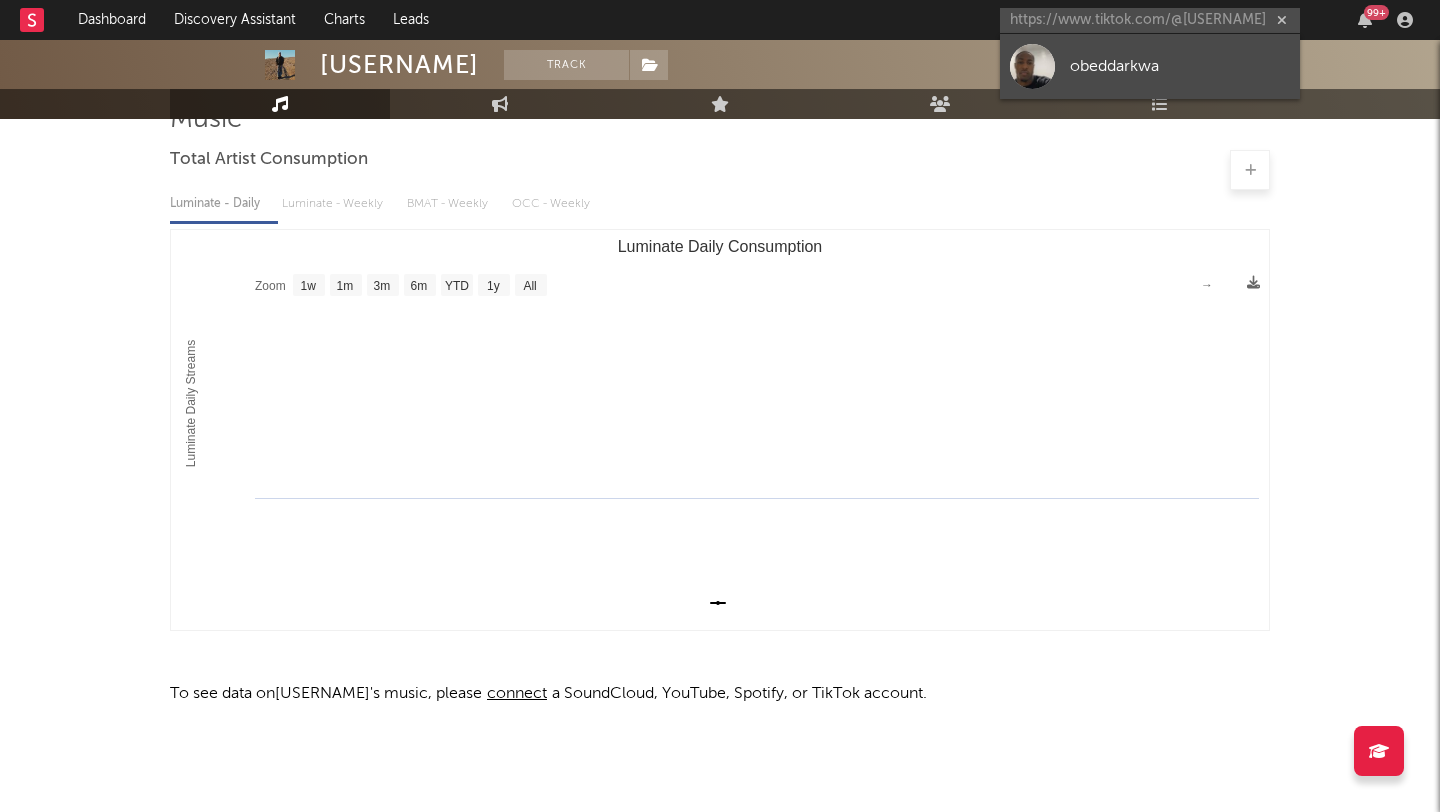 click on "obeddarkwa" at bounding box center (1180, 66) 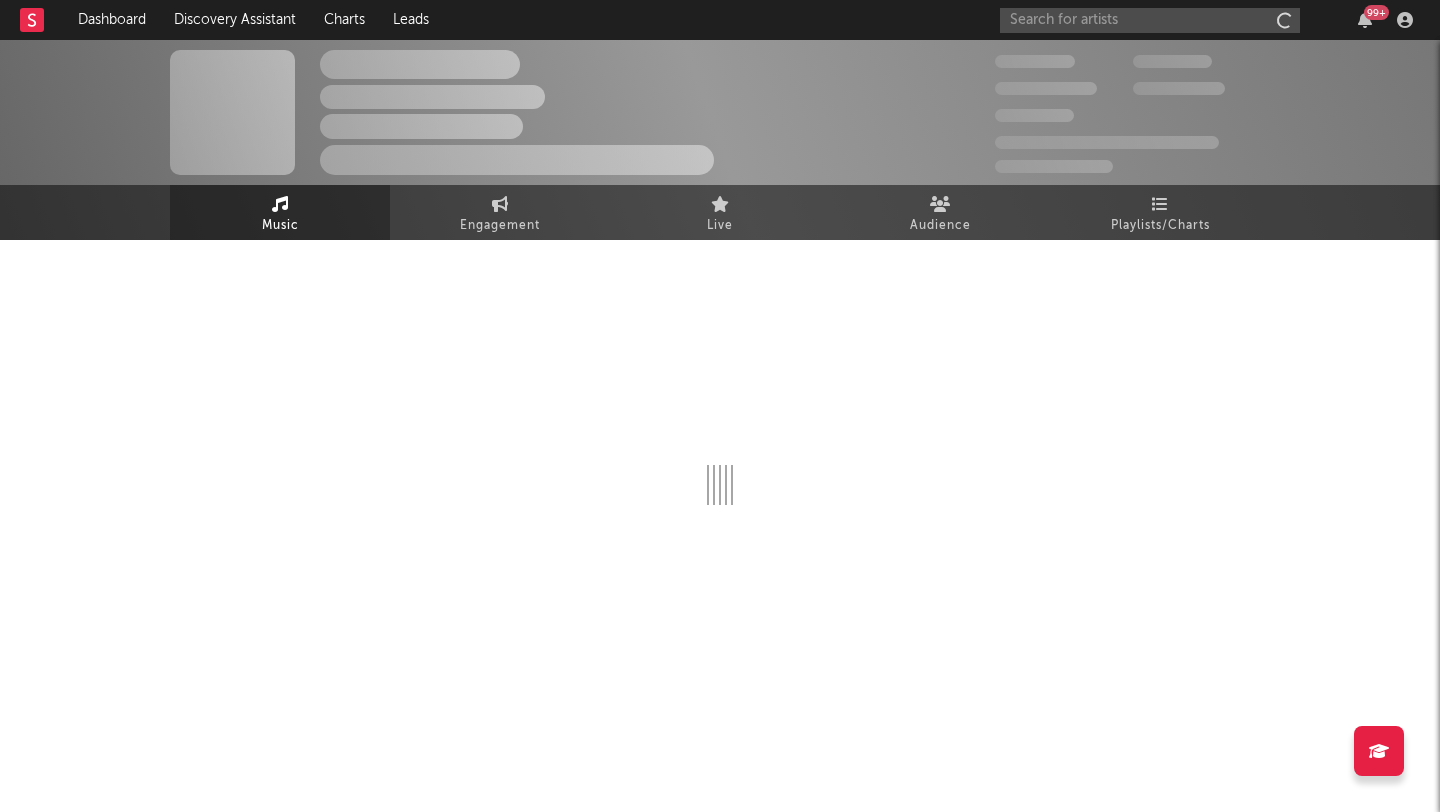 scroll, scrollTop: 0, scrollLeft: 0, axis: both 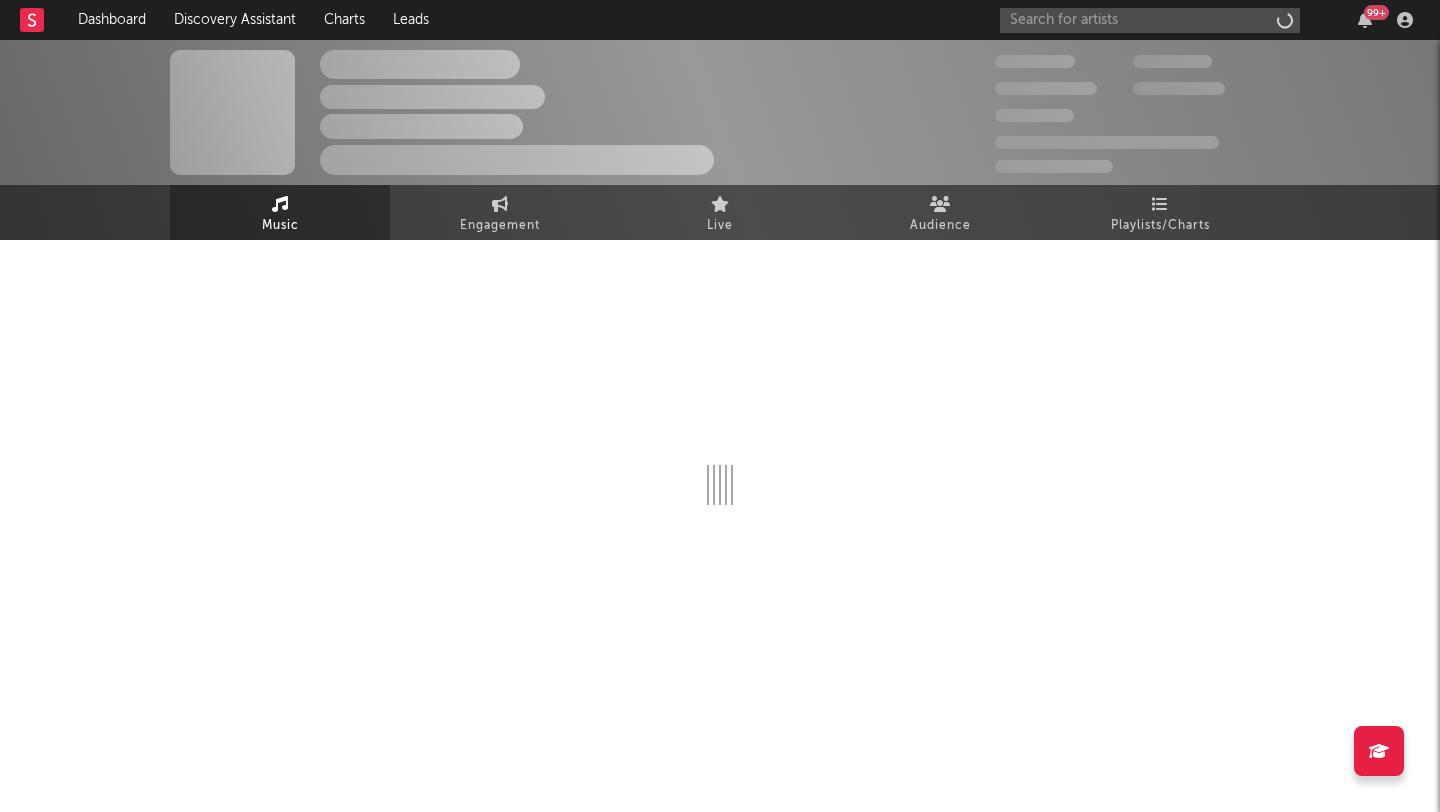 select on "1w" 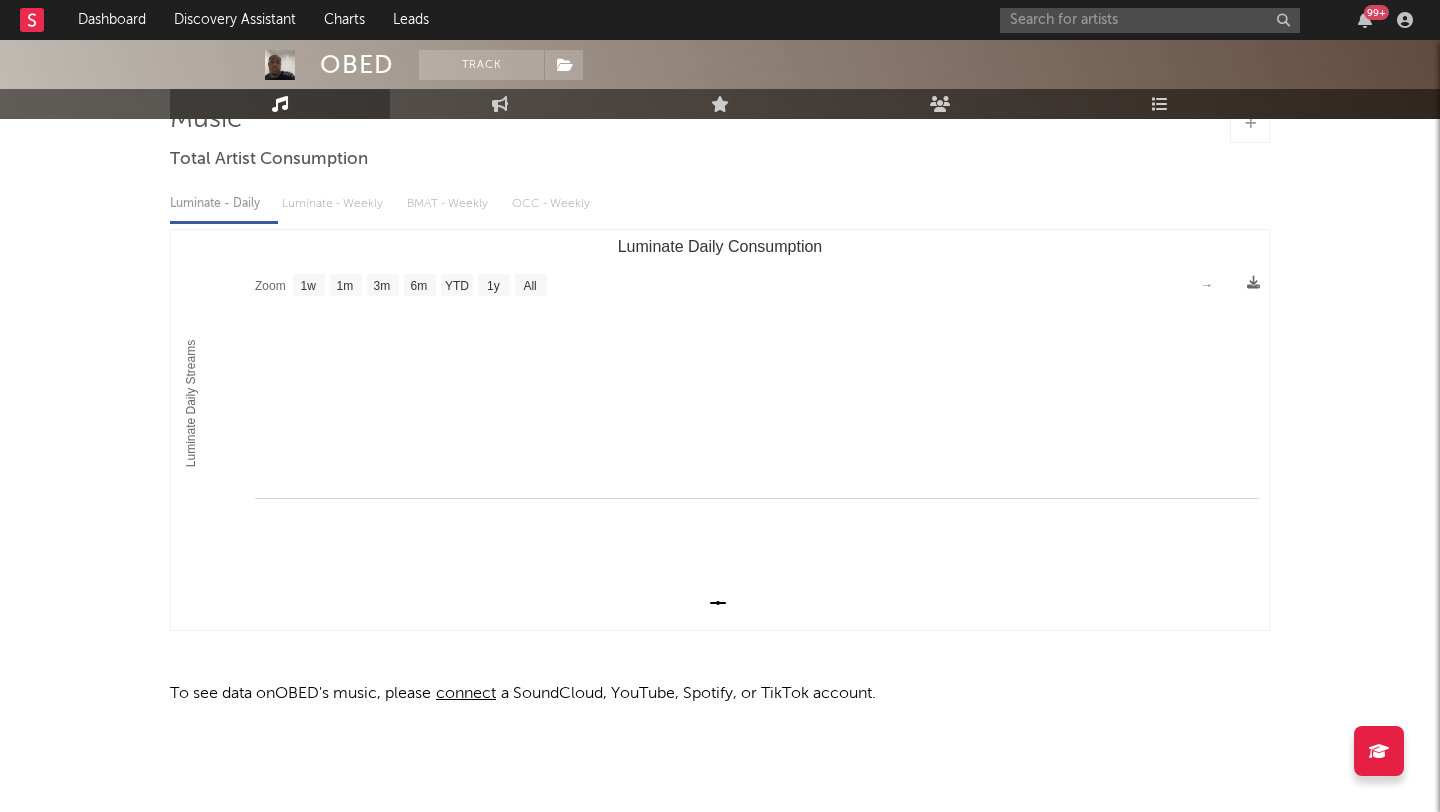scroll, scrollTop: 0, scrollLeft: 0, axis: both 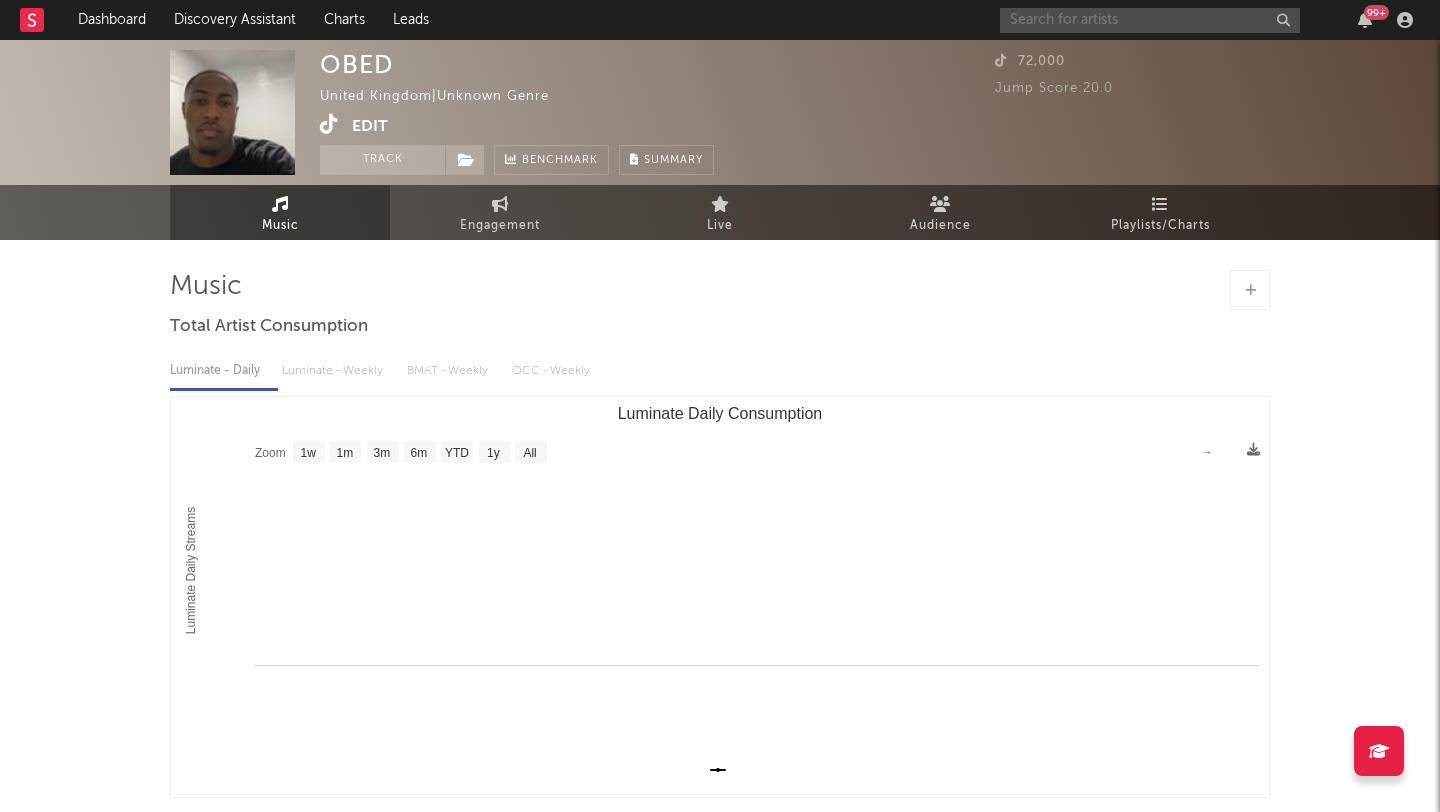 click at bounding box center [1150, 20] 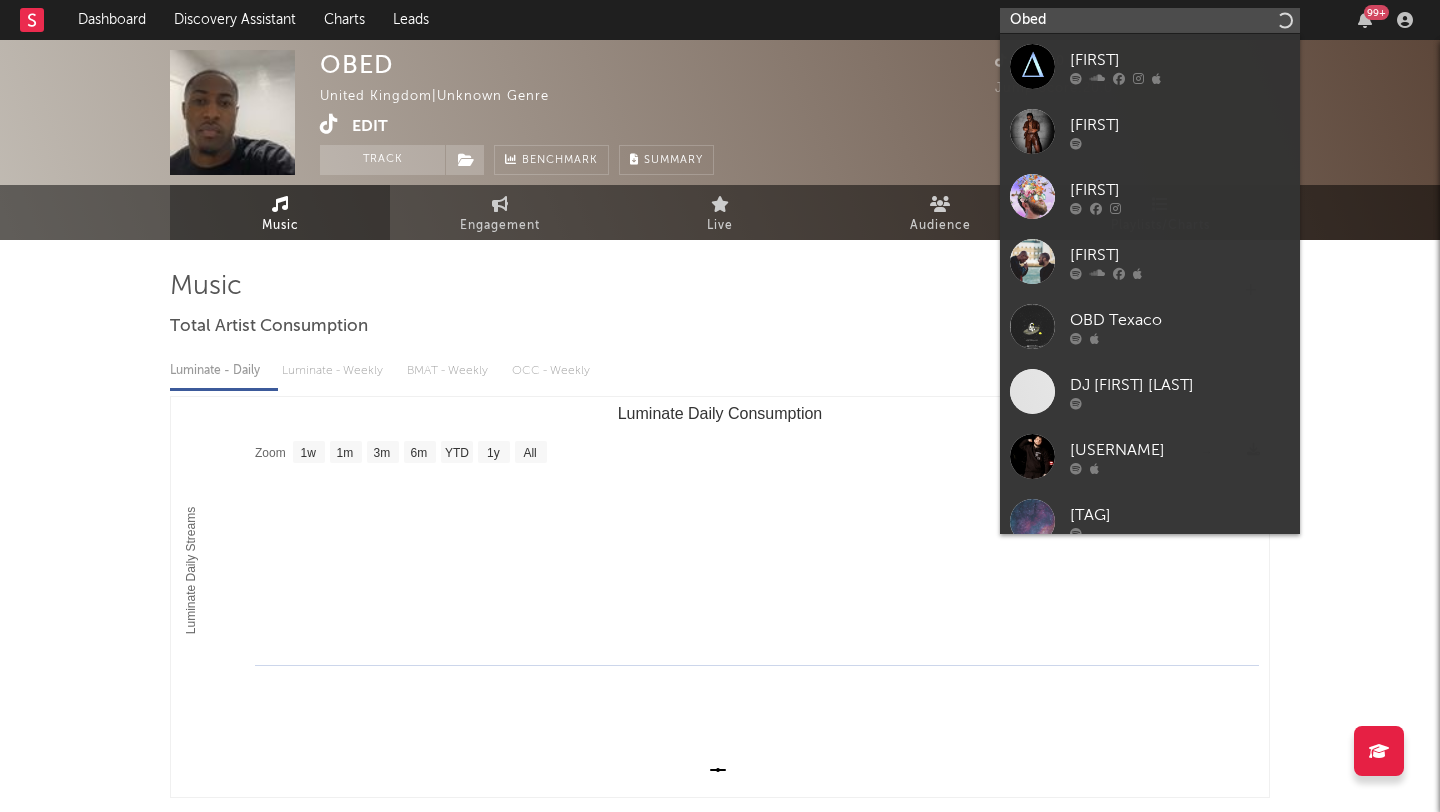 type on "Obed" 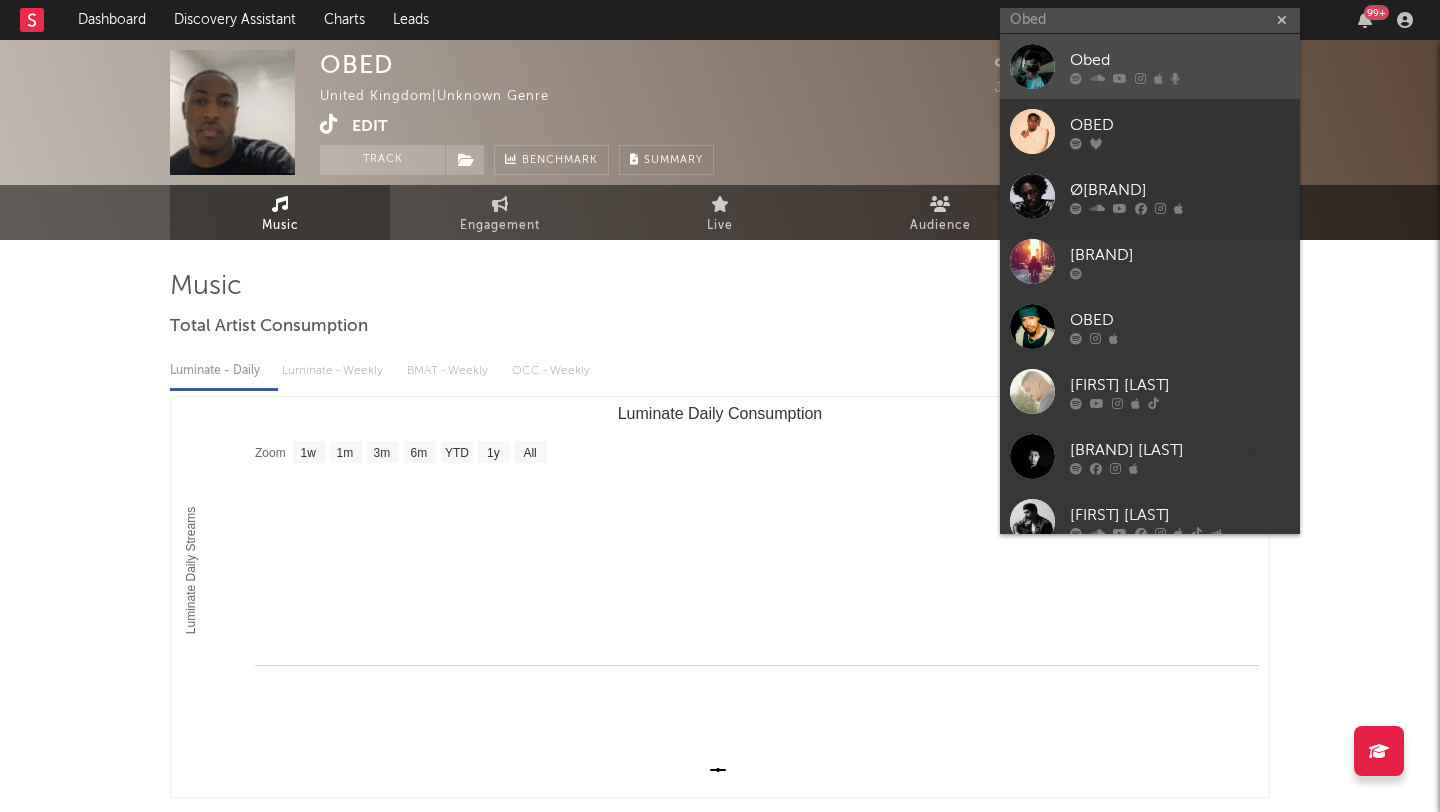 click on "Obed" at bounding box center [1180, 60] 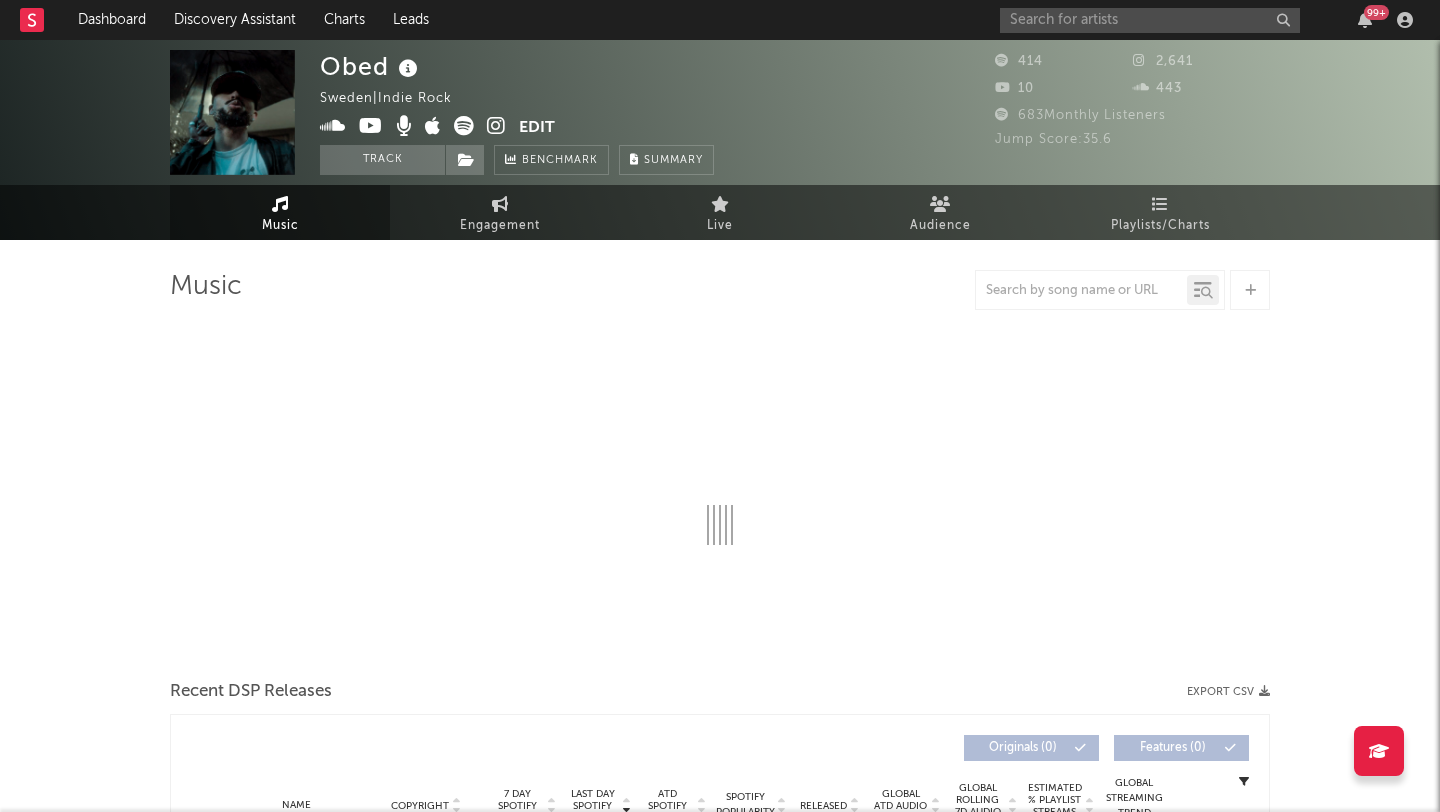 select on "1w" 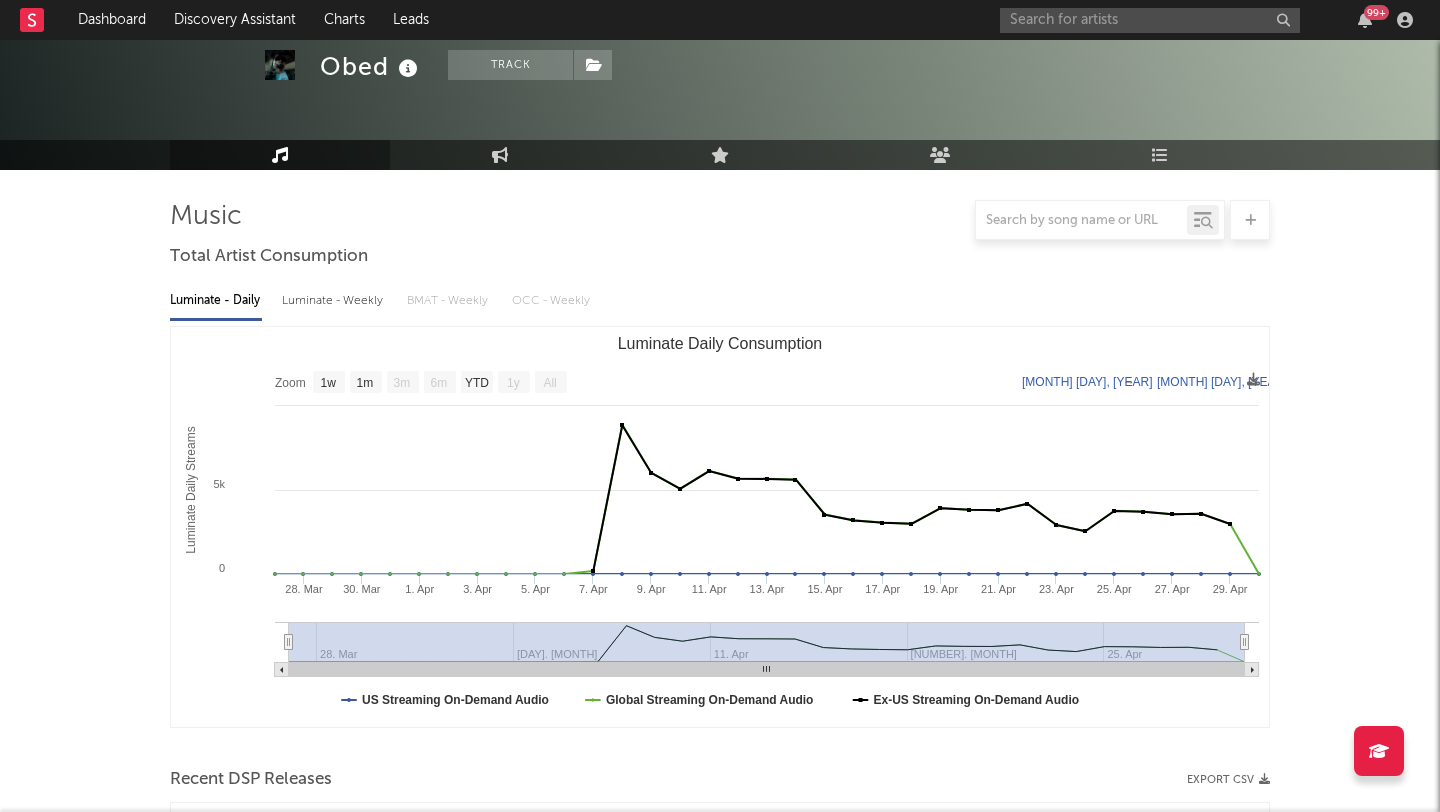 scroll, scrollTop: 0, scrollLeft: 0, axis: both 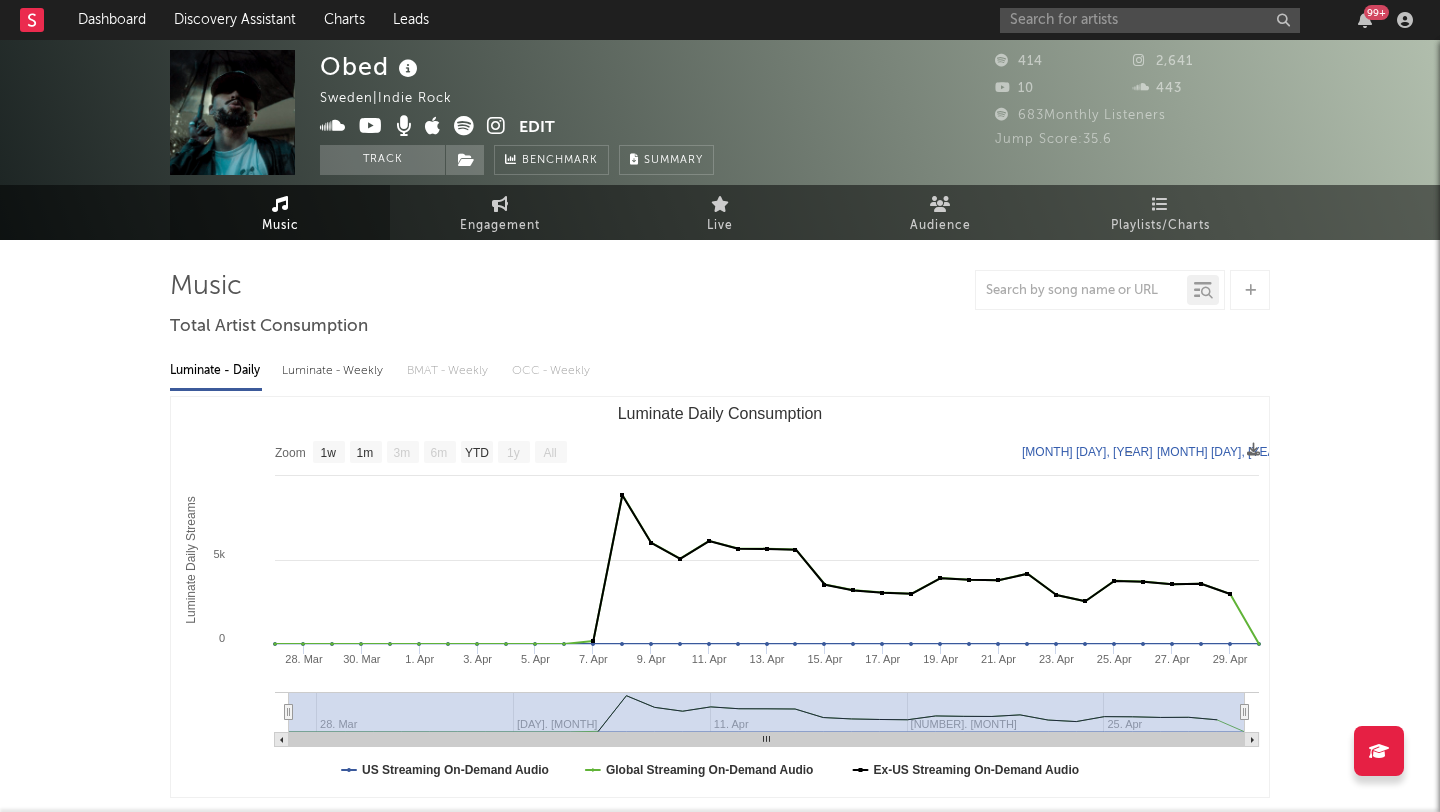 click on "99 +" at bounding box center (1210, 20) 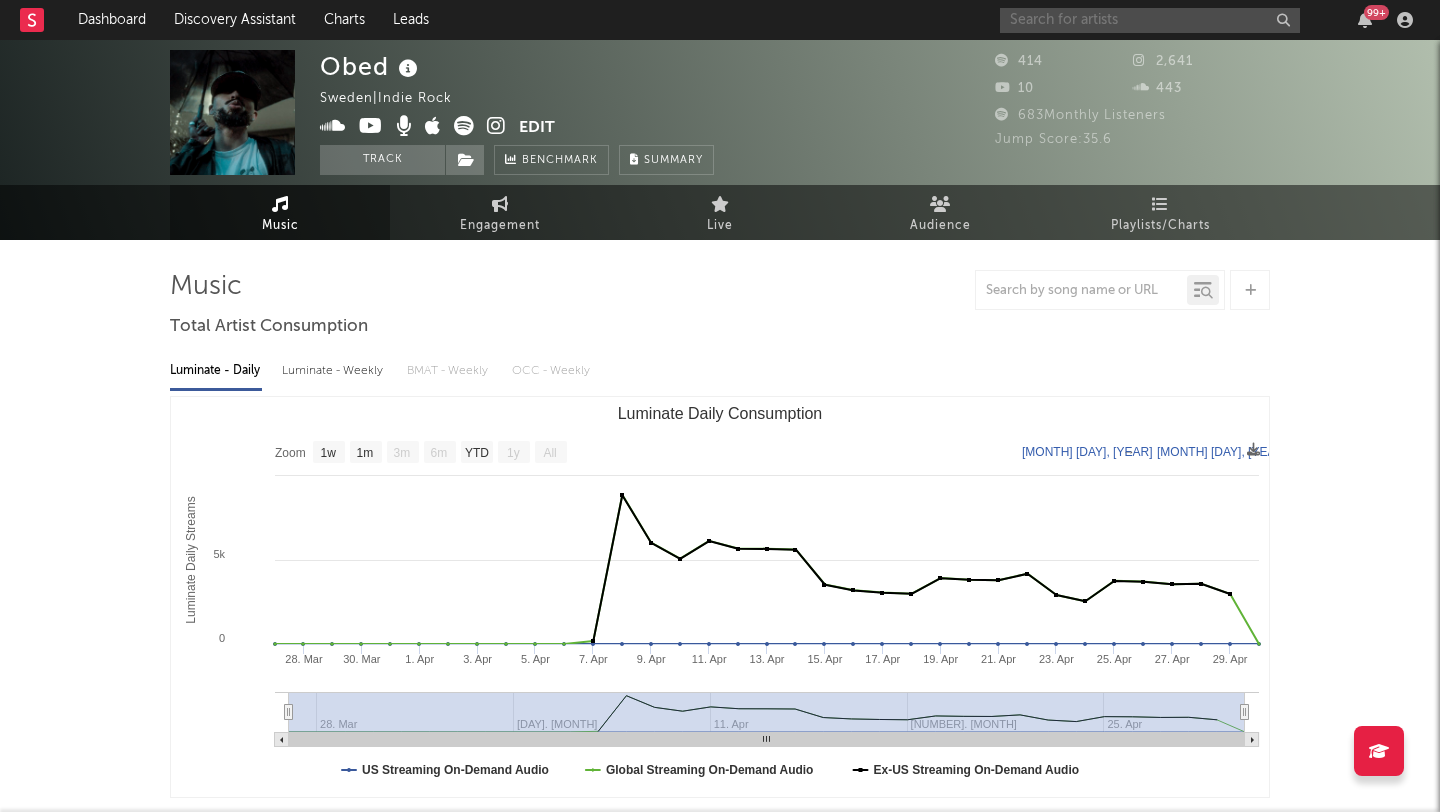 click at bounding box center (1150, 20) 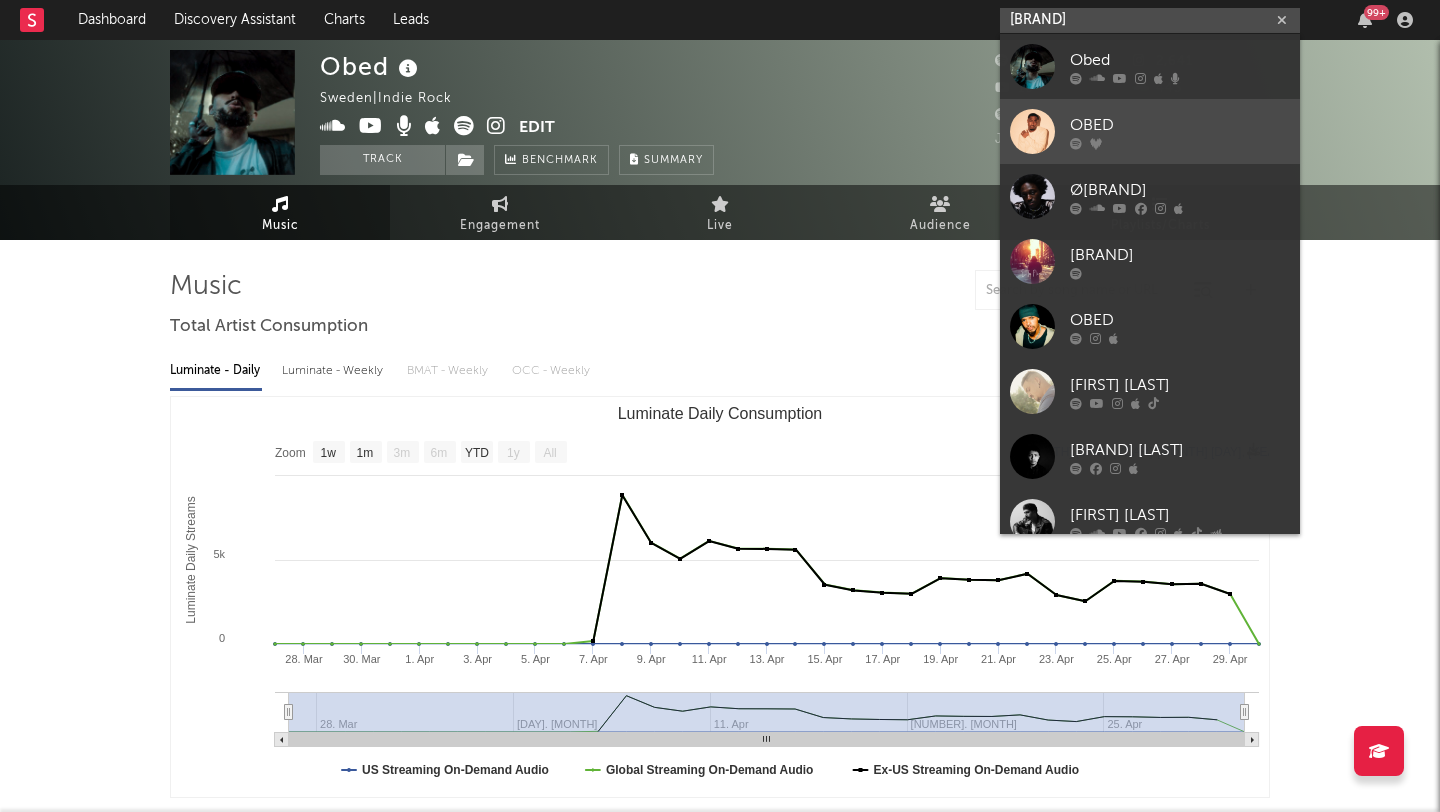 type on "[BRAND]" 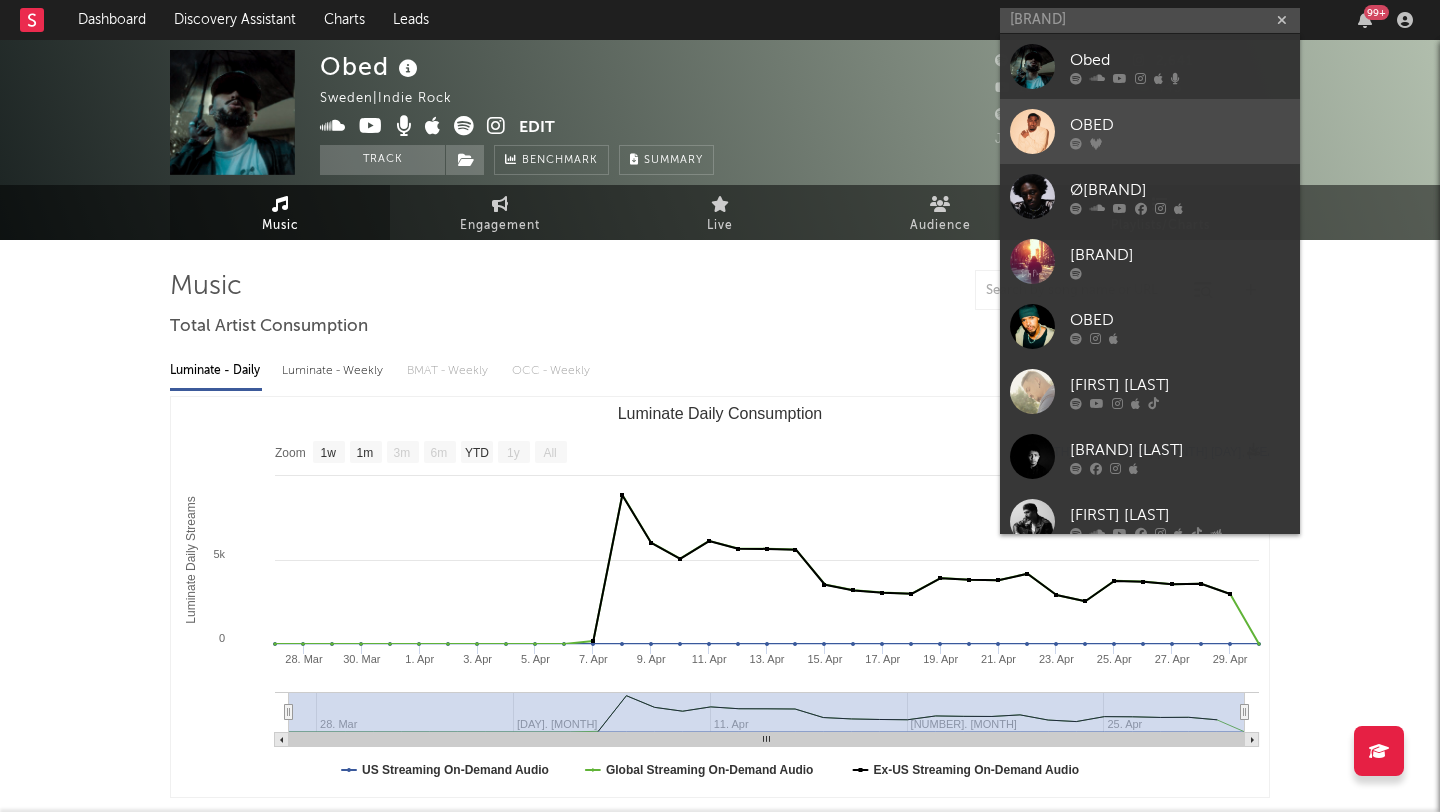 click at bounding box center (1180, 143) 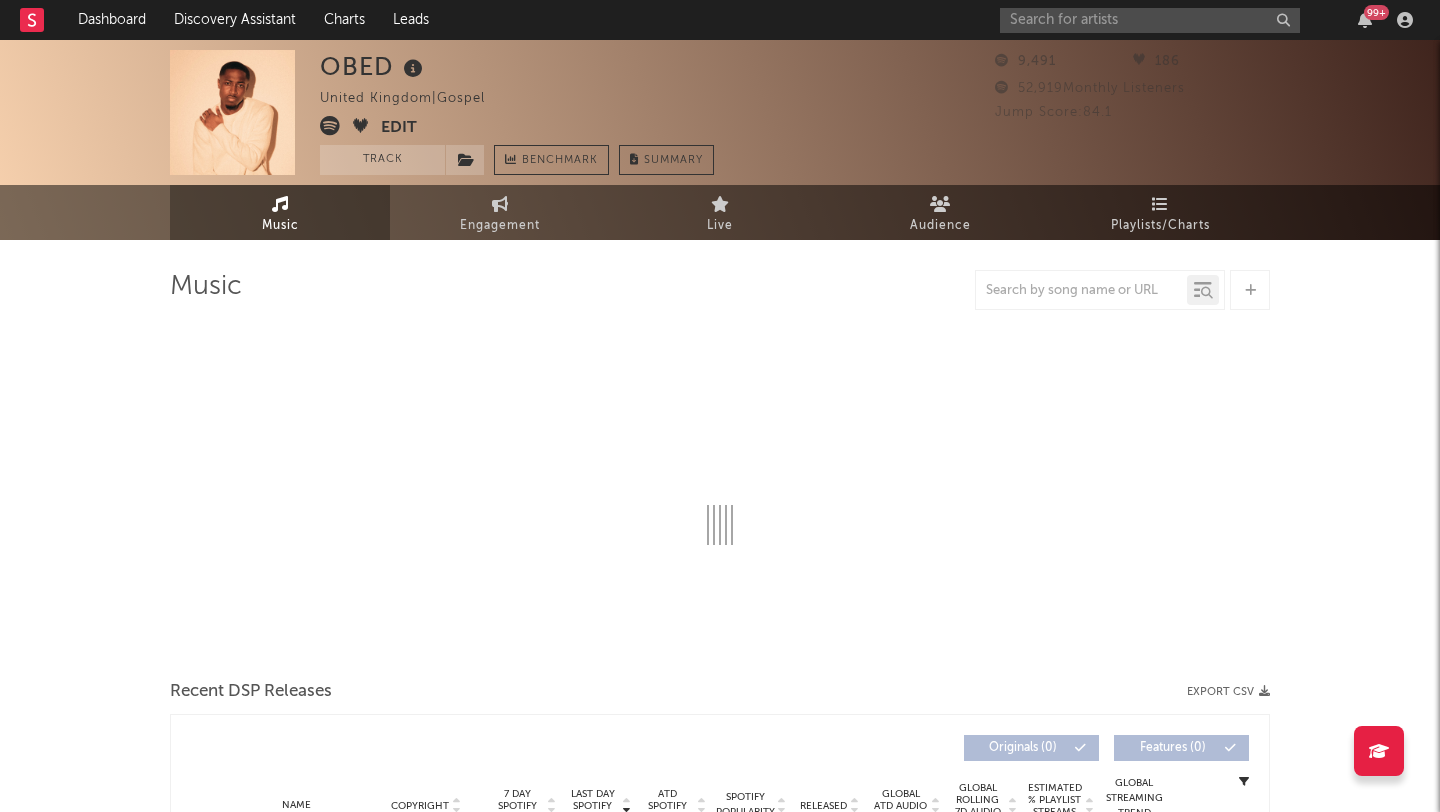 select on "6m" 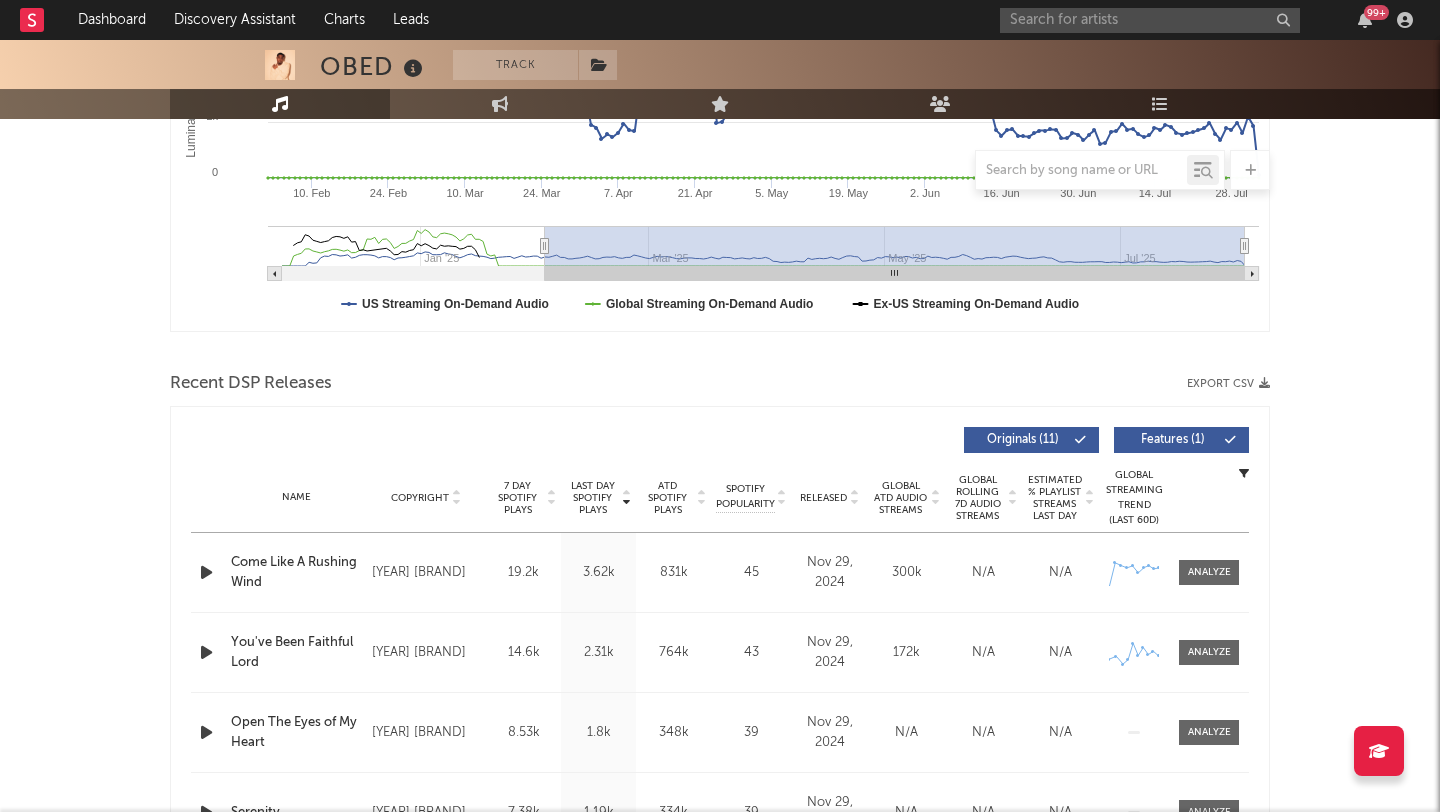 scroll, scrollTop: 494, scrollLeft: 0, axis: vertical 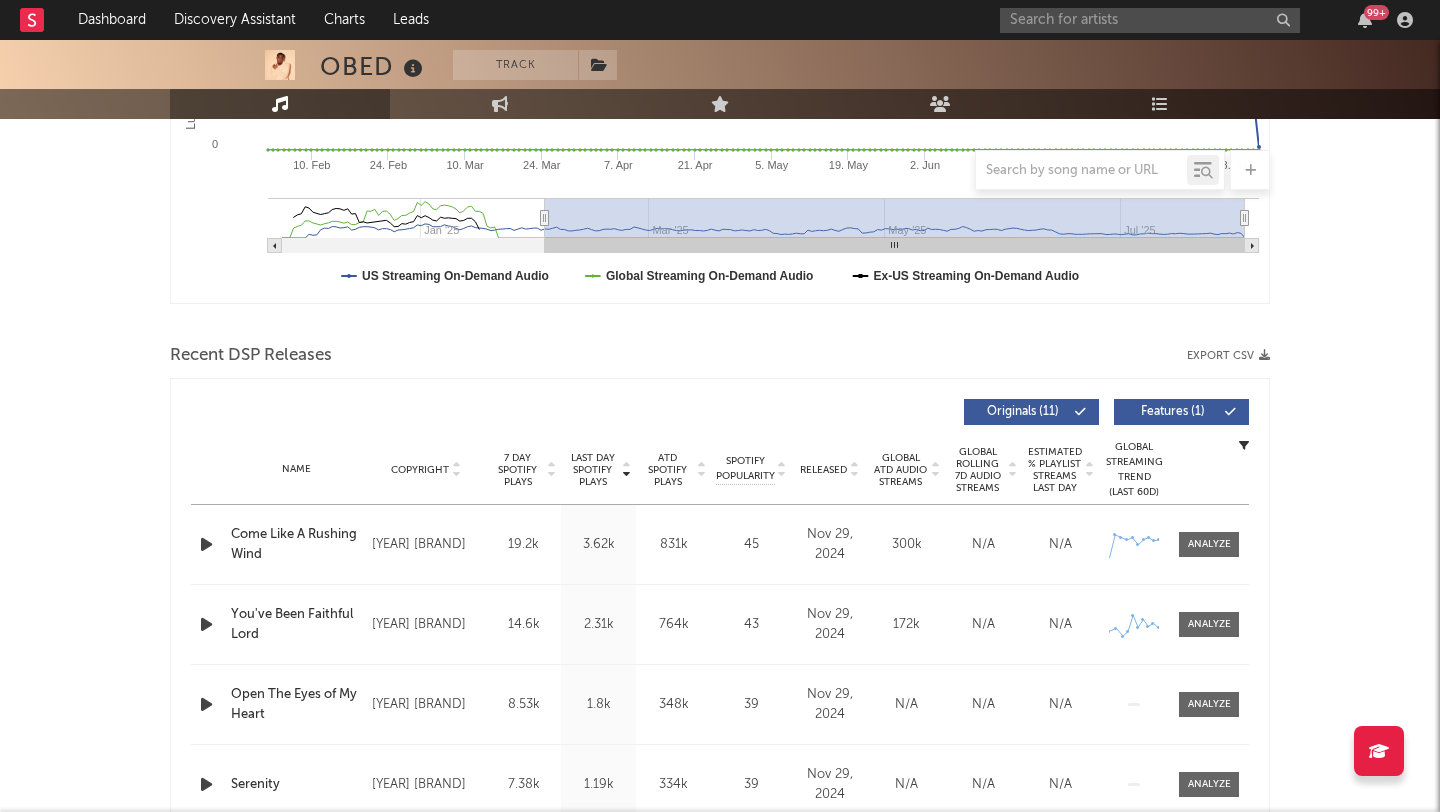 click on "[YEAR] [BRAND]" at bounding box center [426, 545] 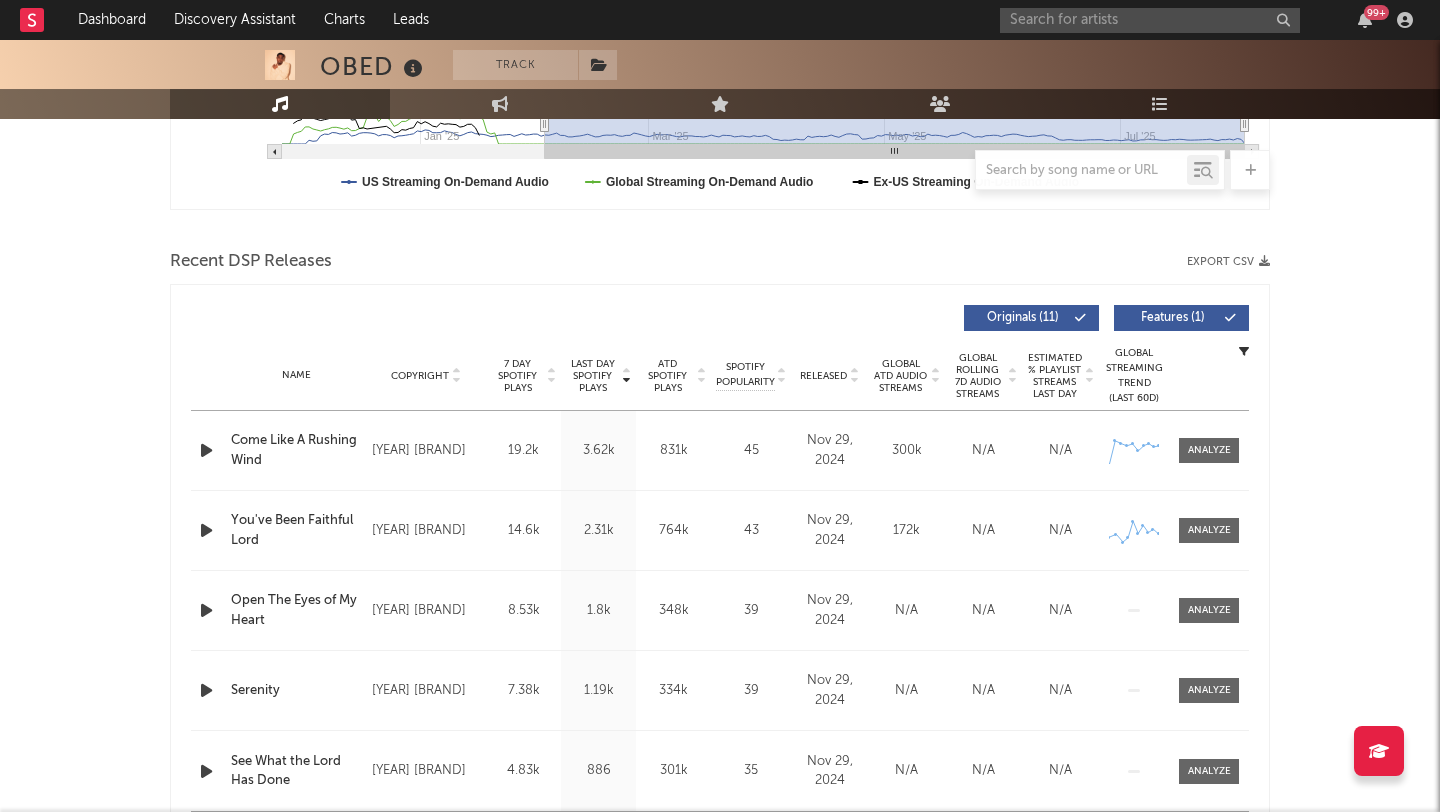 scroll, scrollTop: 612, scrollLeft: 0, axis: vertical 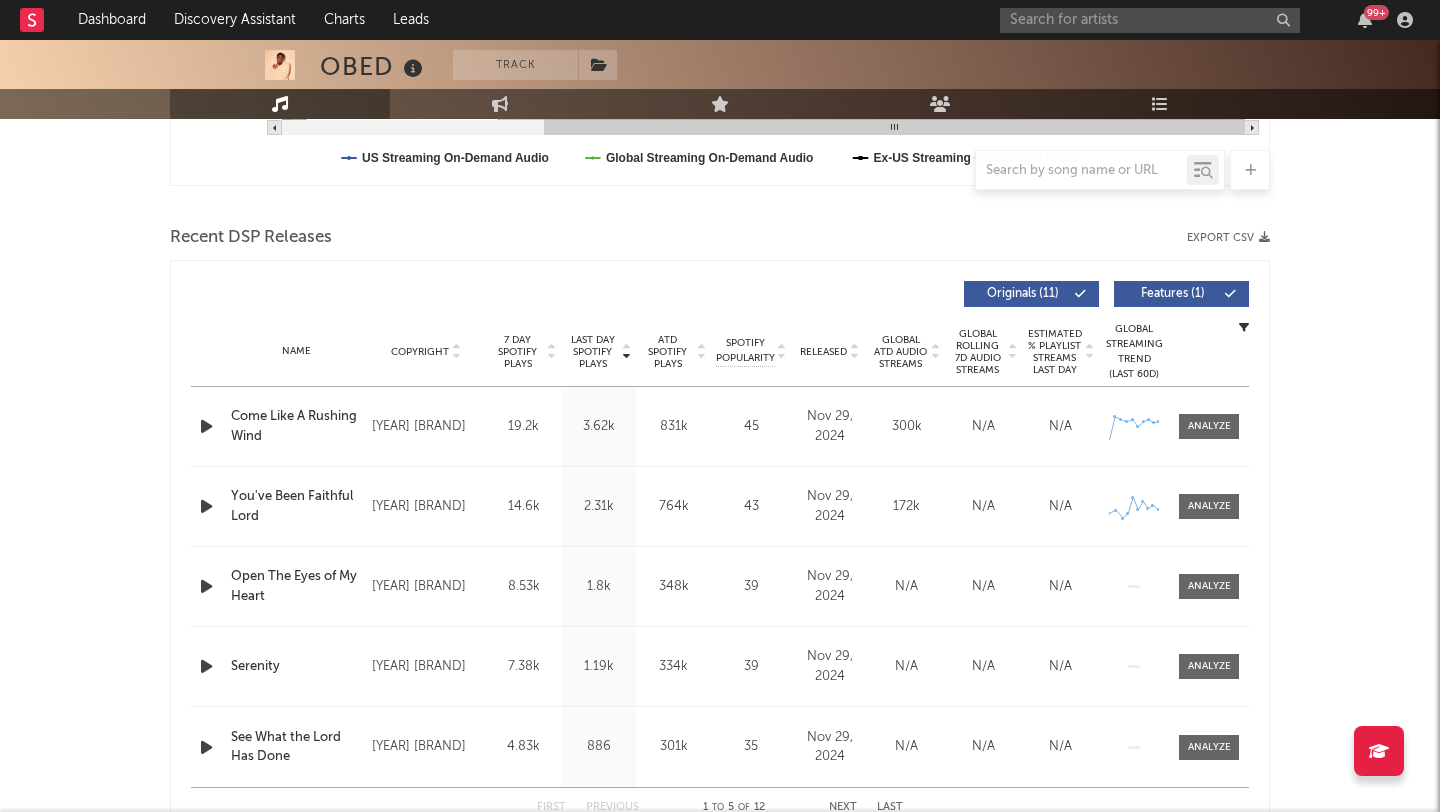 click at bounding box center (206, 426) 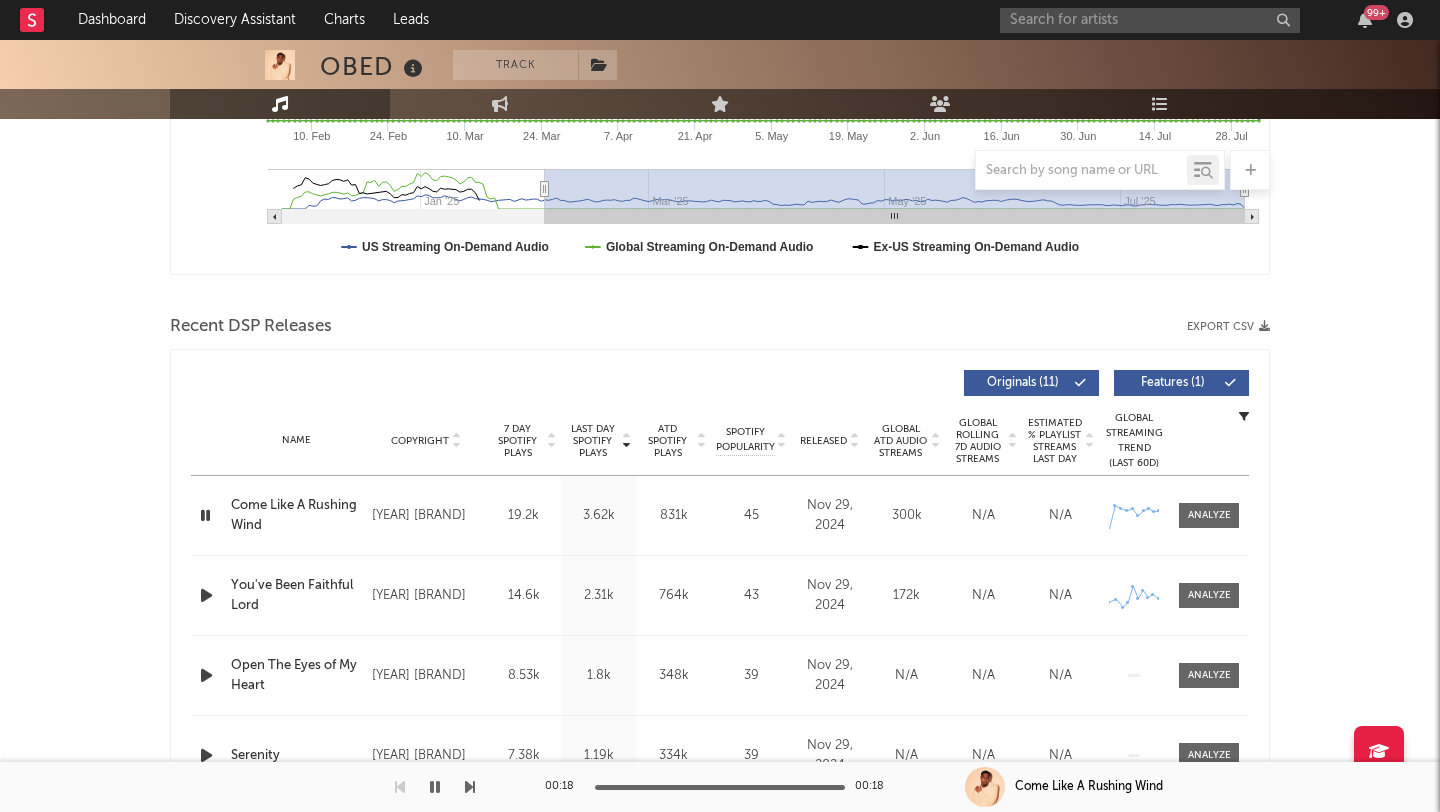 scroll, scrollTop: 535, scrollLeft: 0, axis: vertical 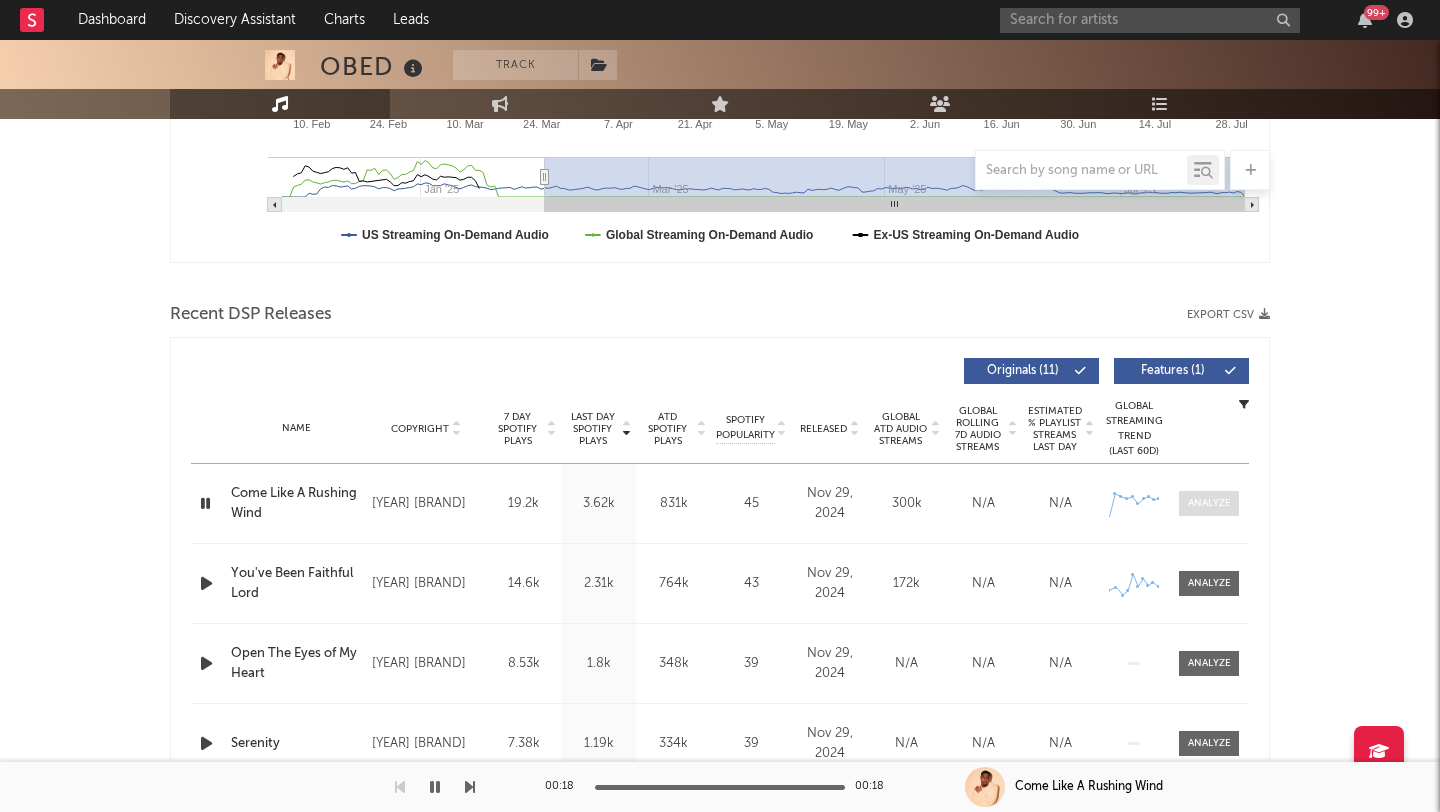 click at bounding box center (1209, 503) 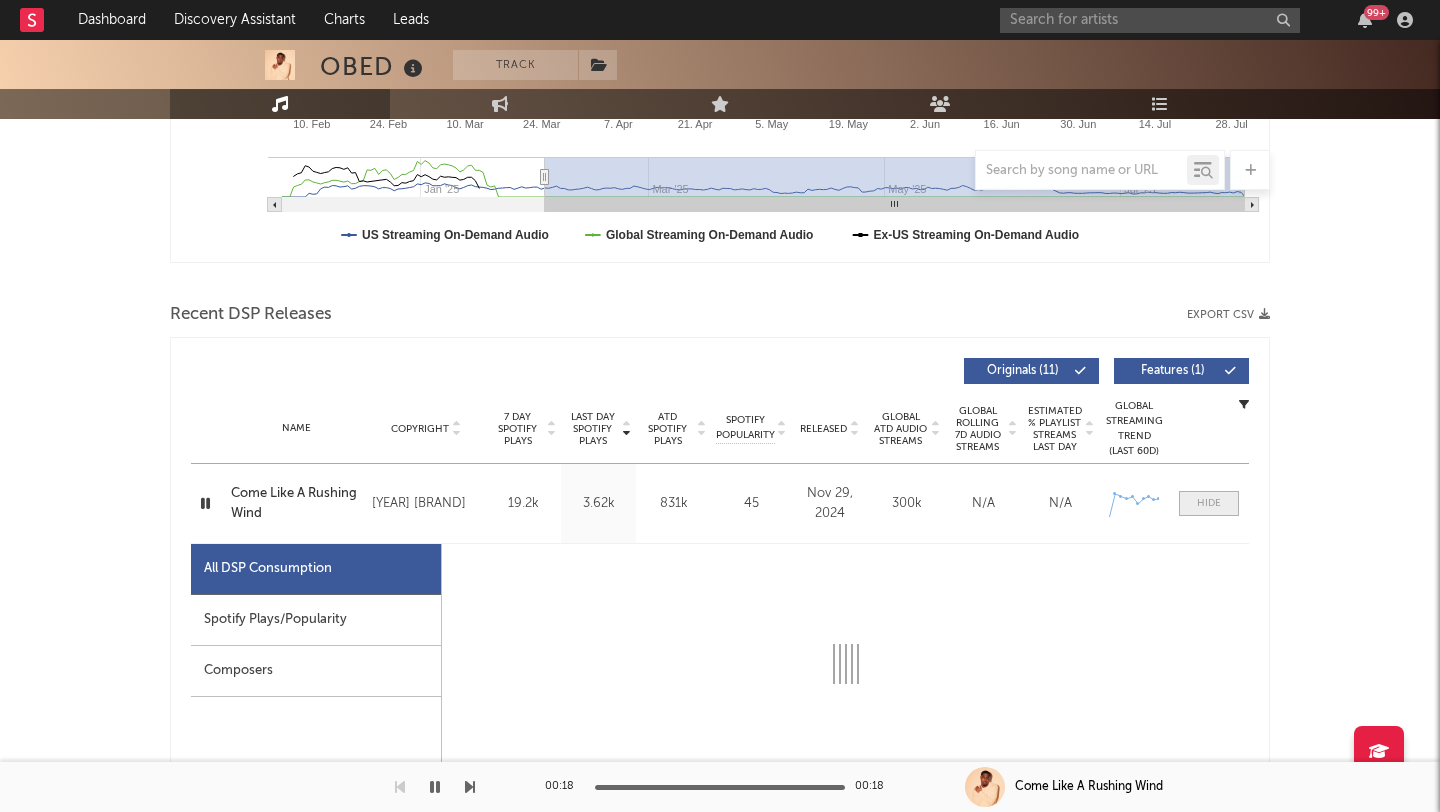 select on "6m" 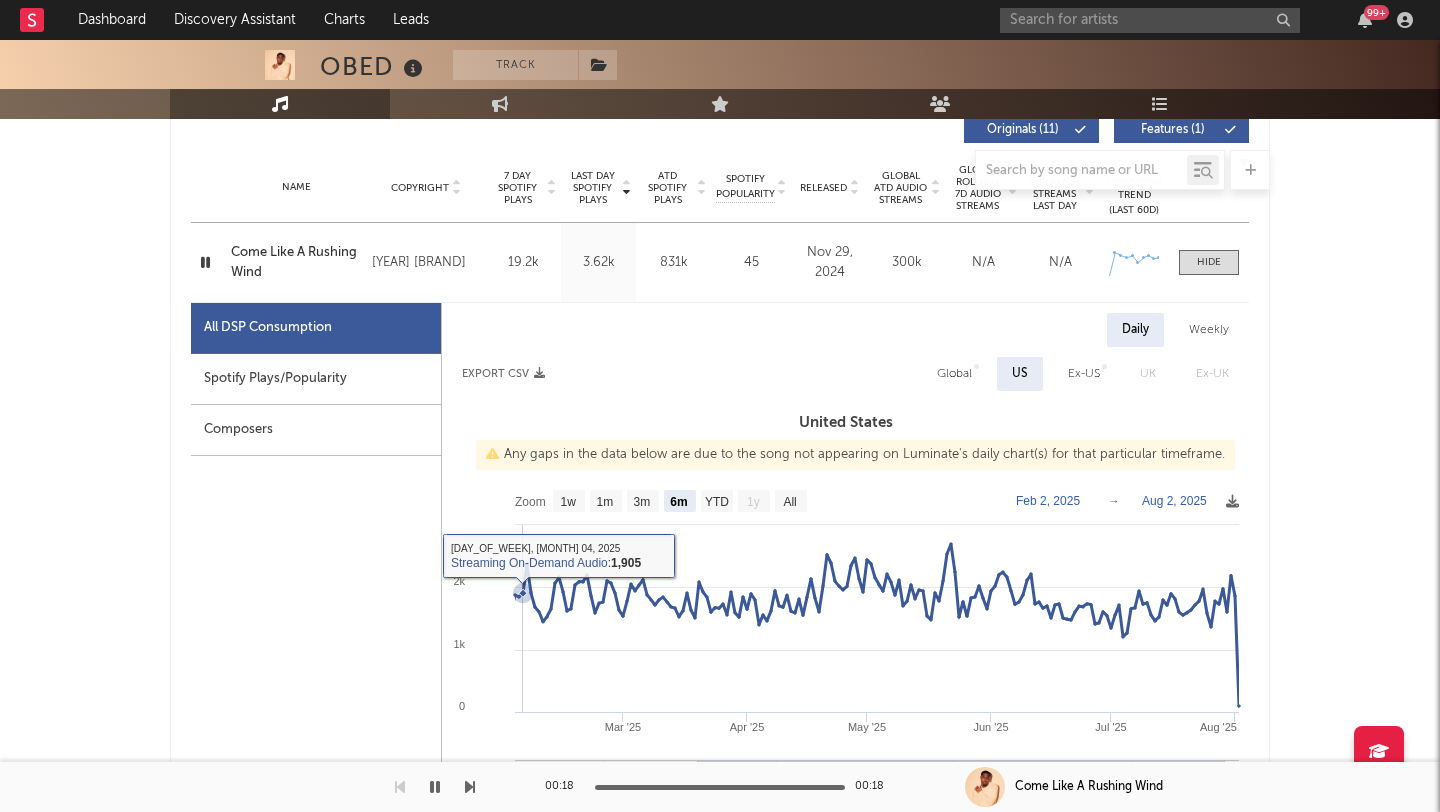 scroll, scrollTop: 772, scrollLeft: 0, axis: vertical 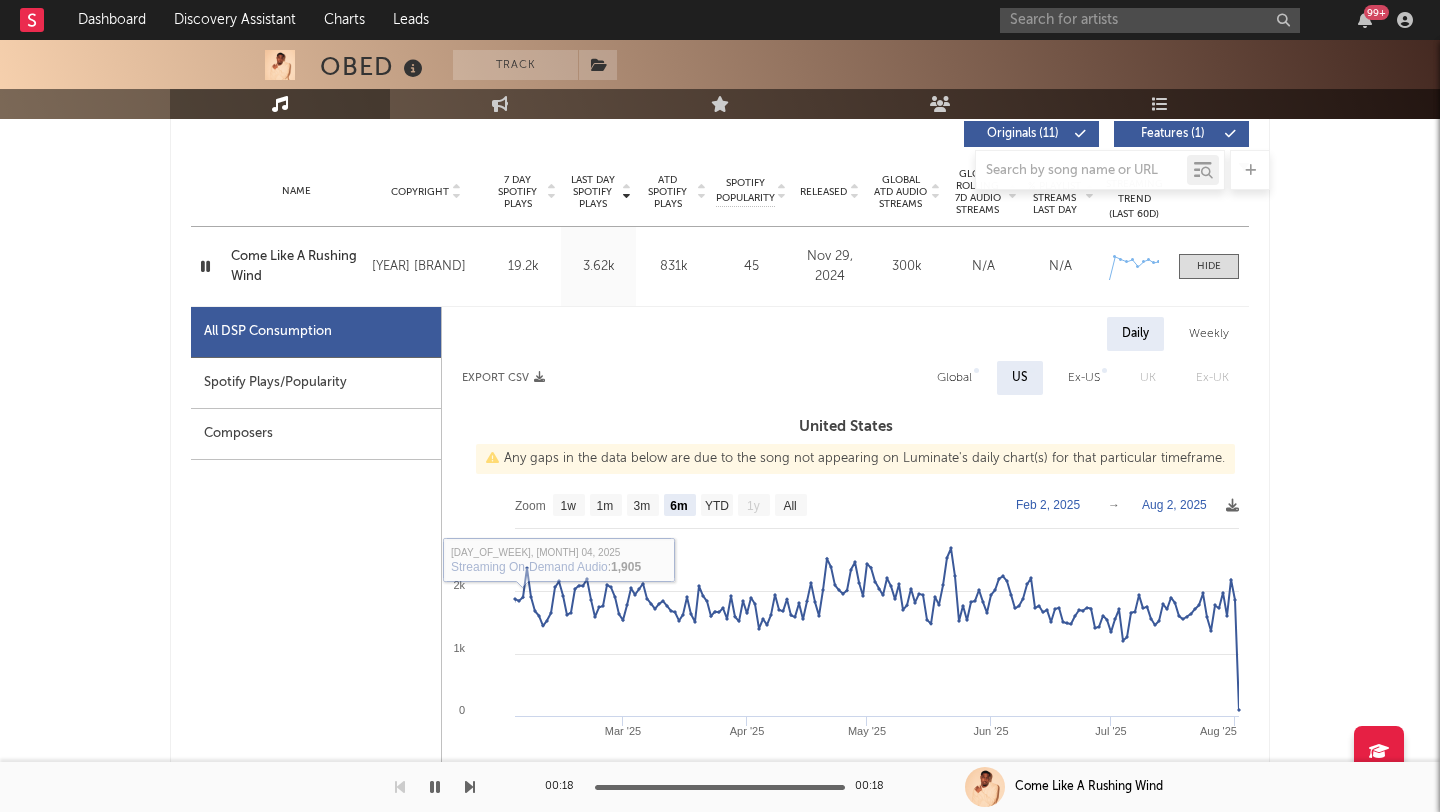 click on "Spotify Plays/Popularity" at bounding box center [316, 383] 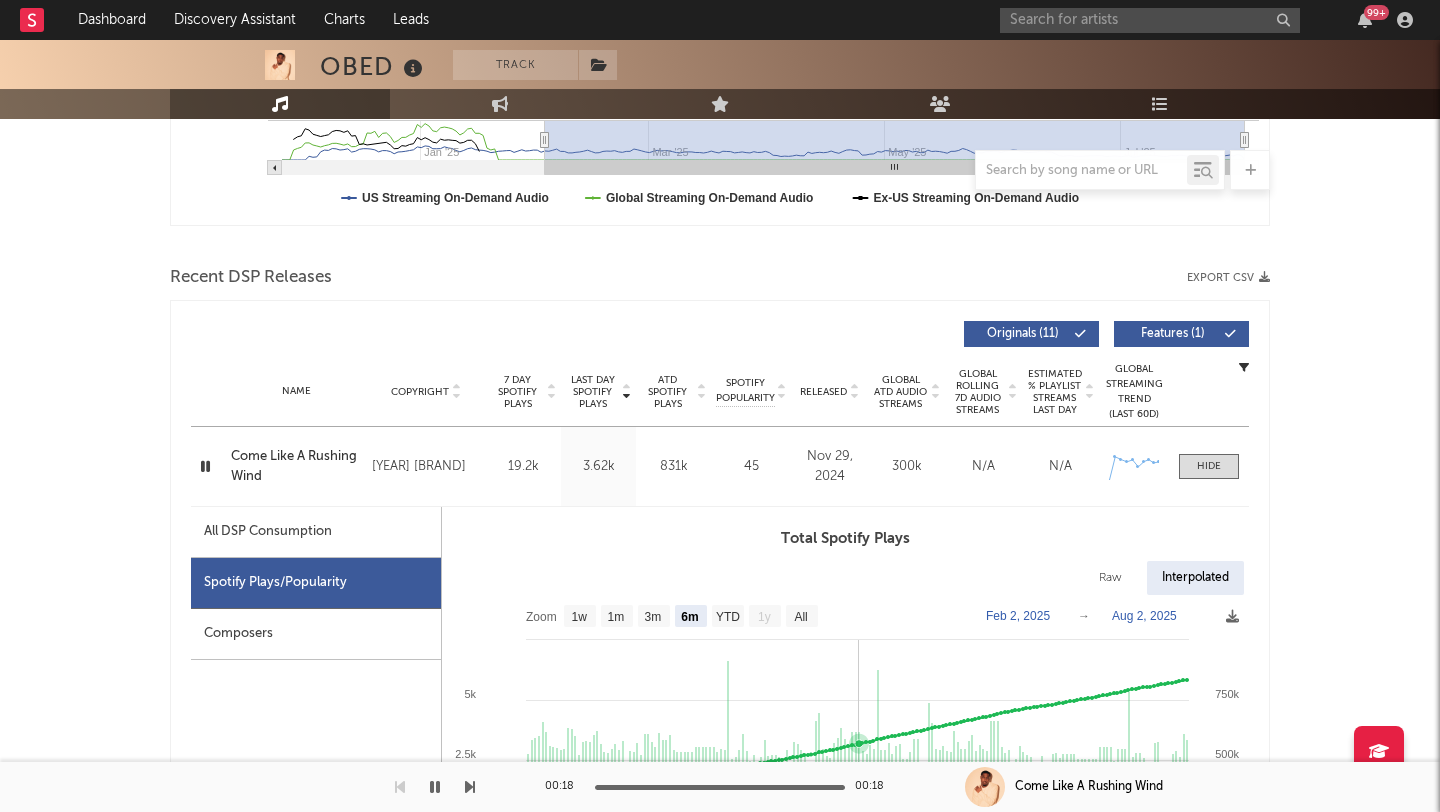 scroll, scrollTop: 571, scrollLeft: 0, axis: vertical 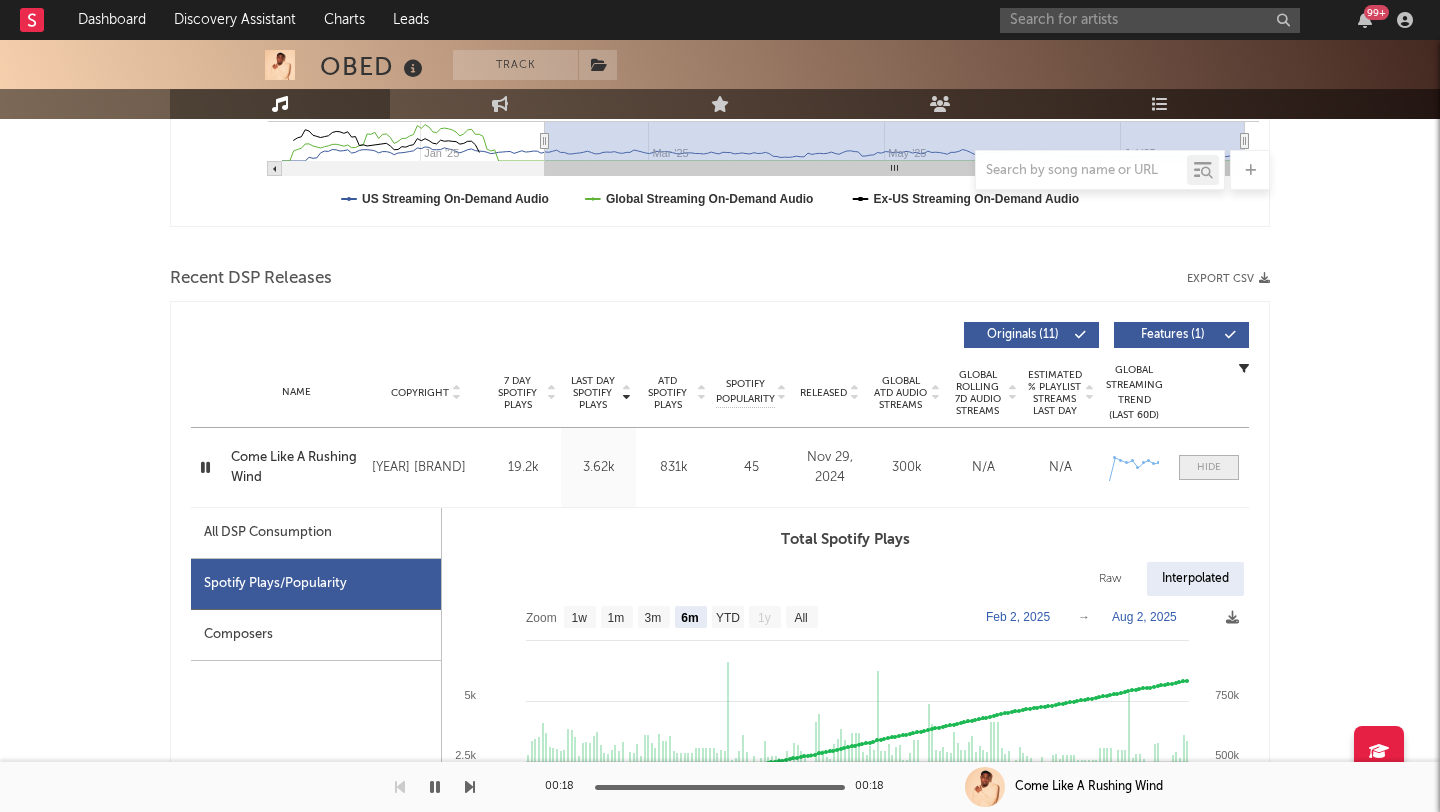 click at bounding box center (1209, 467) 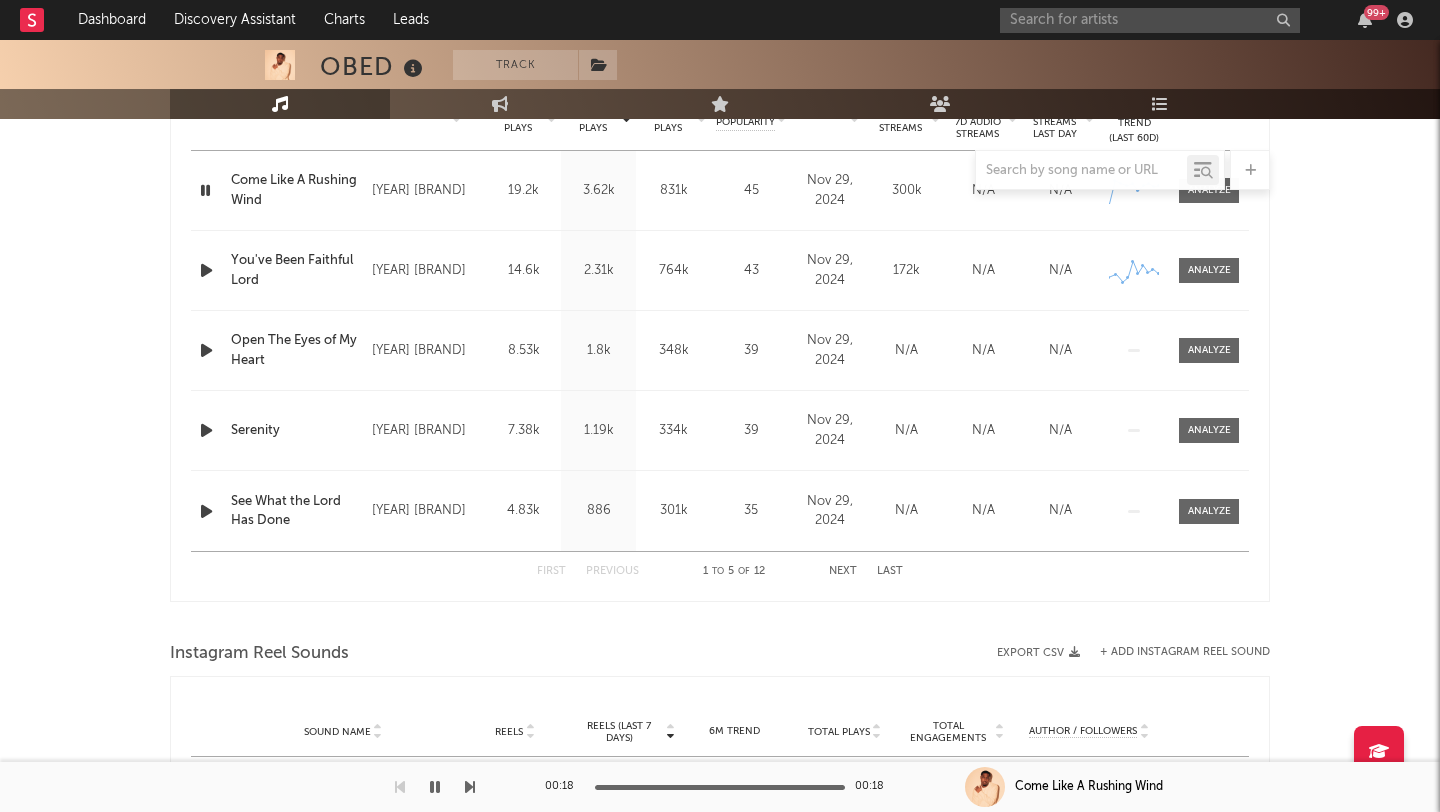 scroll, scrollTop: 1189, scrollLeft: 0, axis: vertical 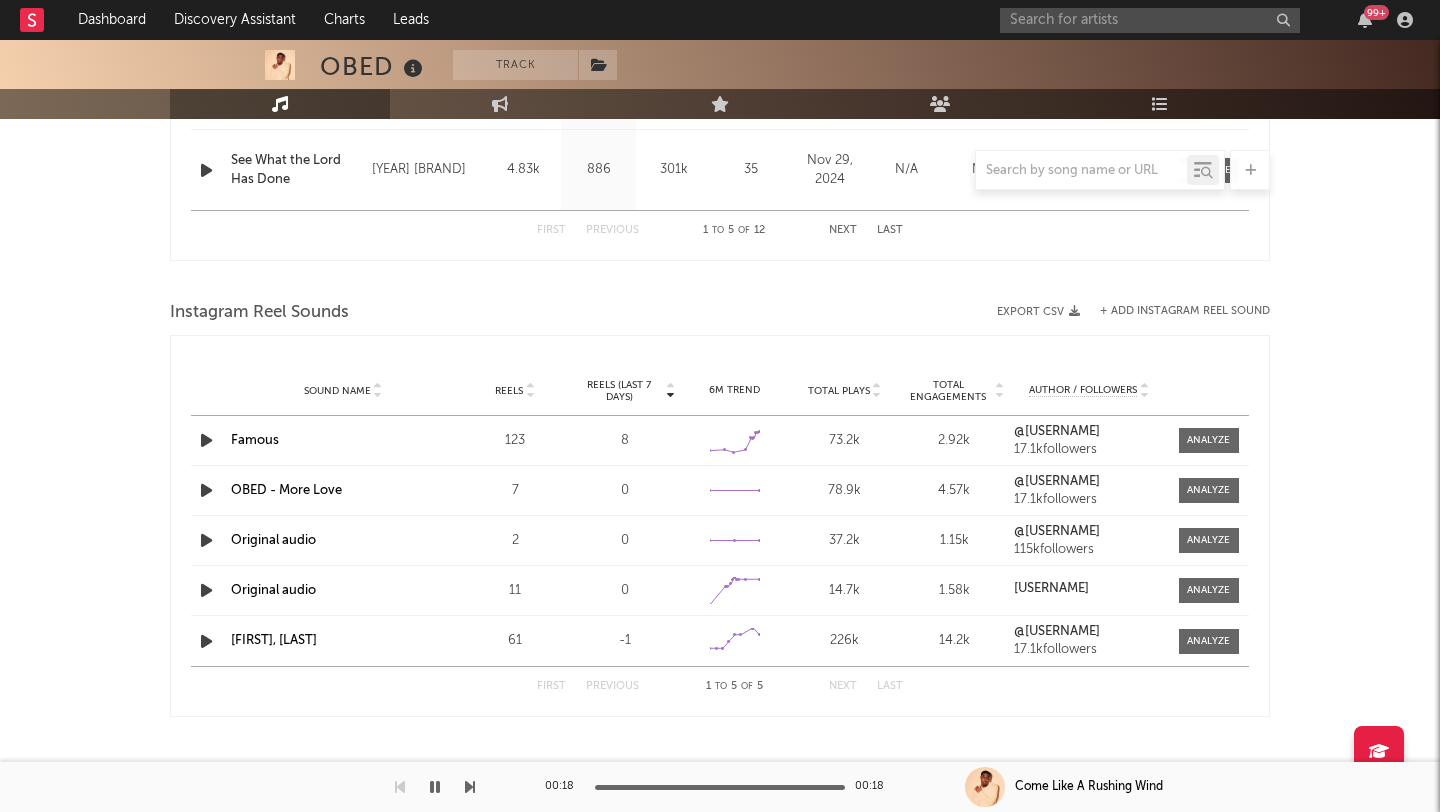 click at bounding box center [206, 440] 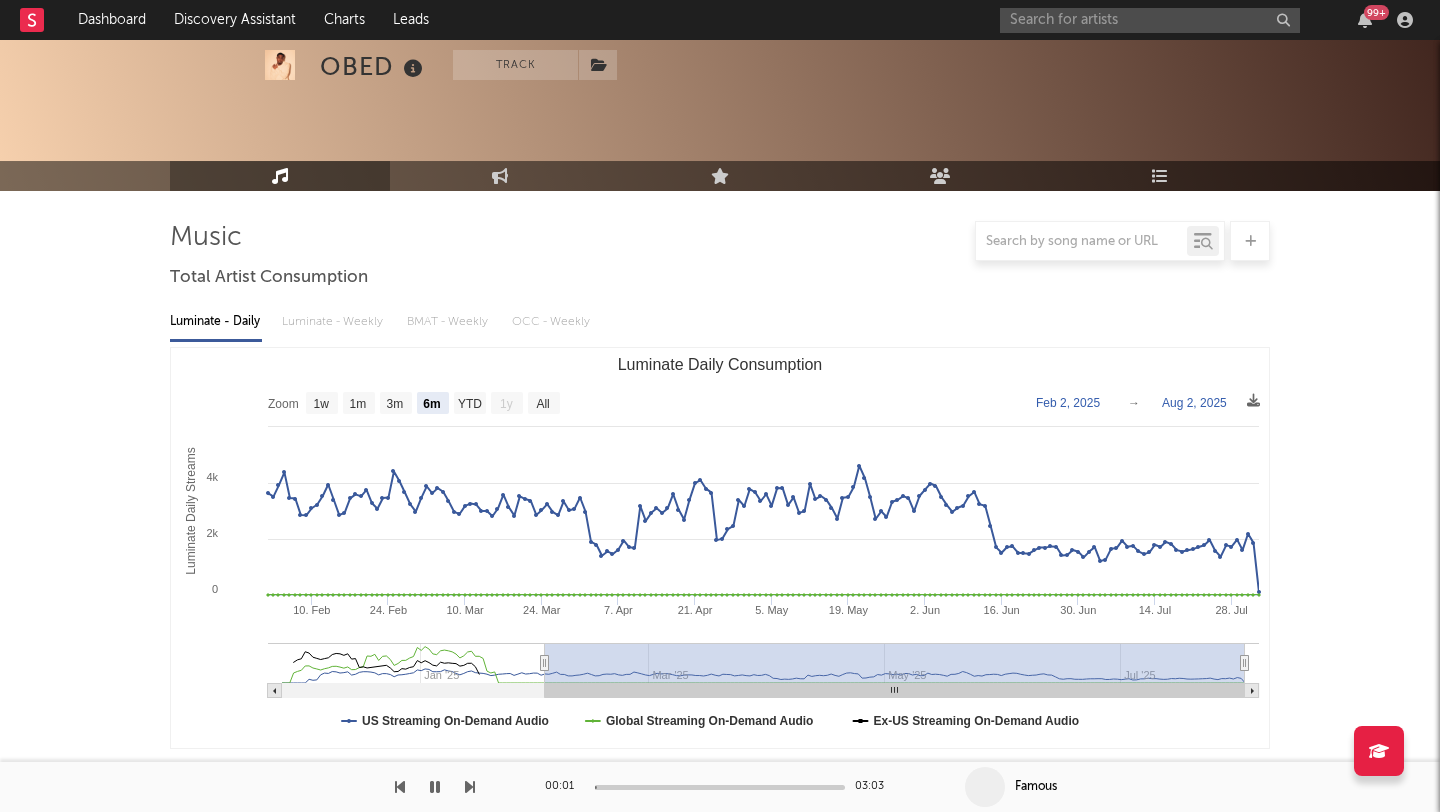scroll, scrollTop: 0, scrollLeft: 0, axis: both 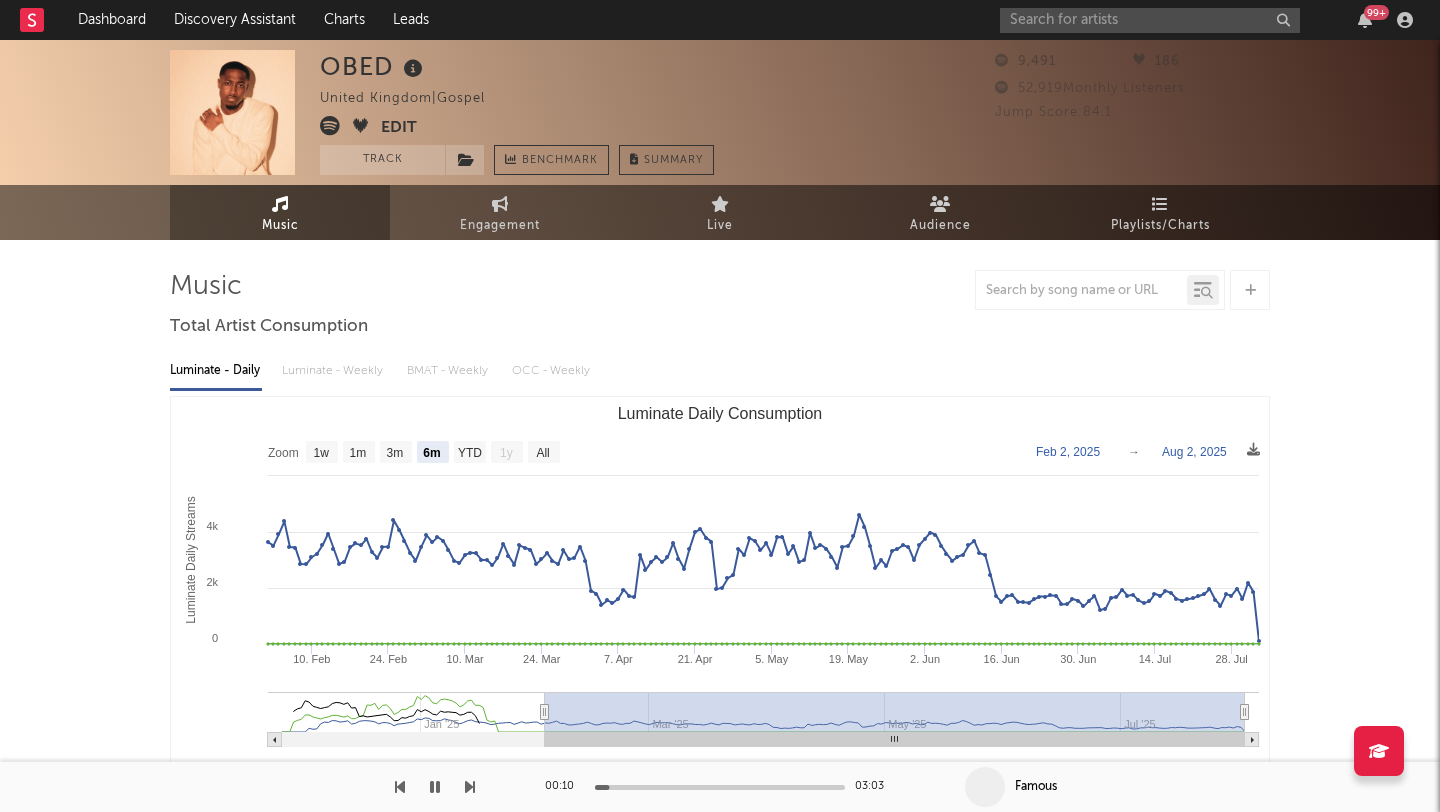 click on "Edit" at bounding box center (399, 128) 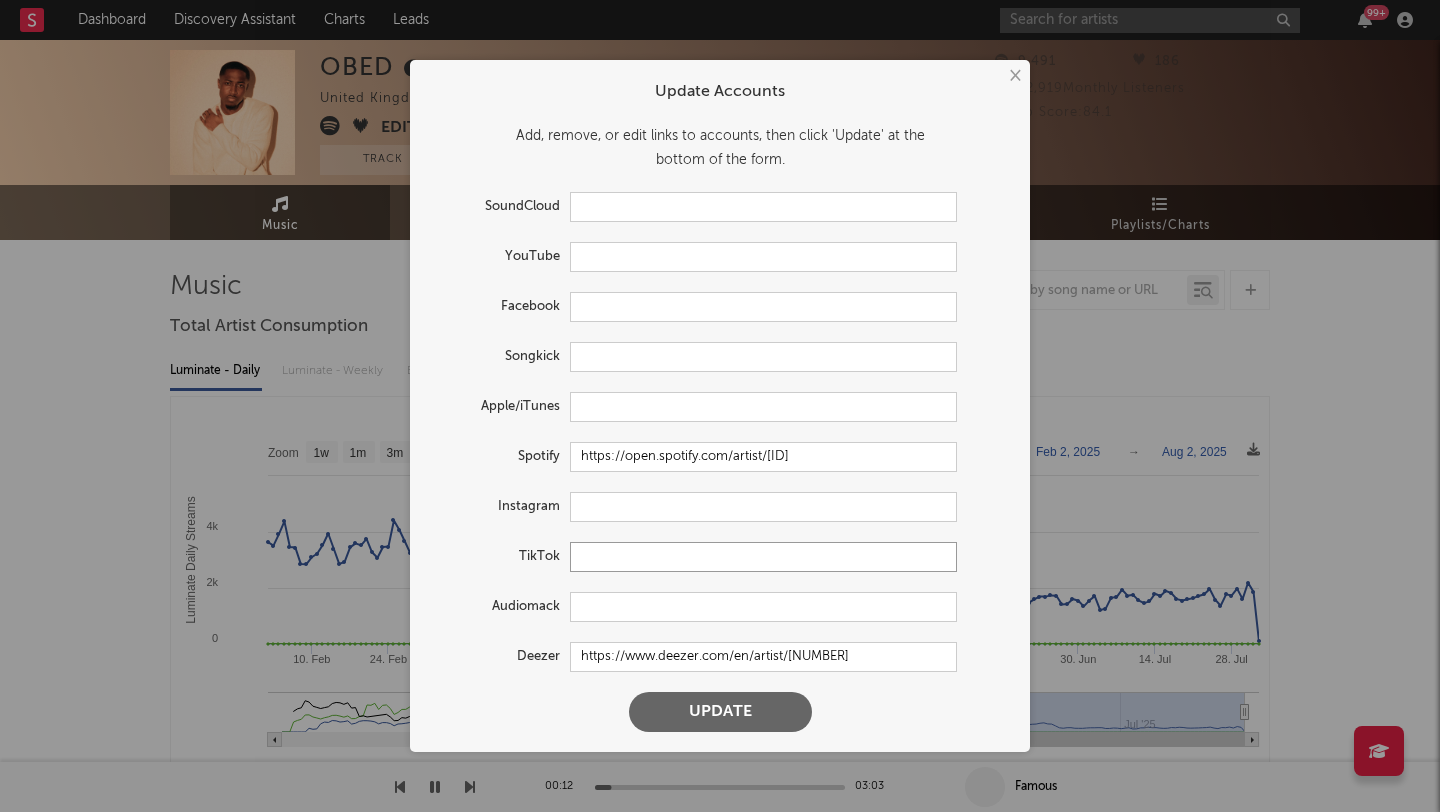 click at bounding box center [763, 557] 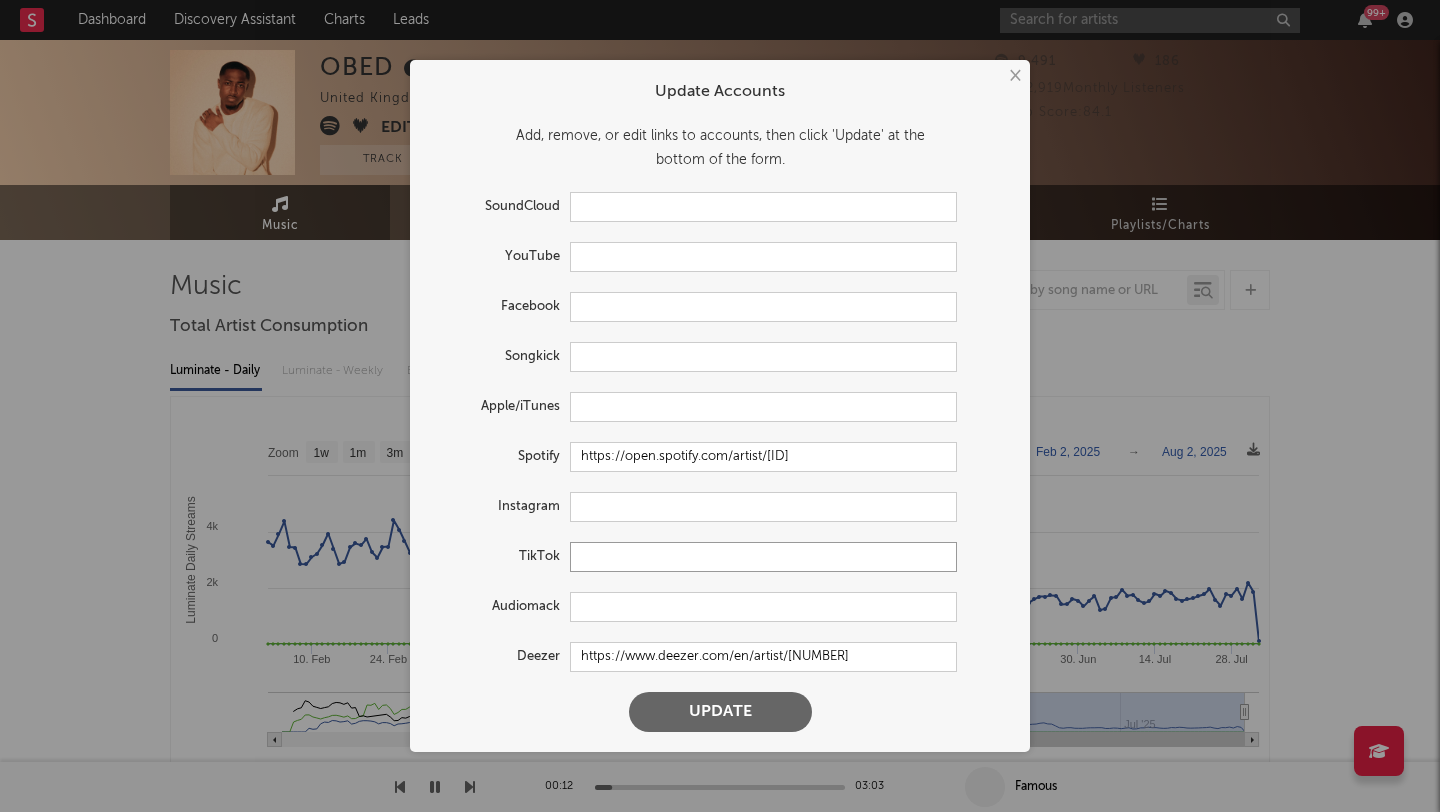 paste on "https://www.tiktok.com/@[USERNAME]" 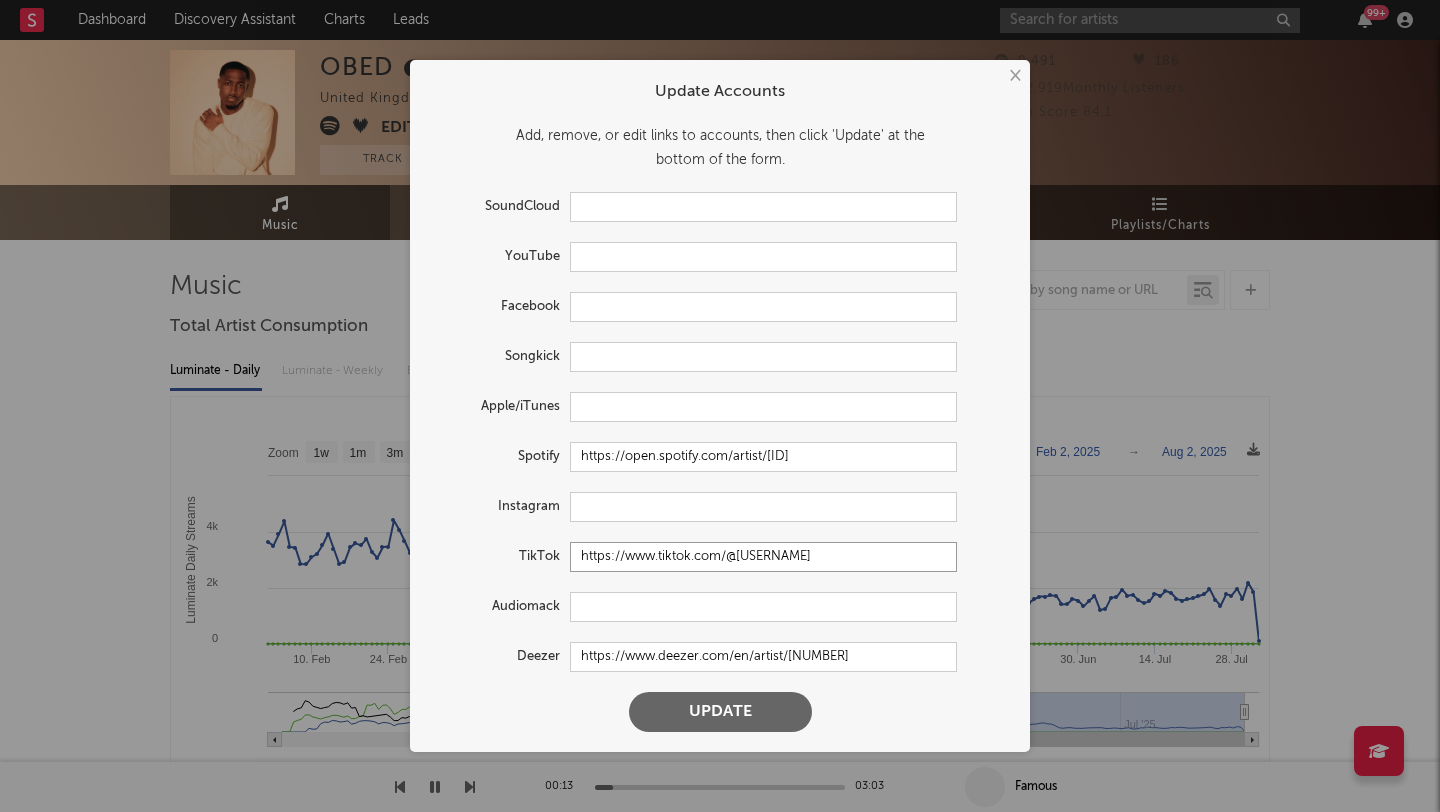 type on "https://www.tiktok.com/@[USERNAME]" 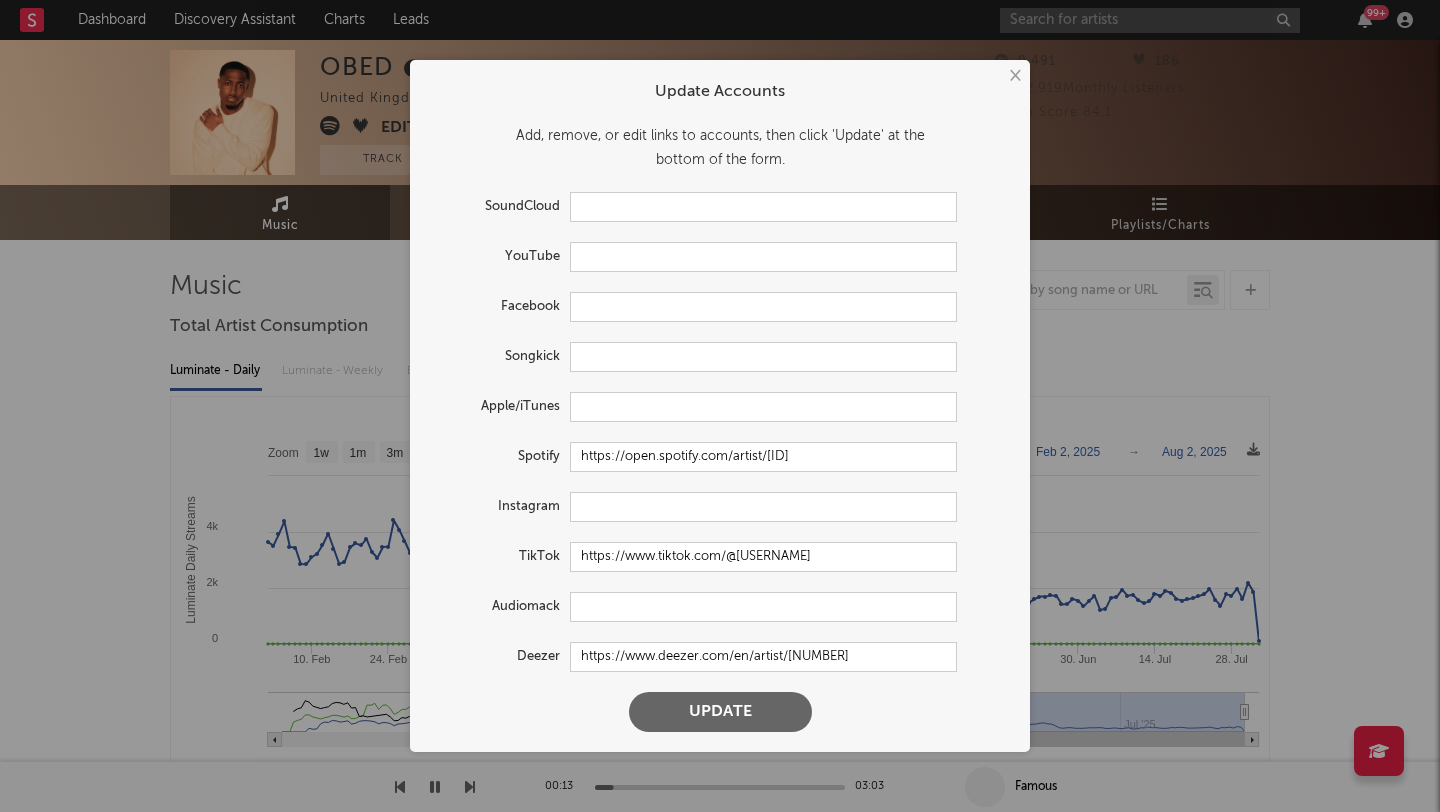 click on "Update" at bounding box center [720, 712] 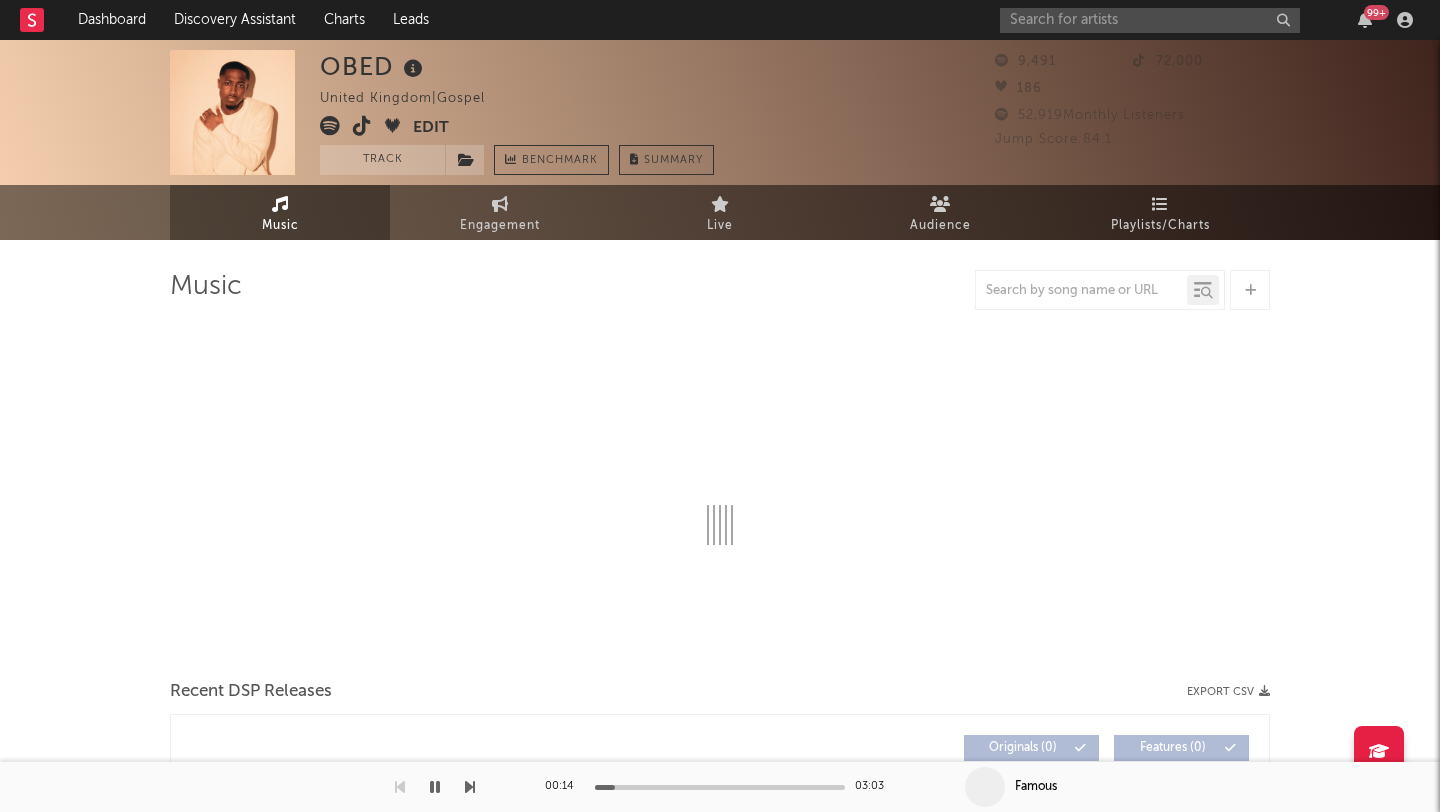 select on "6m" 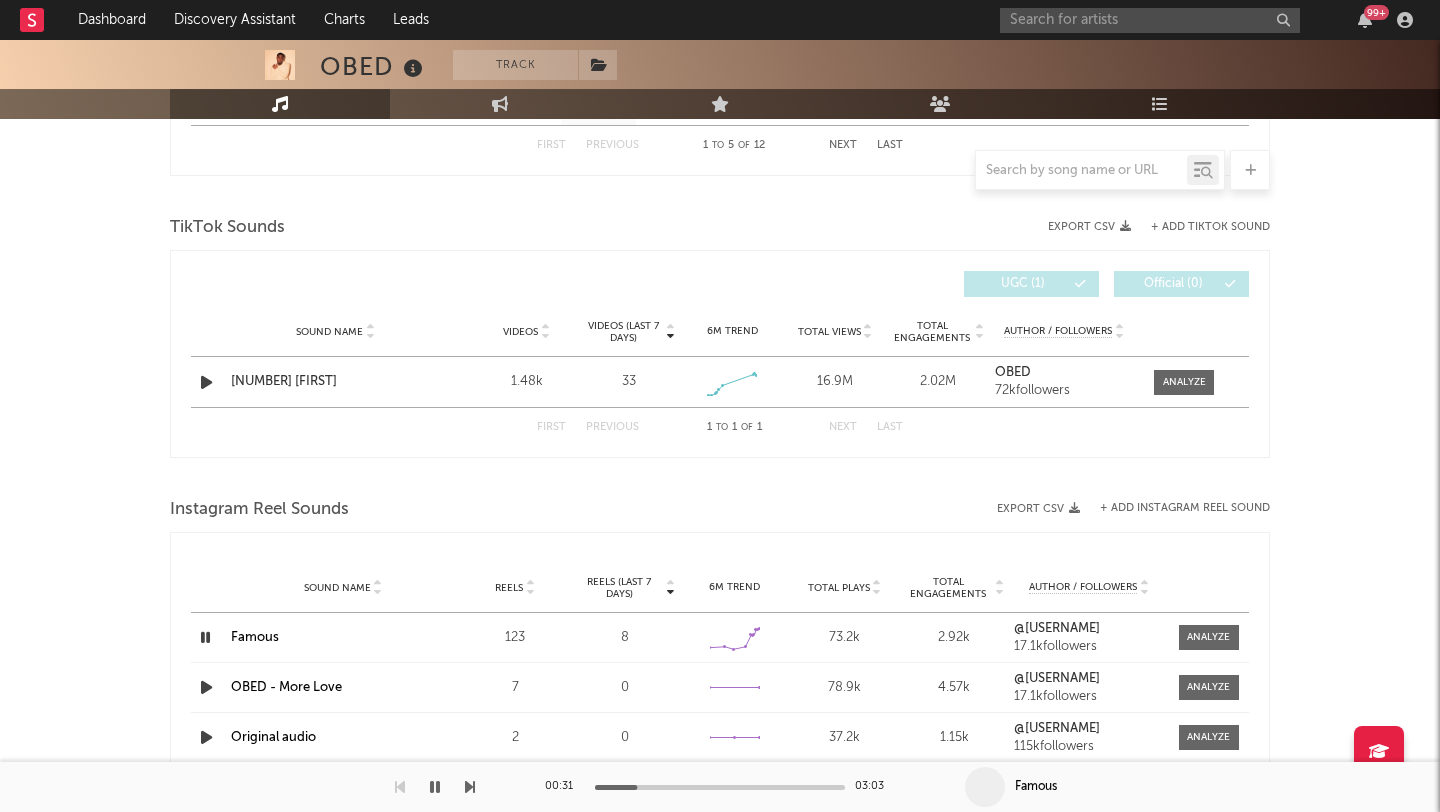 scroll, scrollTop: 1275, scrollLeft: 0, axis: vertical 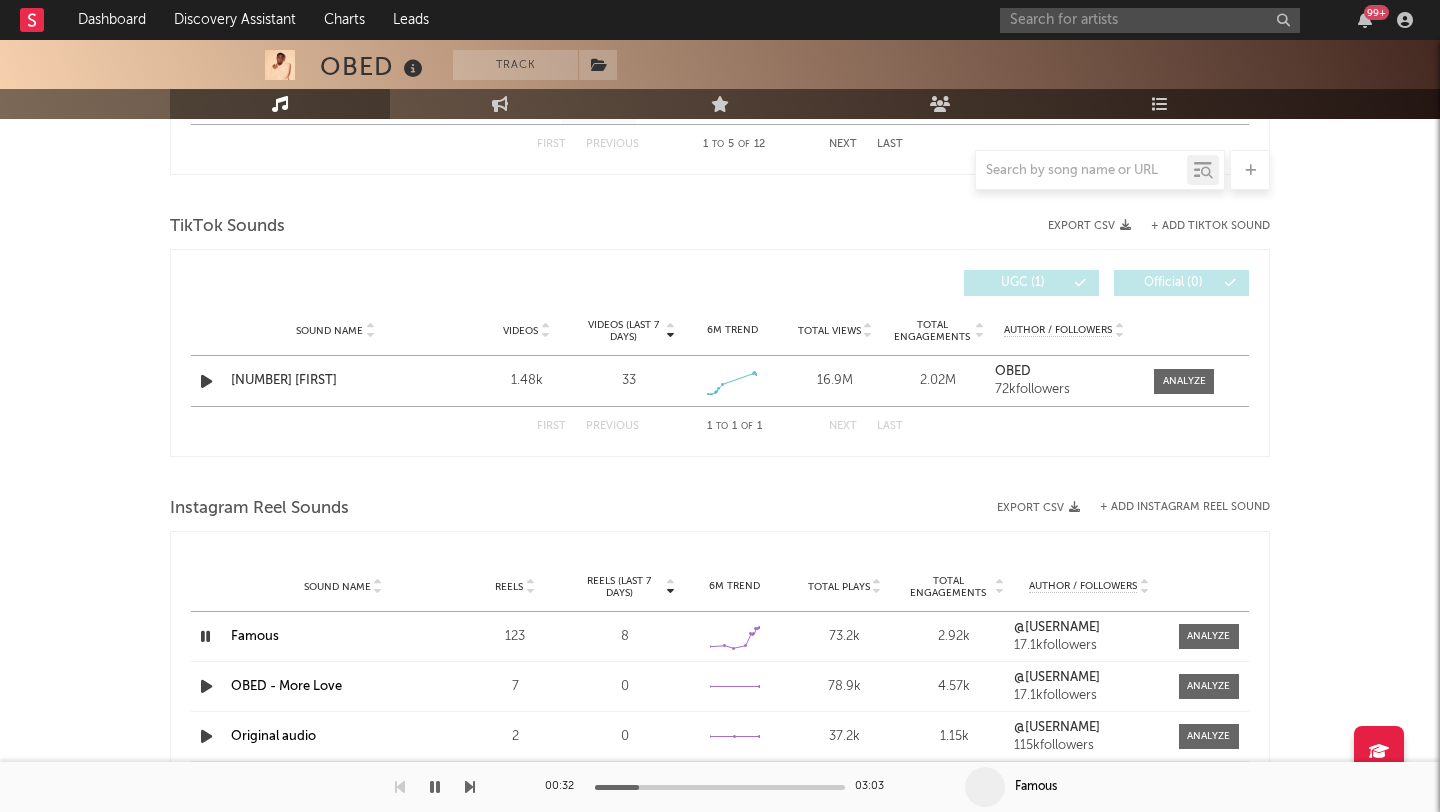click at bounding box center (205, 636) 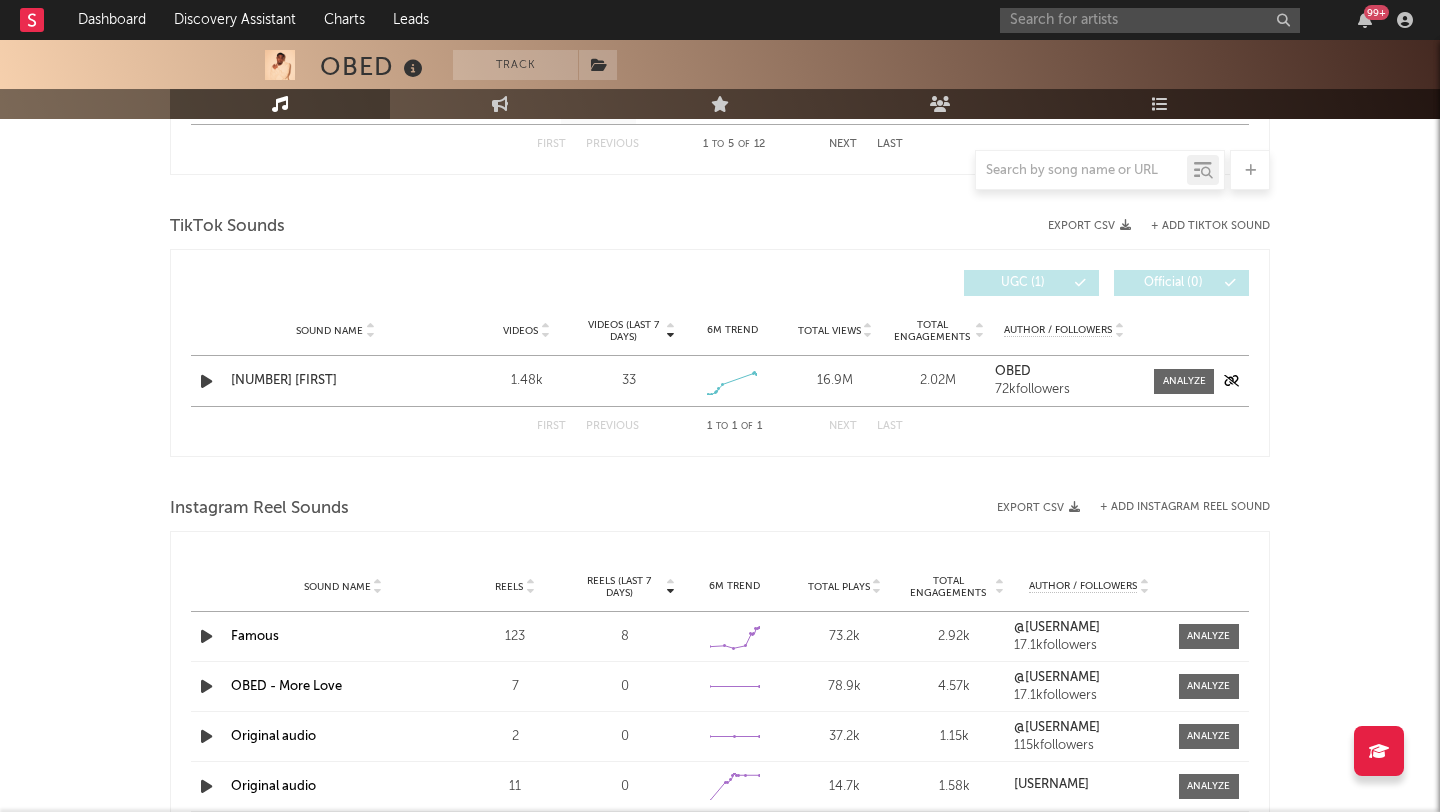 click at bounding box center (206, 381) 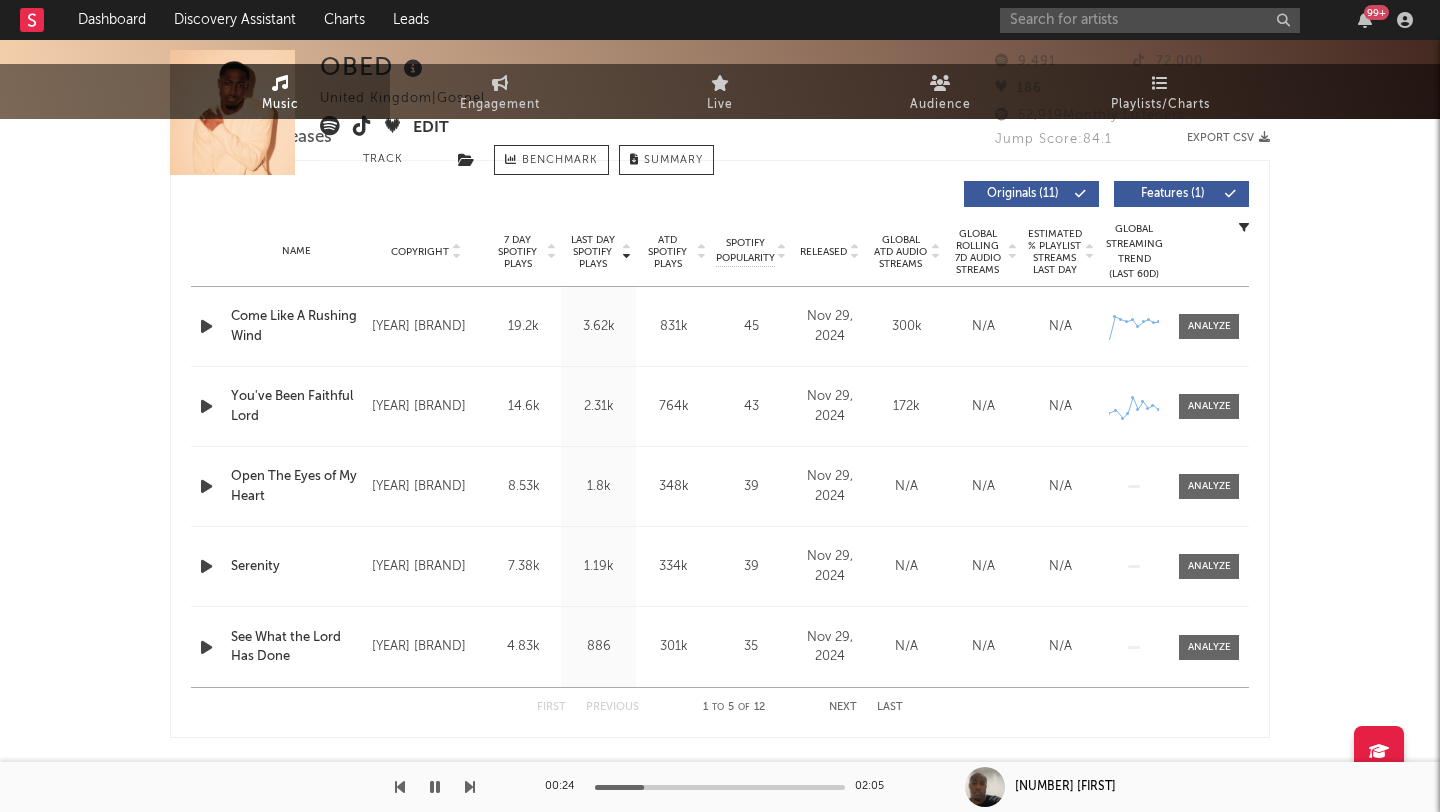 scroll, scrollTop: 0, scrollLeft: 0, axis: both 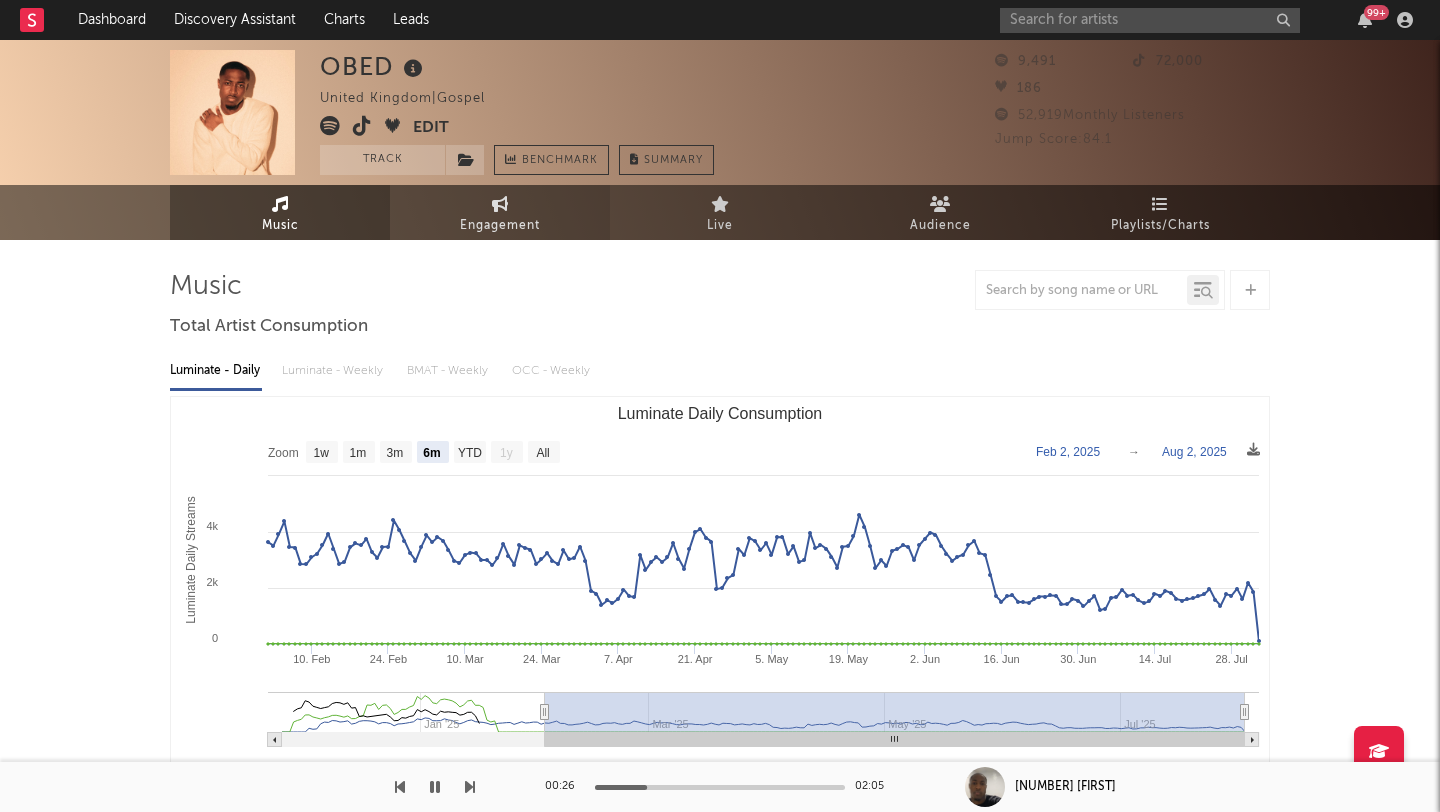 click on "Engagement" at bounding box center (500, 212) 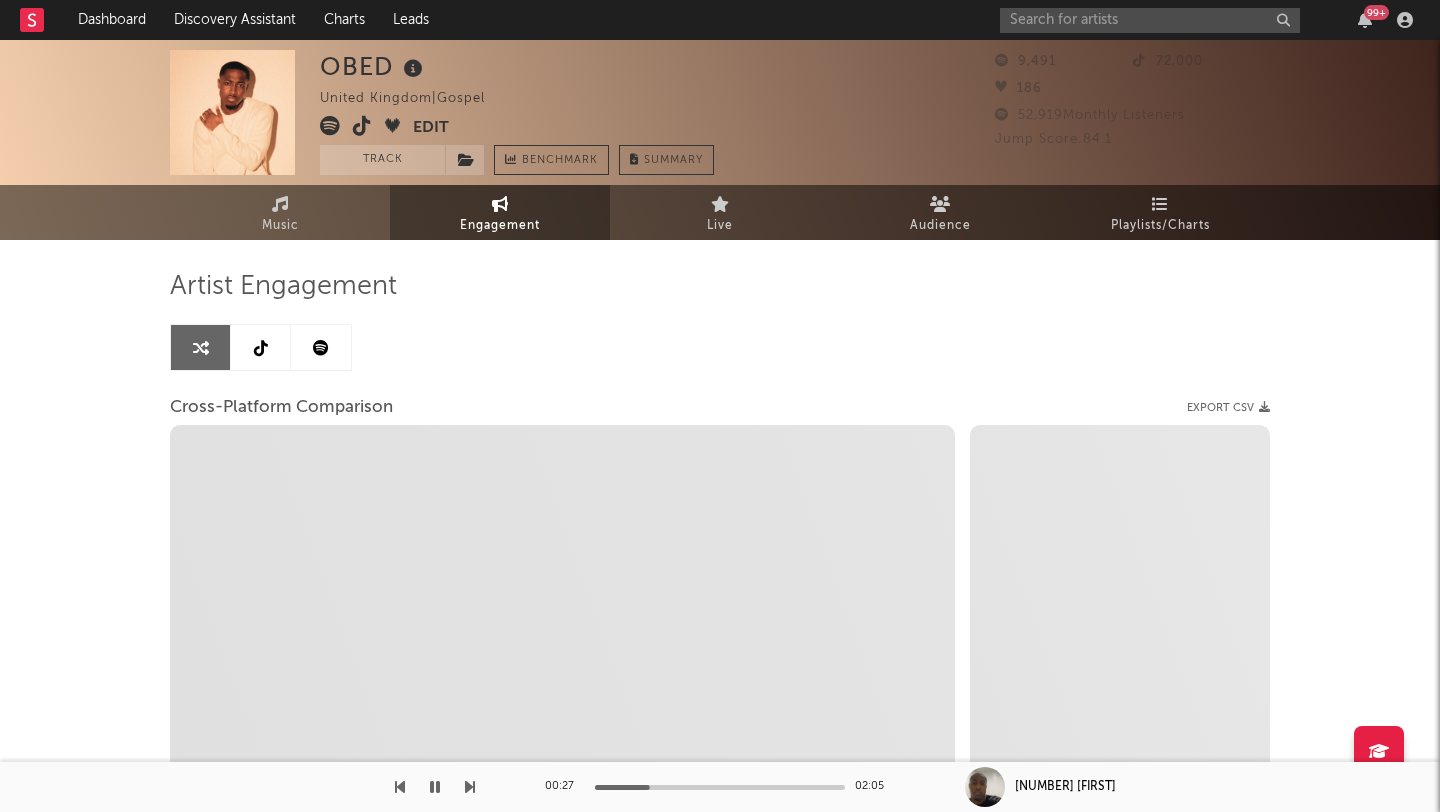 select on "1m" 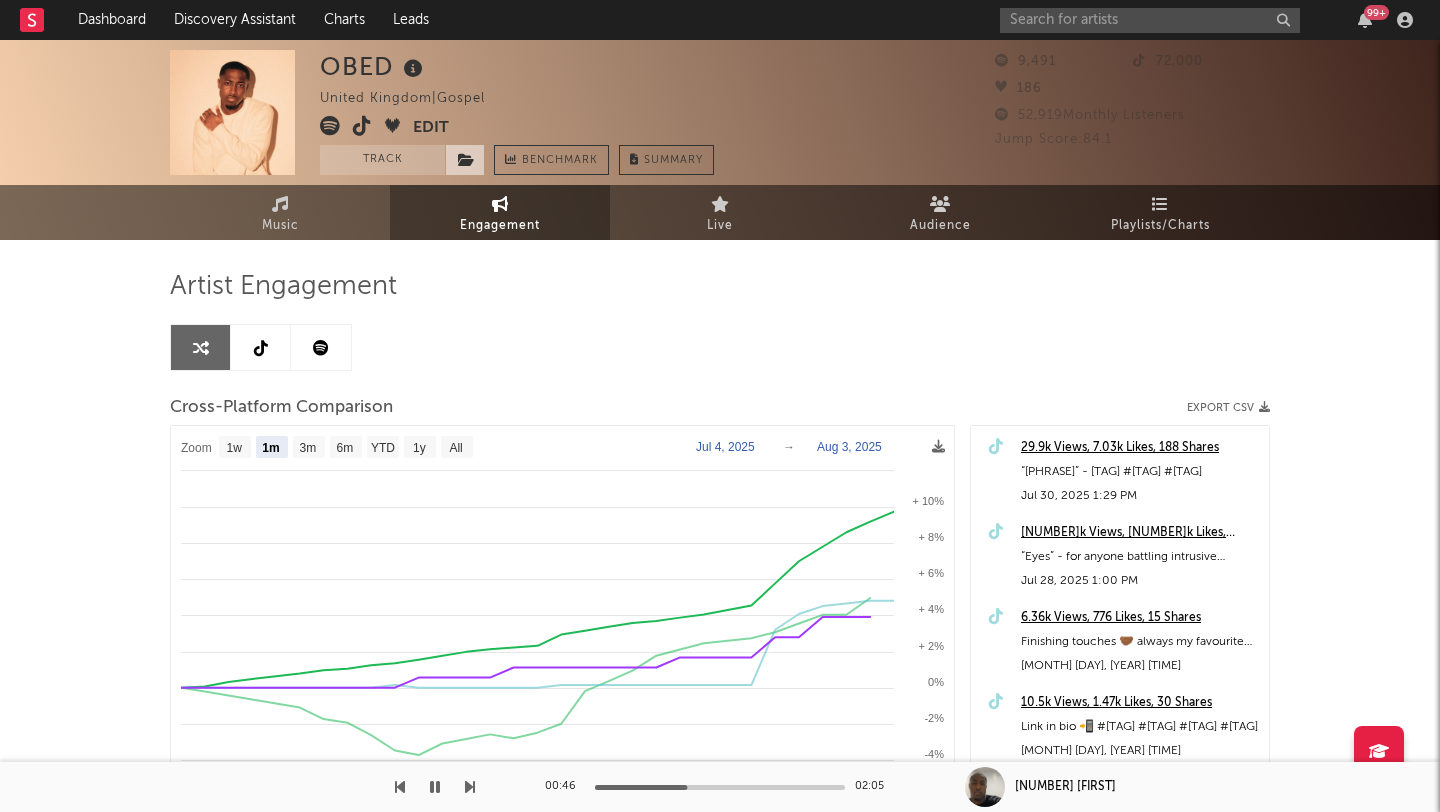 click at bounding box center (466, 160) 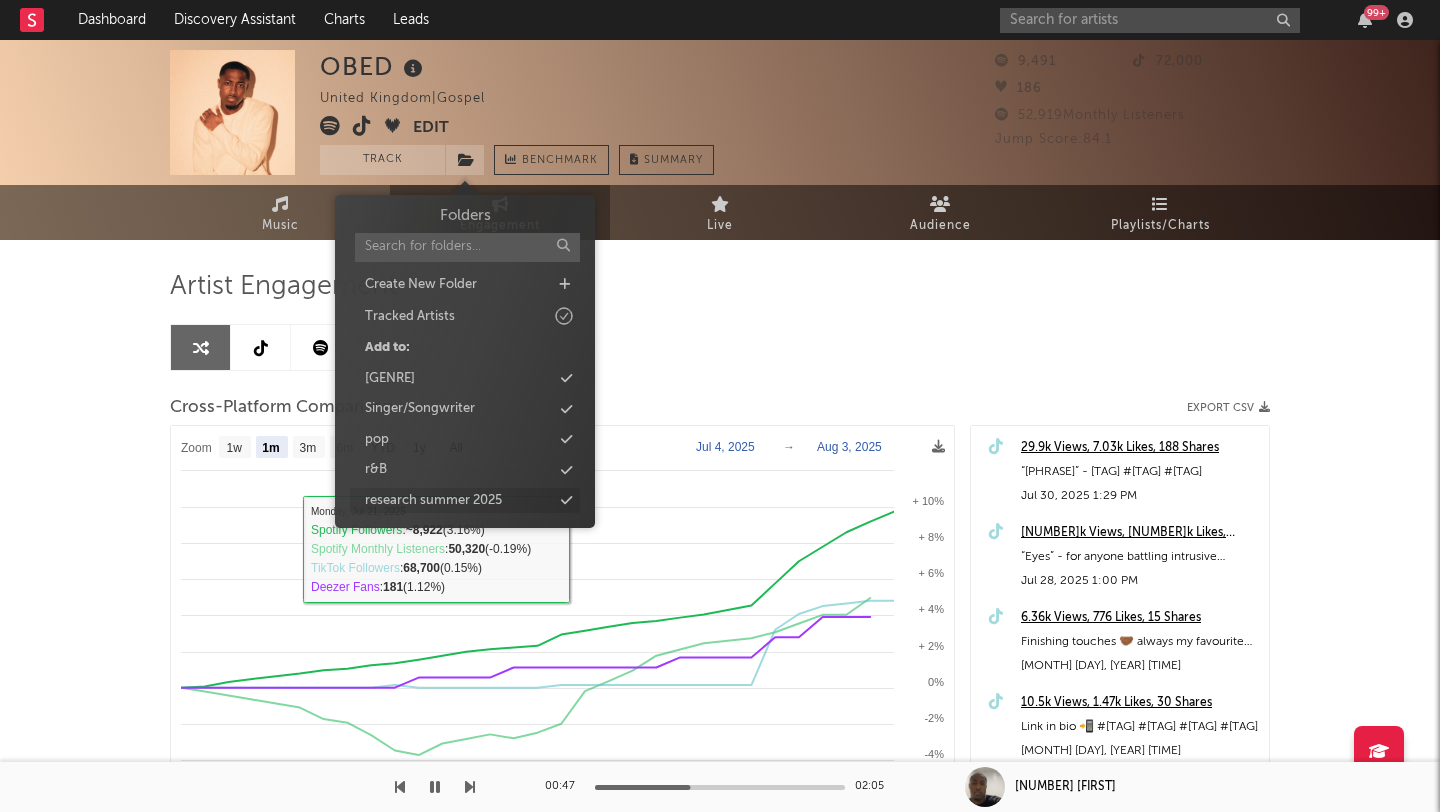 click at bounding box center (566, 500) 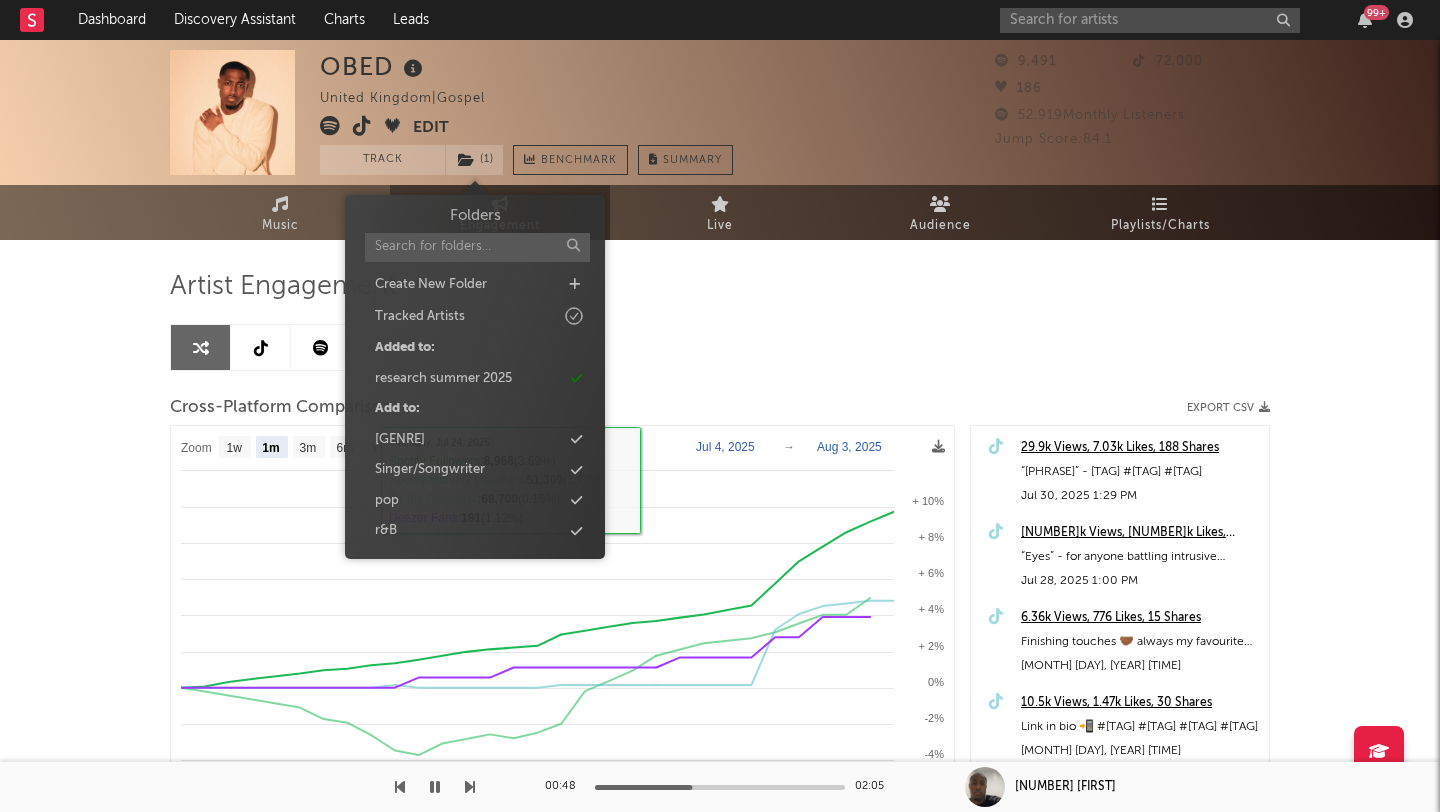 click on "Artist Engagement Cross-Platform Comparison Export CSV  Zoom 1w 1m 3m 6m YTD 1y All 2025-07-04 2025-08-03 Created with Highcharts 10.3.3 6. [MONTH] 8. [MONTH] 10. [MONTH] 12. [MONTH] 14. [MONTH] 16. [MONTH] 18. [MONTH] 20. [MONTH] 22. [MONTH] 24. [MONTH] 26. [MONTH] 28. [MONTH] 1. [MONTH] 3. [MONTH] [MONTH] '24 [MONTH] '25 [MONTH] '25 -6% -4% -2% 0% + 2% + 4% + 6% + 8% + 10% + 12% Zoom 1w 1m 3m 6m YTD 1y All [MONTH]  4, 2025 → [MONTH]  3, 2025 Spotify Followers Spotify Monthly Listeners TikTok Followers Deezer Fans 1 1 1 1 1 1 1 [DAY_OF_WEEK], [MONTH] 24, 2025 Spotify Followers :  8,968  (3.69%) Spotify Monthly Listeners :  51,309  (1.77%) TikTok Followers :  68,700  (0.15%) Deezer Fans :  181  (1.12%) 29.9k Views, 7.03k Likes, 188 Shares “Eyes” - OBED #[TAG] #[TAG] #[TAG] [MONTH] 30, 2025 1:29 PM 222k Views, 47.1k Likes, 2.19k Shares “Eyes” - for anyone battling intrusive thoughts ❤️ #[TAG] #[TAG] #[TAG]  [MONTH] 28, 2025 1:00 PM 6.36k Views, 776 Likes, 15 Shares Finishing touches 🤝🏾 always my favourite part🙂‍↕️ #[TAG] #[TAG] #[TAG]  [MONTH] 24, 2025 3:23 PM" at bounding box center (720, 610) 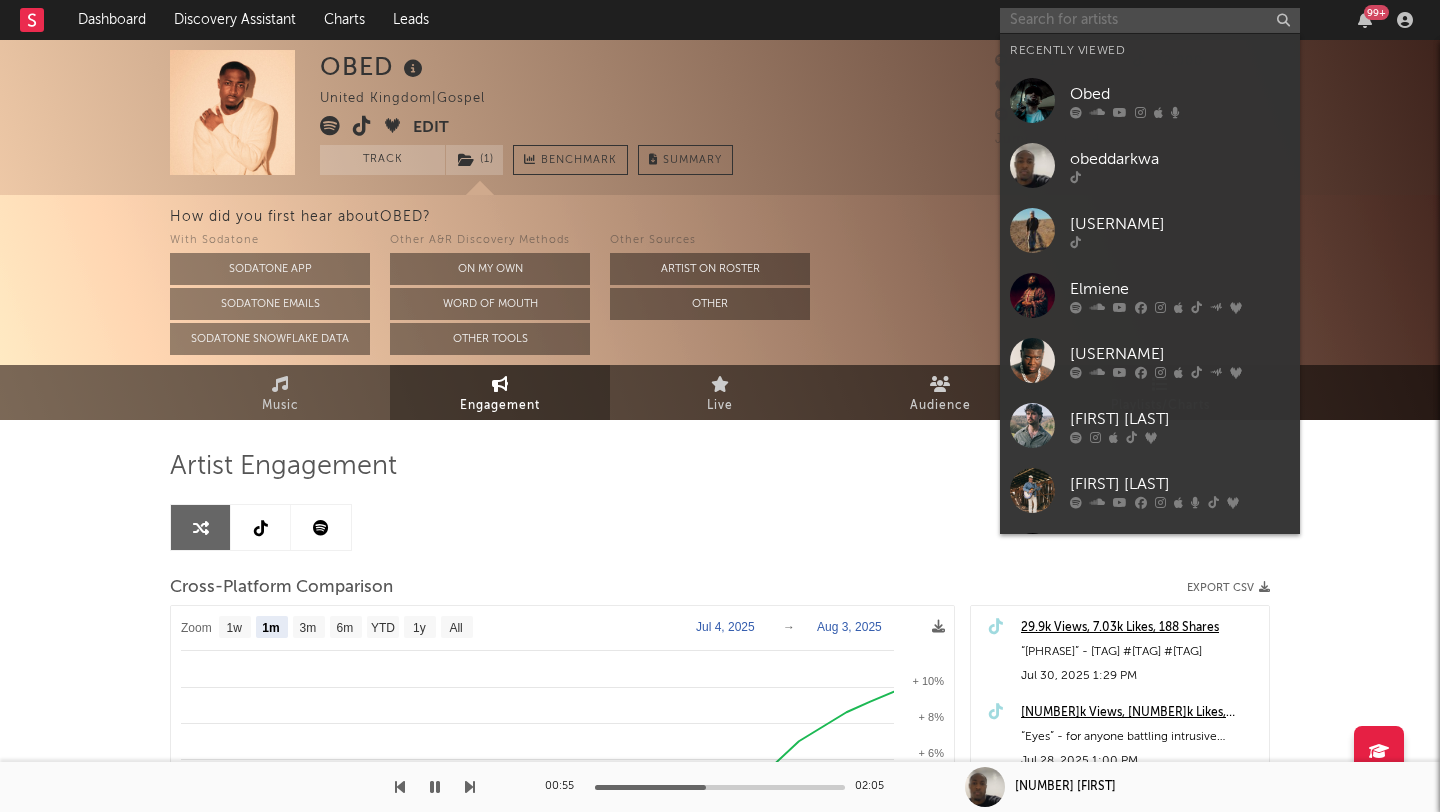 click at bounding box center (1150, 20) 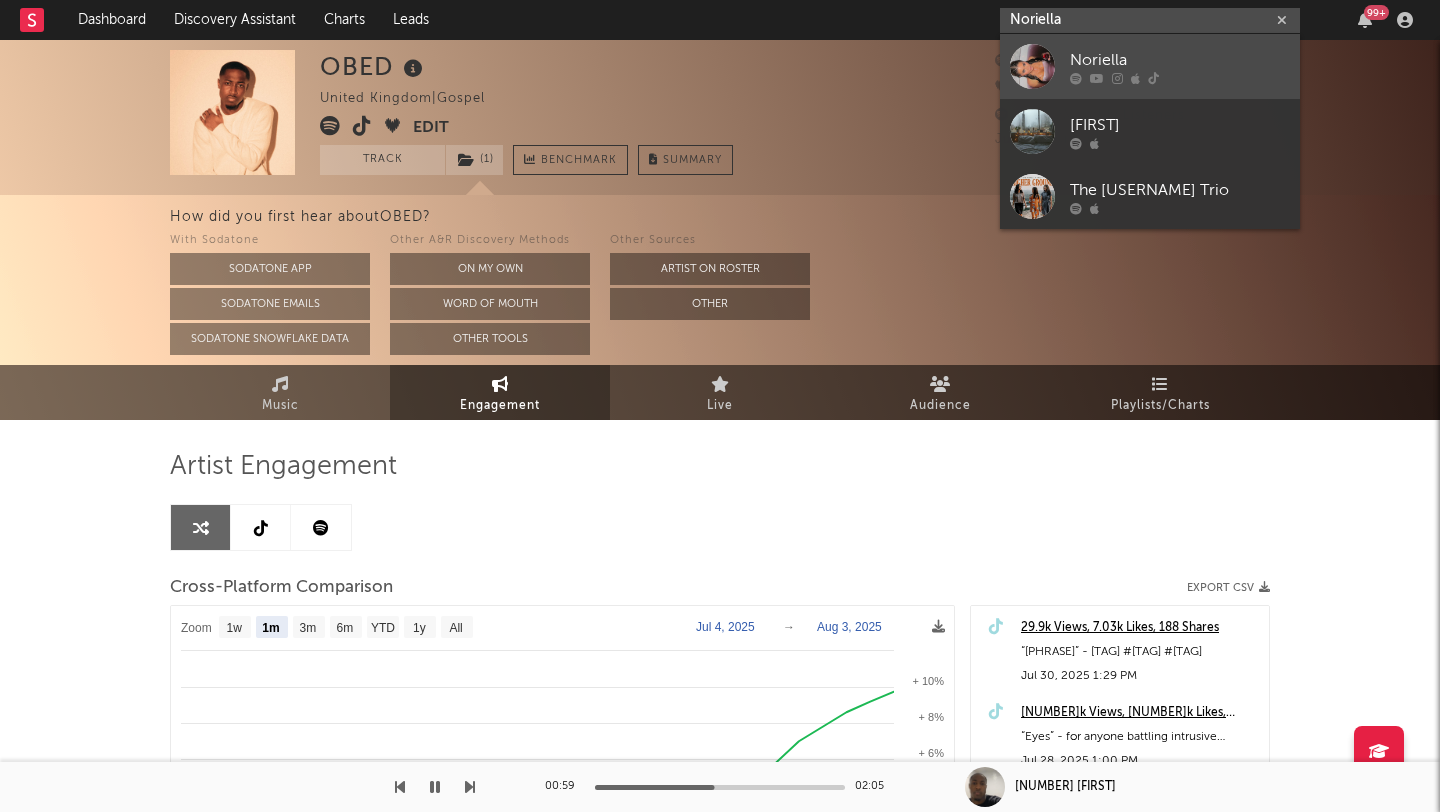 type on "Noriella" 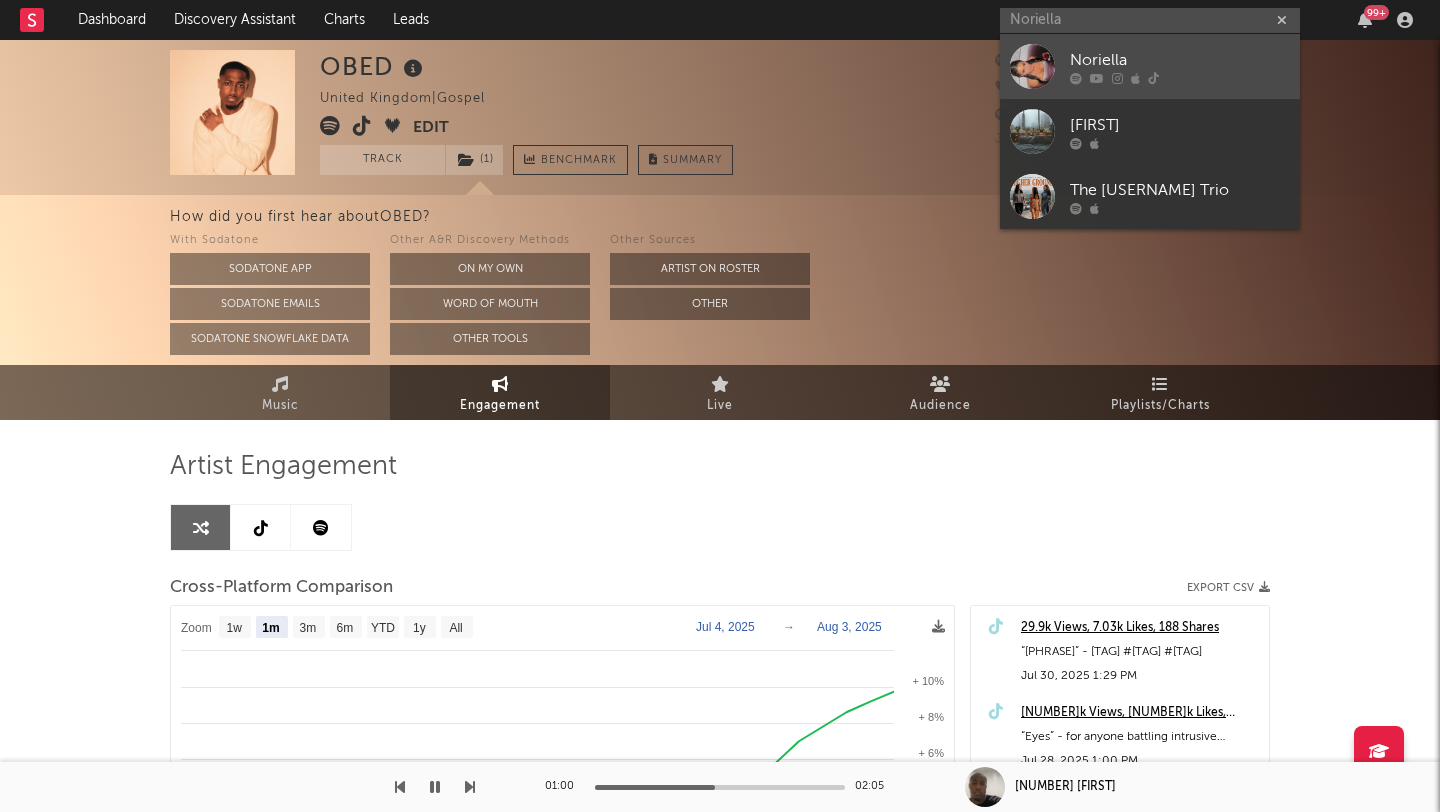 click at bounding box center (1153, 78) 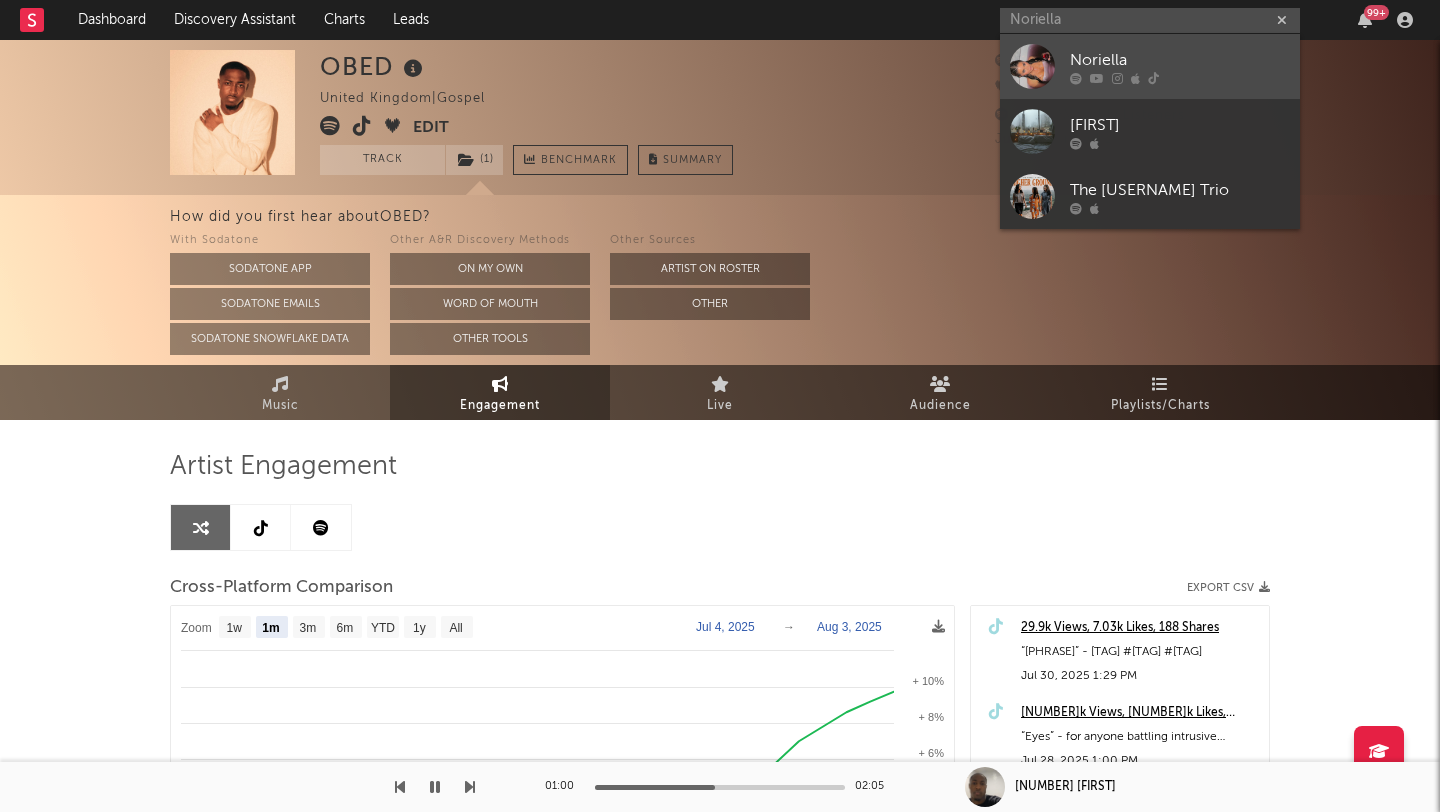 type 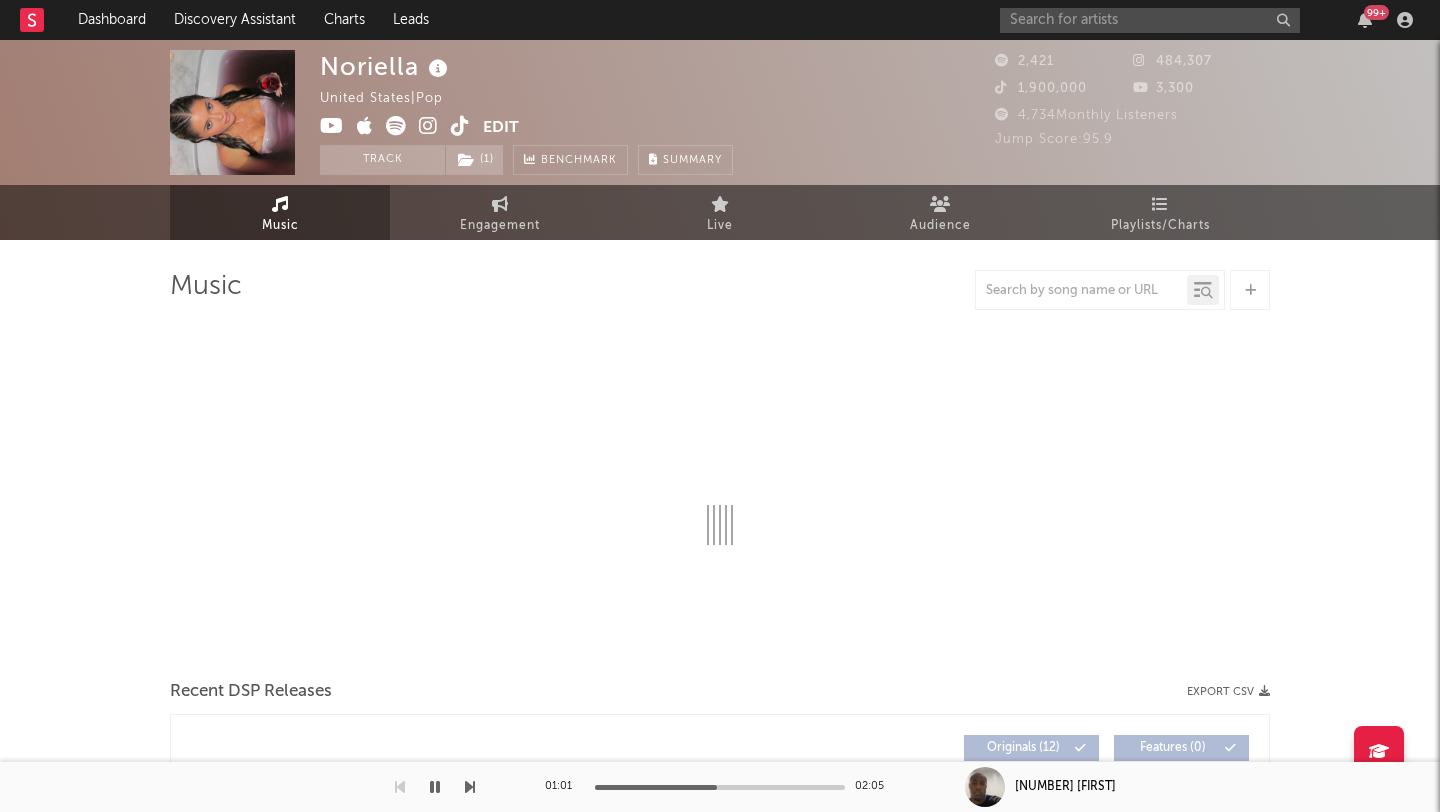 select on "1w" 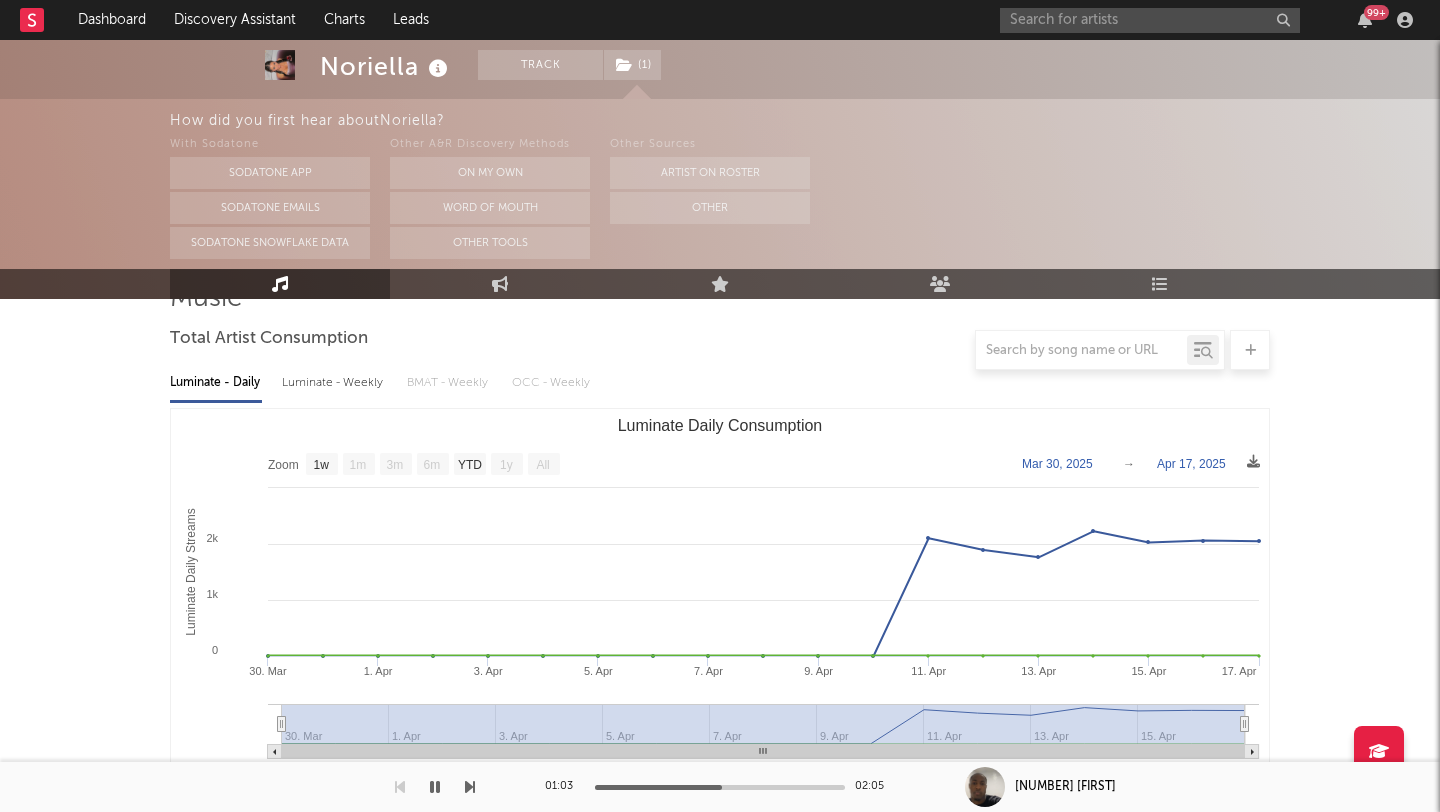 scroll, scrollTop: 161, scrollLeft: 0, axis: vertical 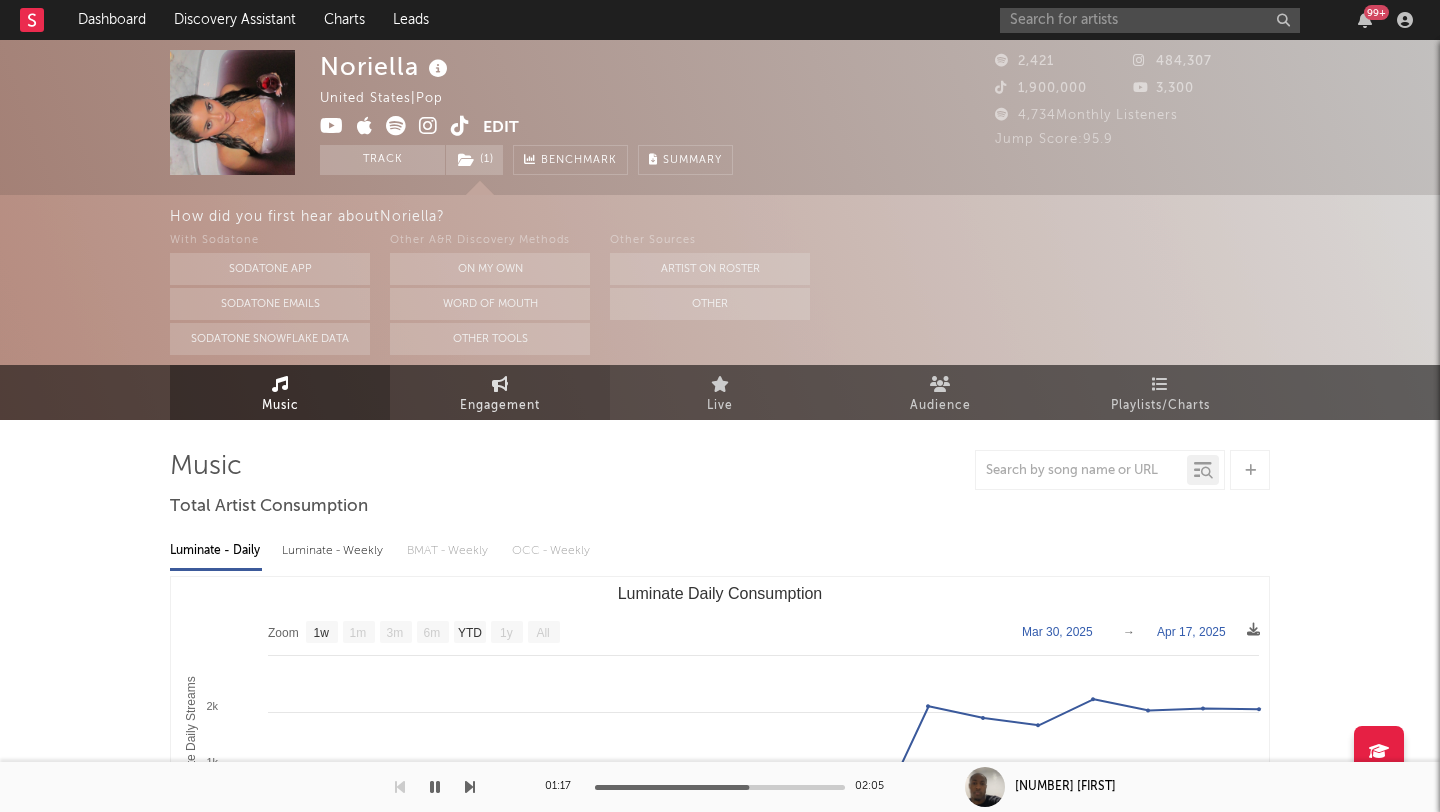 click on "Engagement" at bounding box center [500, 392] 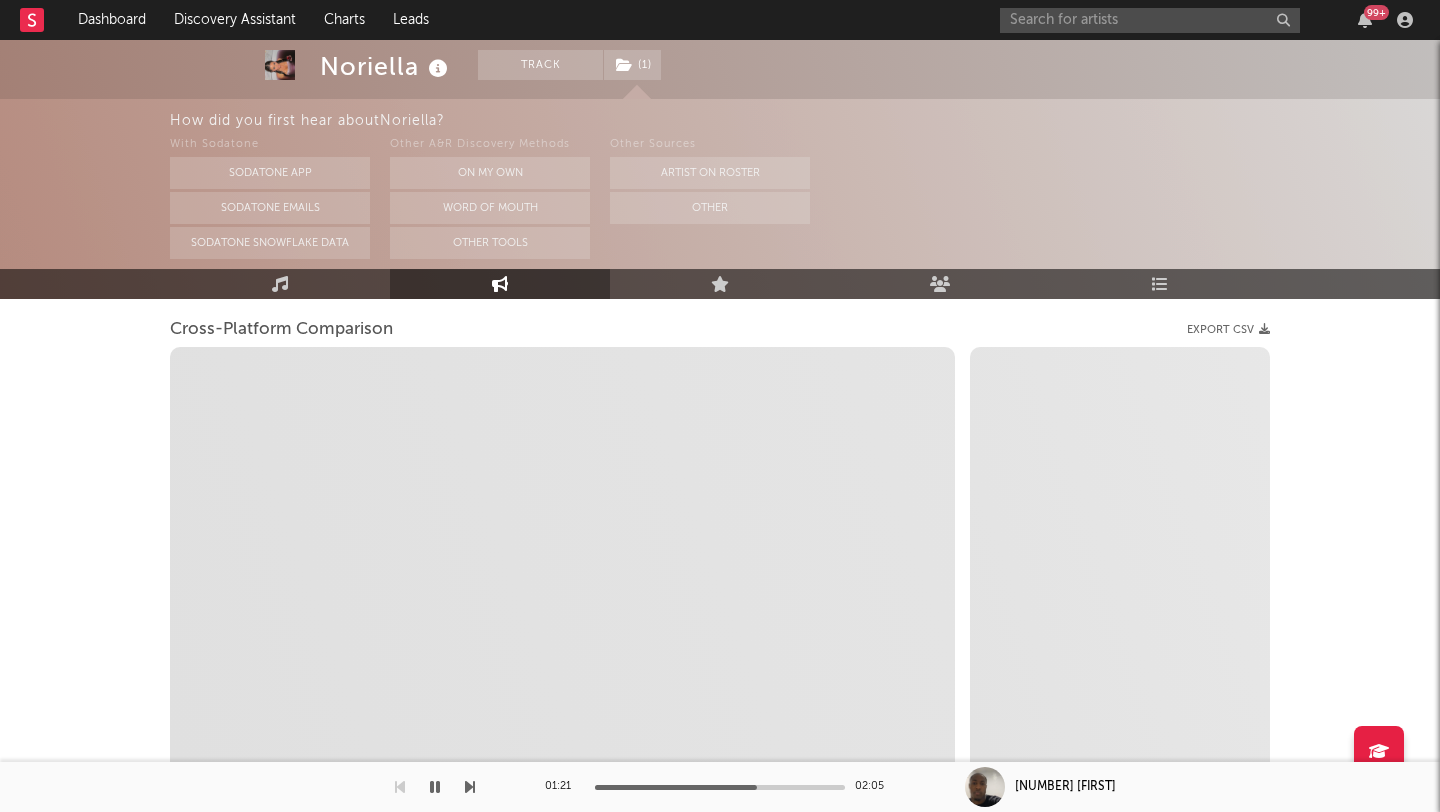 scroll, scrollTop: 0, scrollLeft: 0, axis: both 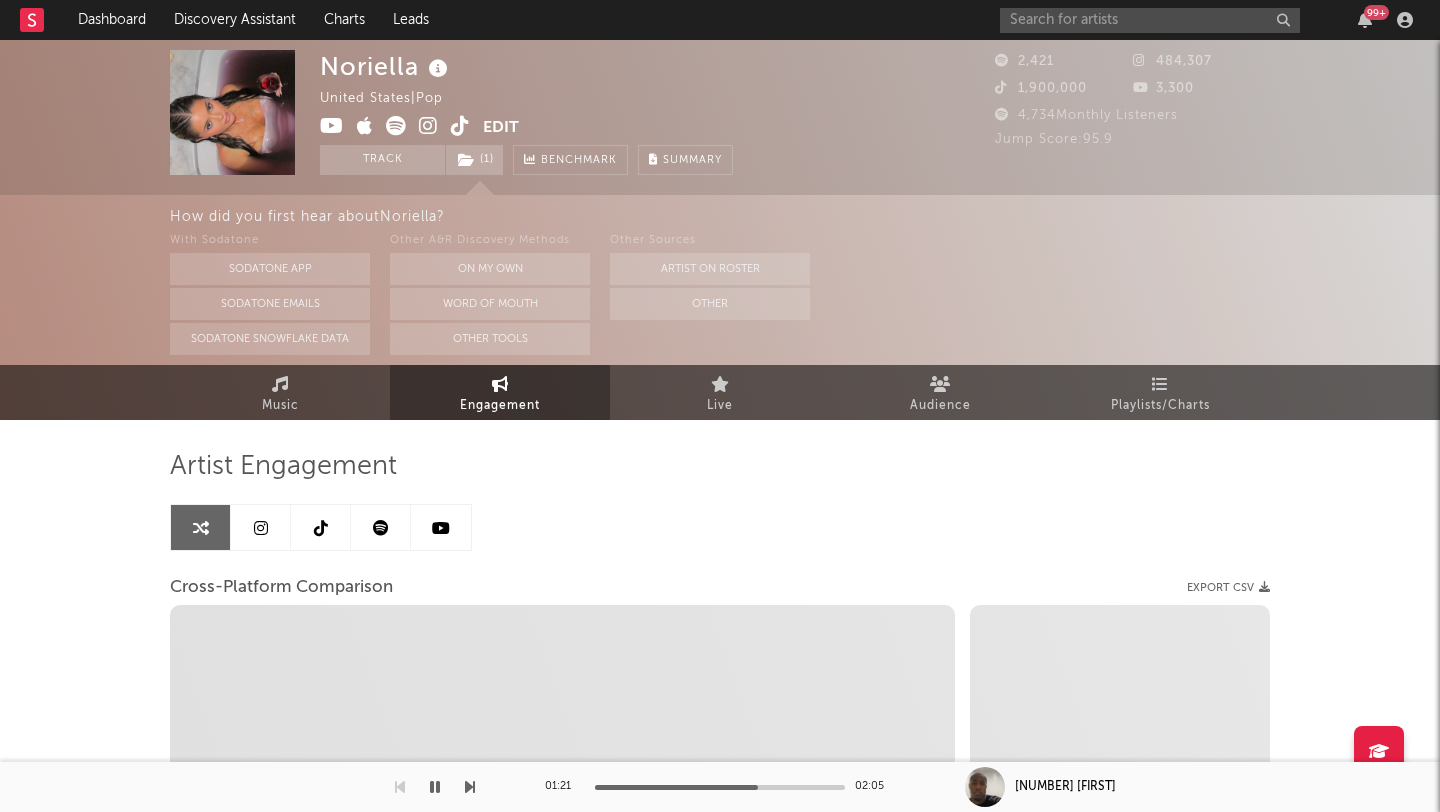 select on "1m" 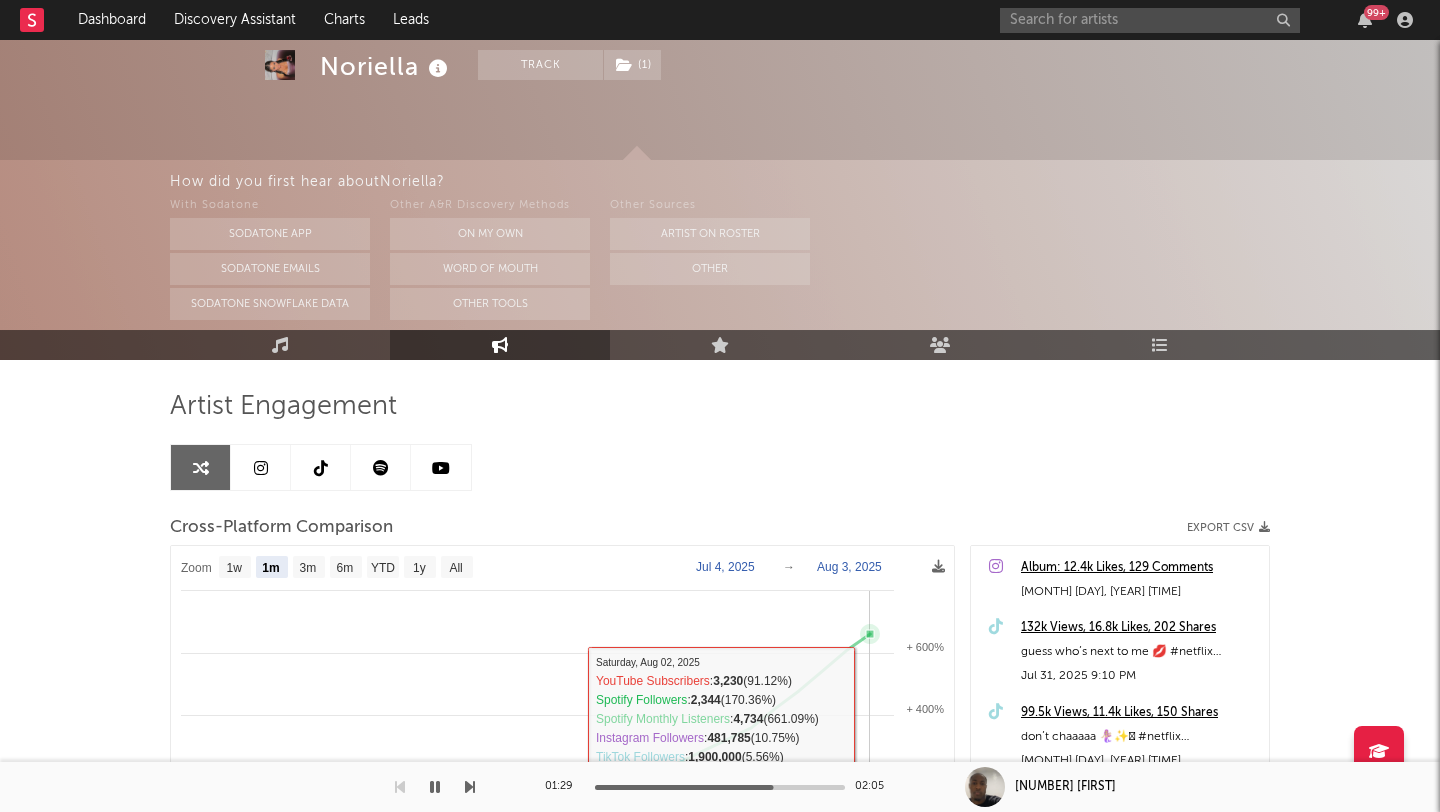 scroll, scrollTop: 58, scrollLeft: 0, axis: vertical 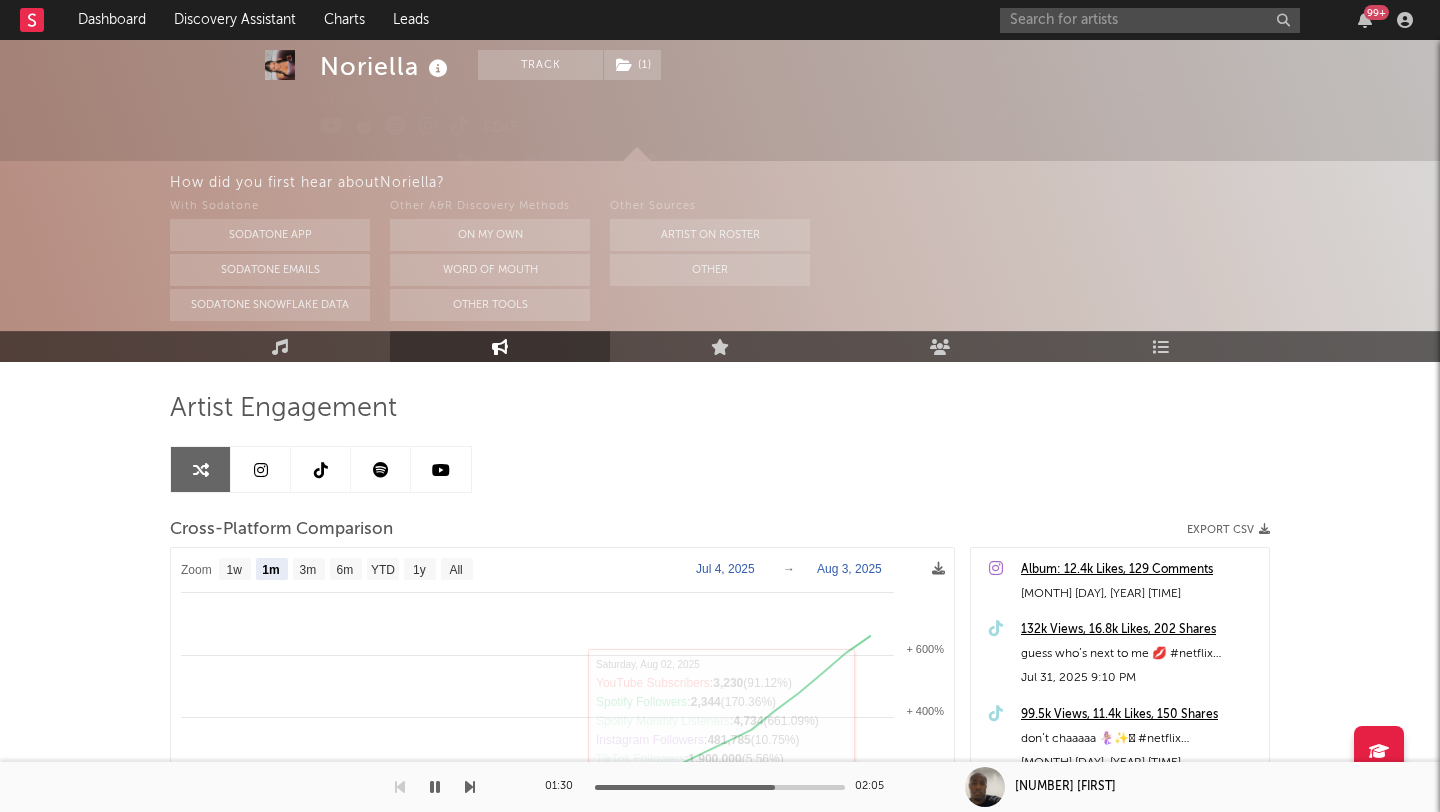 click at bounding box center (261, 469) 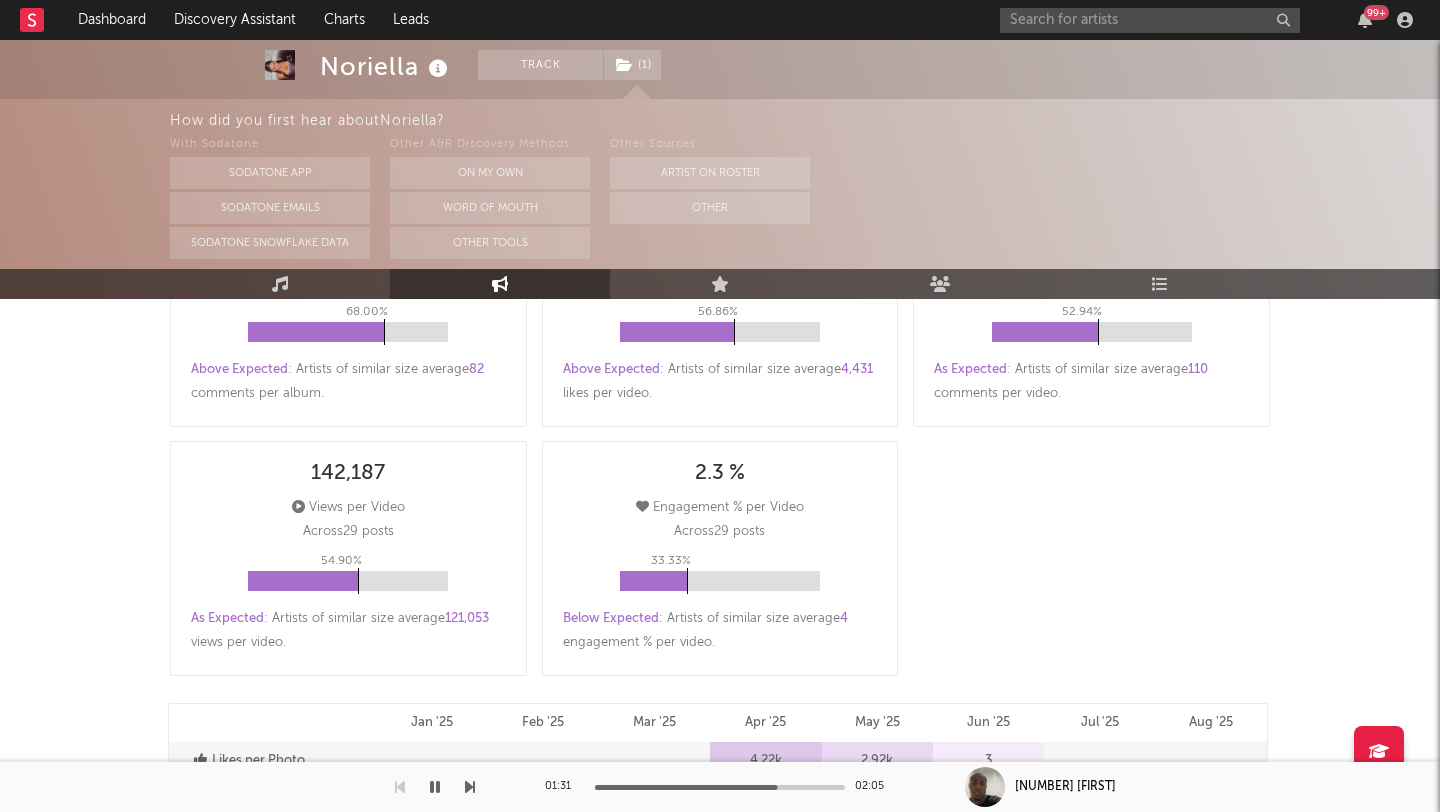 select on "6m" 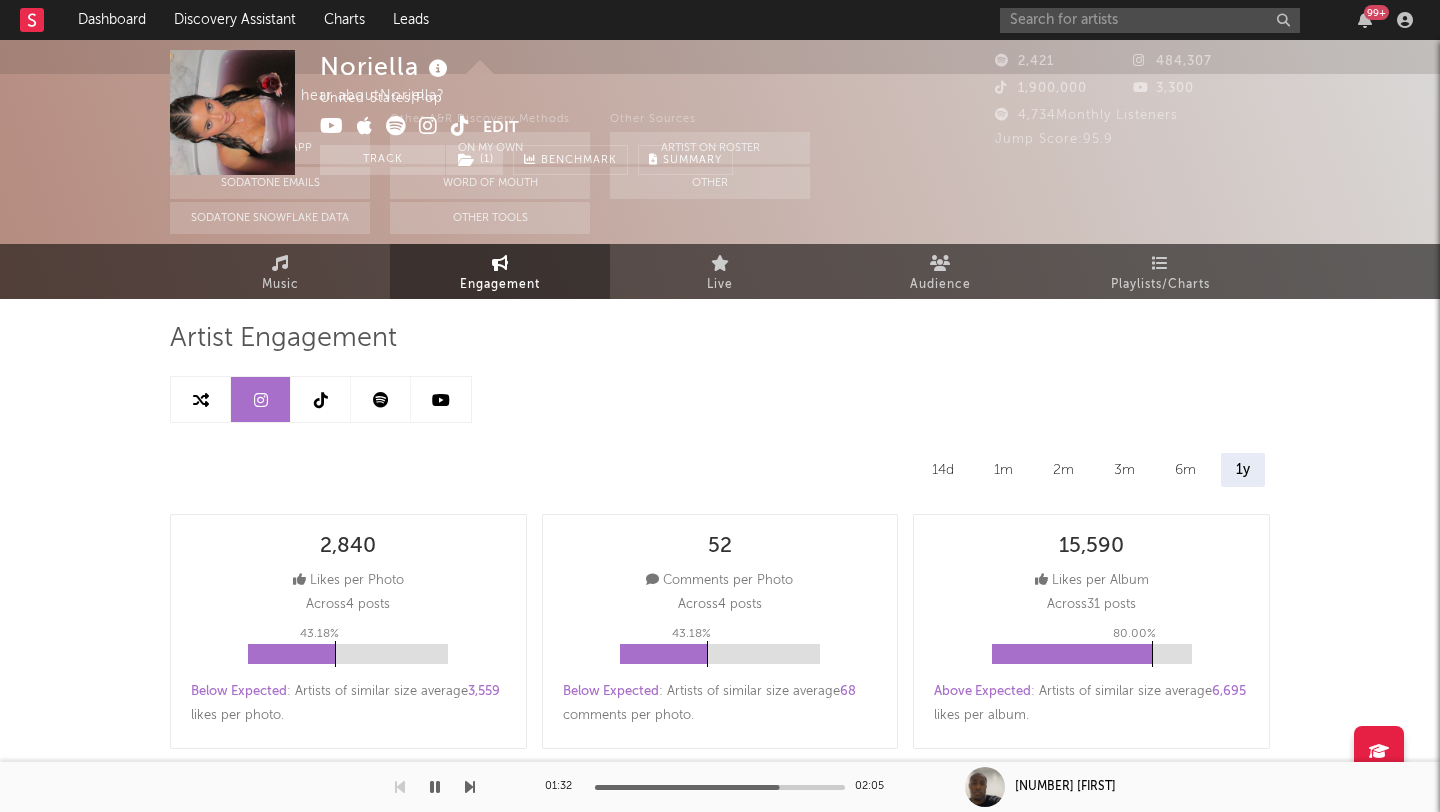 scroll, scrollTop: 0, scrollLeft: 0, axis: both 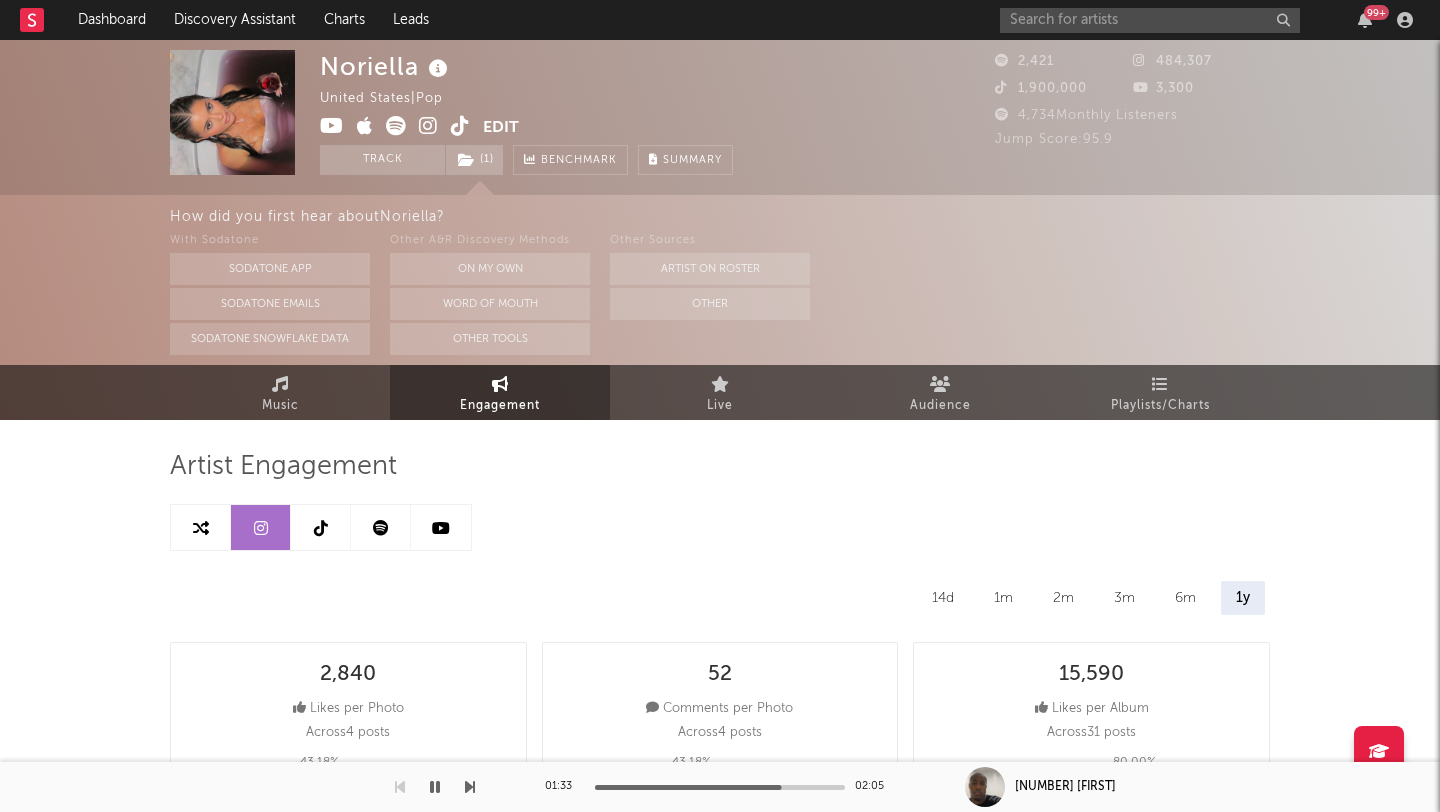 click at bounding box center (321, 527) 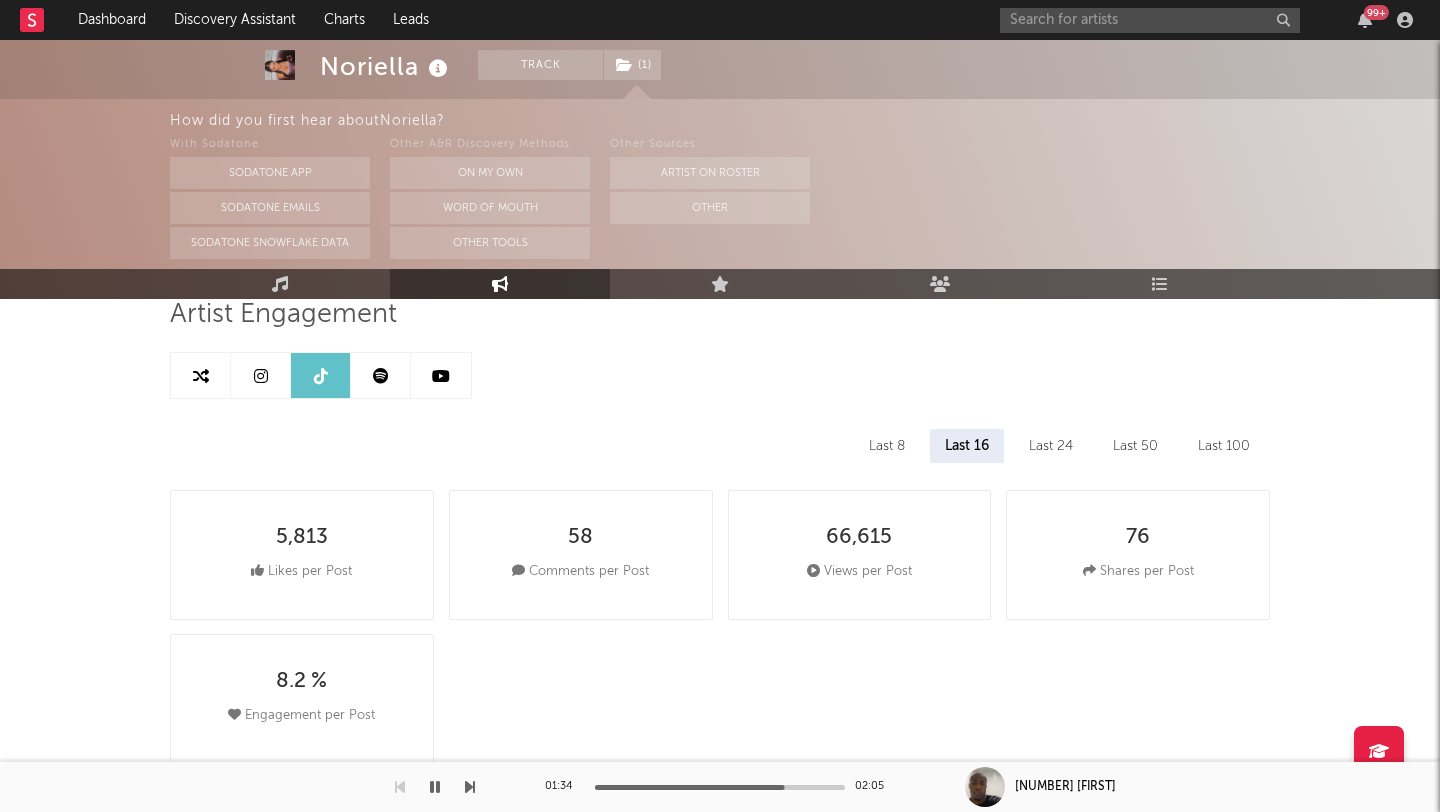 scroll, scrollTop: 0, scrollLeft: 0, axis: both 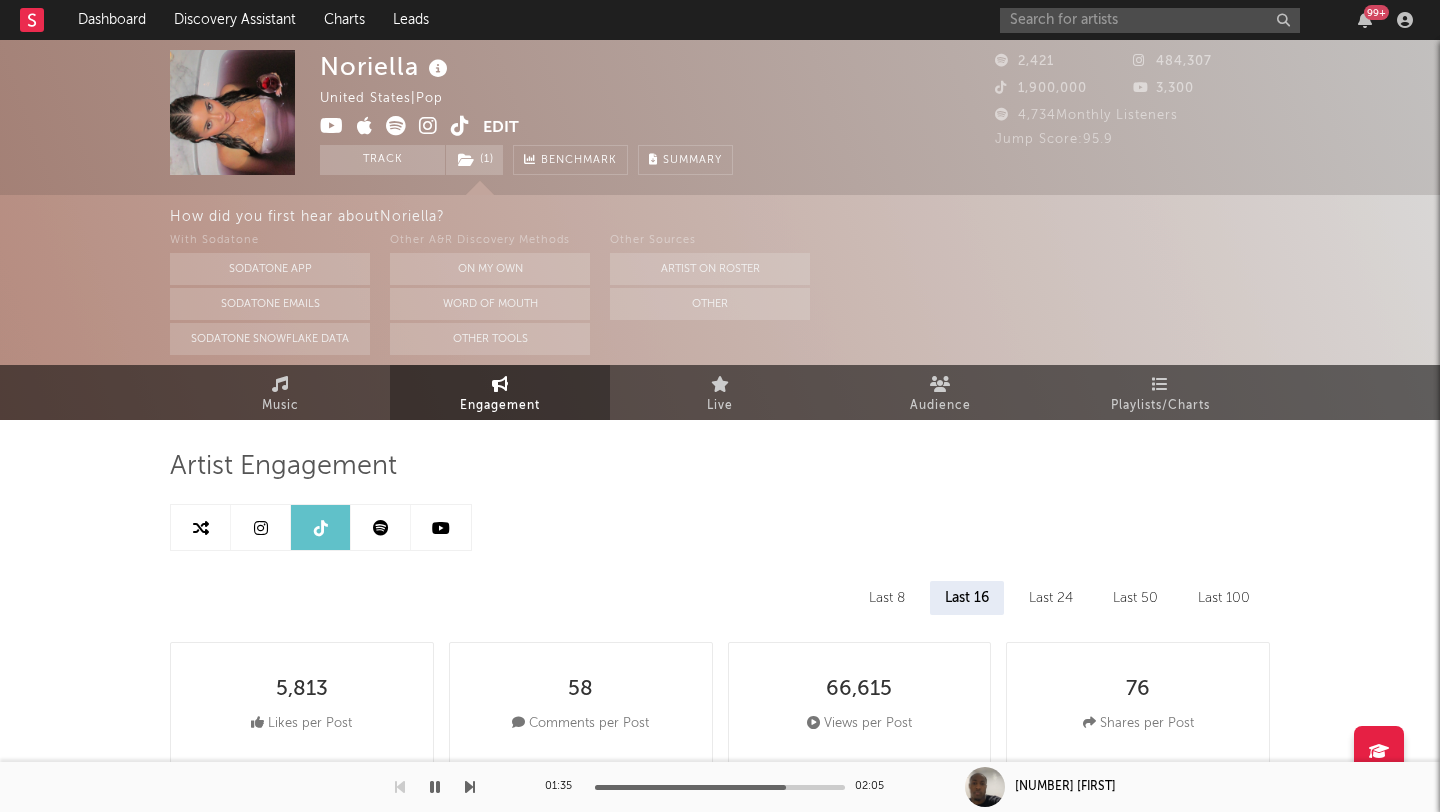 select on "6m" 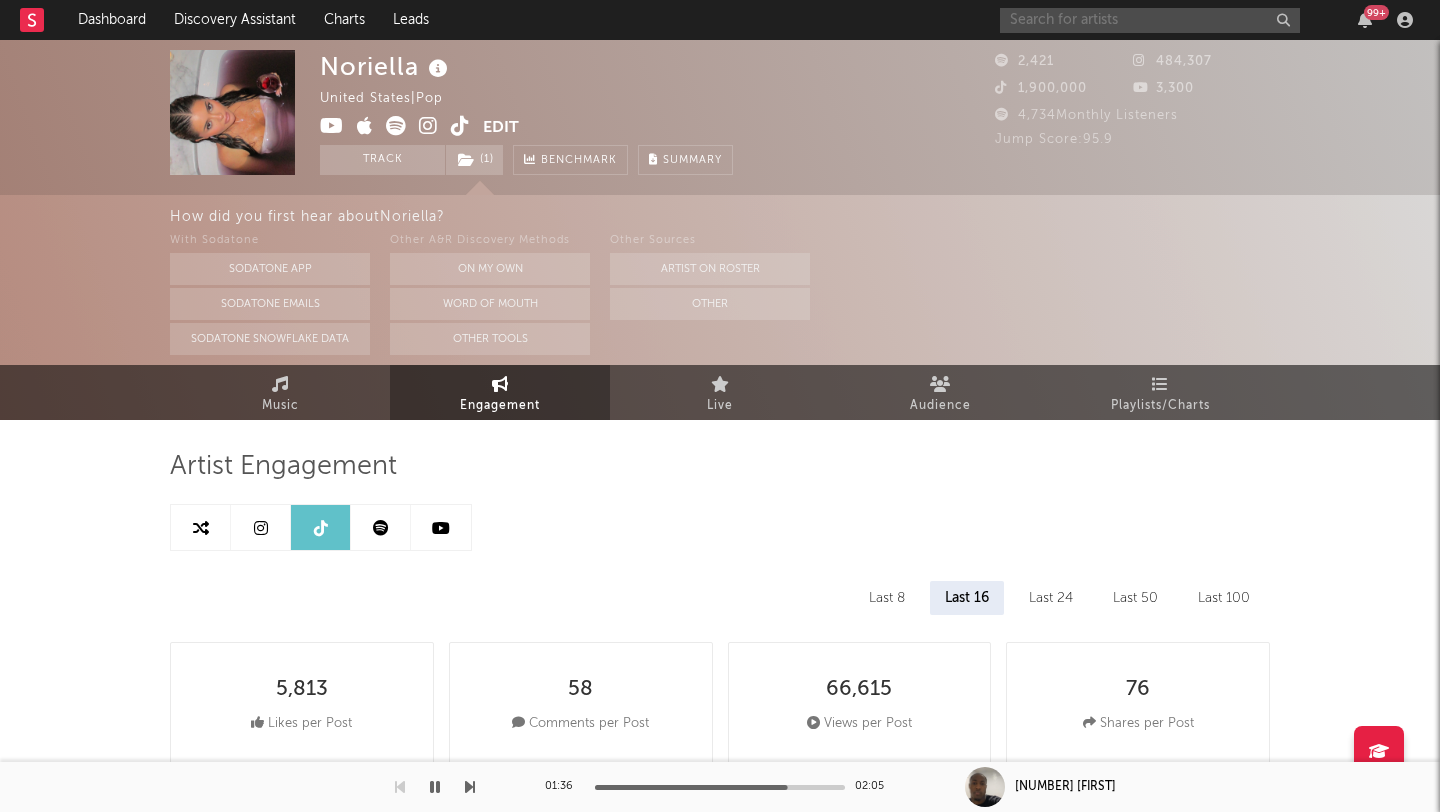 click at bounding box center (1150, 20) 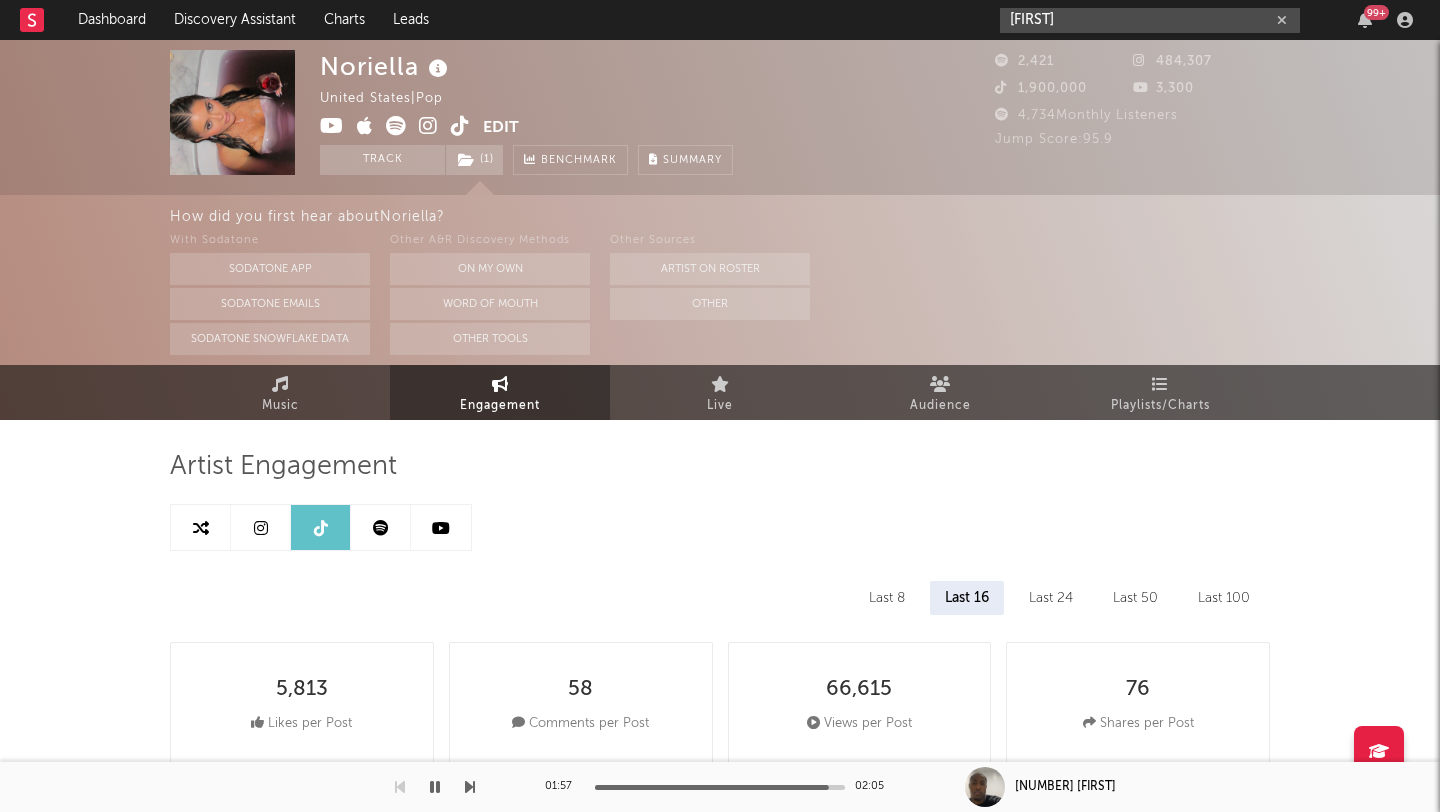 click on "[FIRST]" at bounding box center (1150, 20) 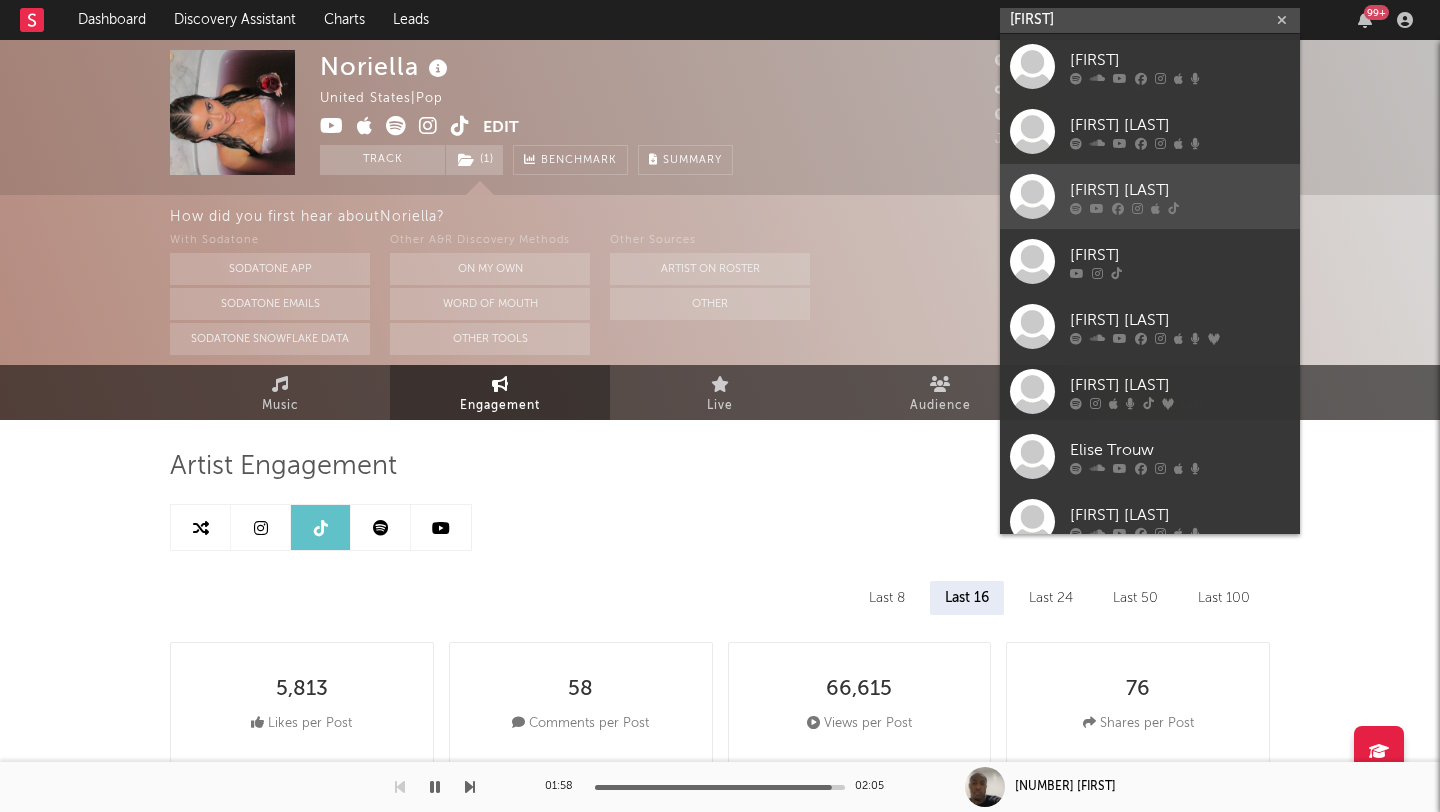 scroll, scrollTop: 150, scrollLeft: 0, axis: vertical 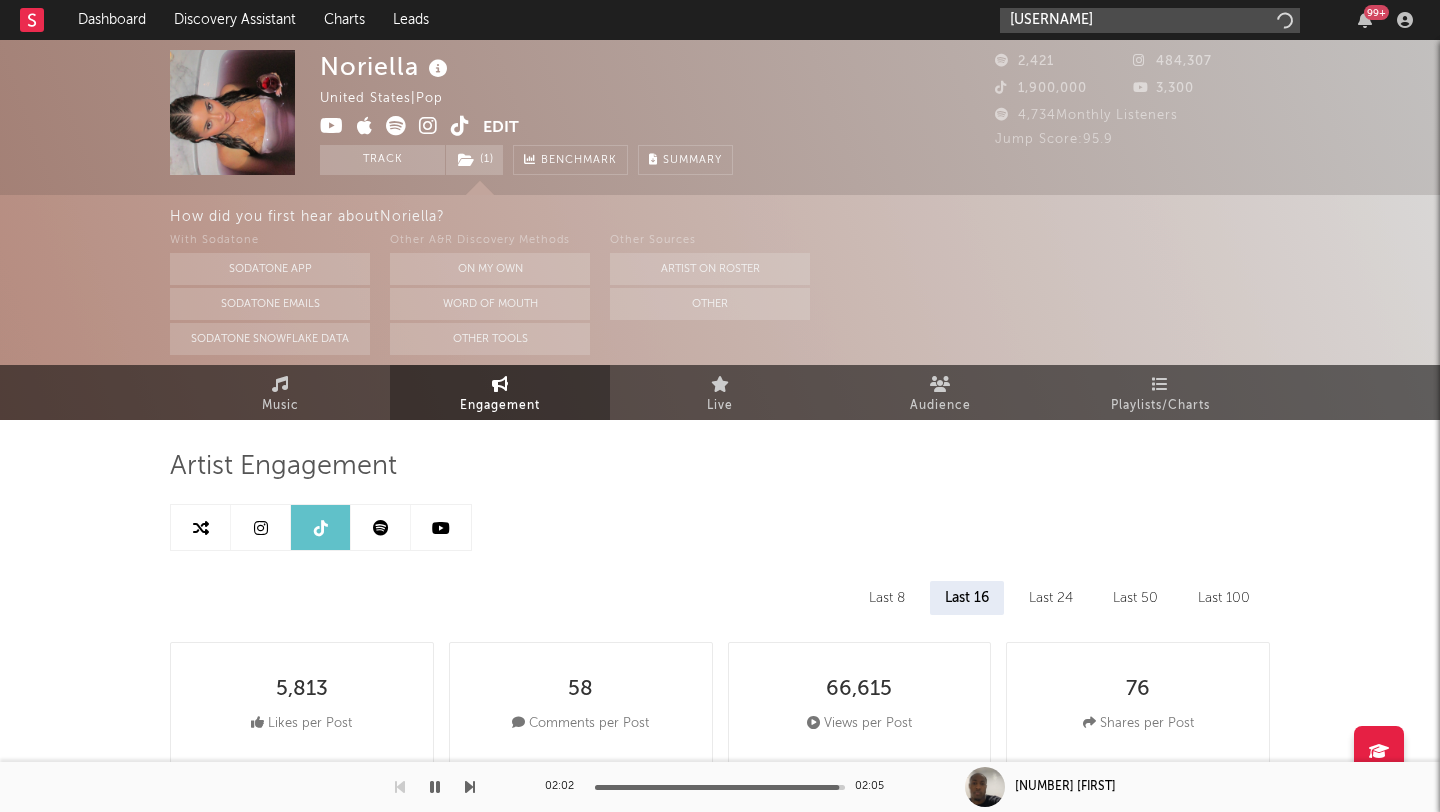 type on "[USERNAME]" 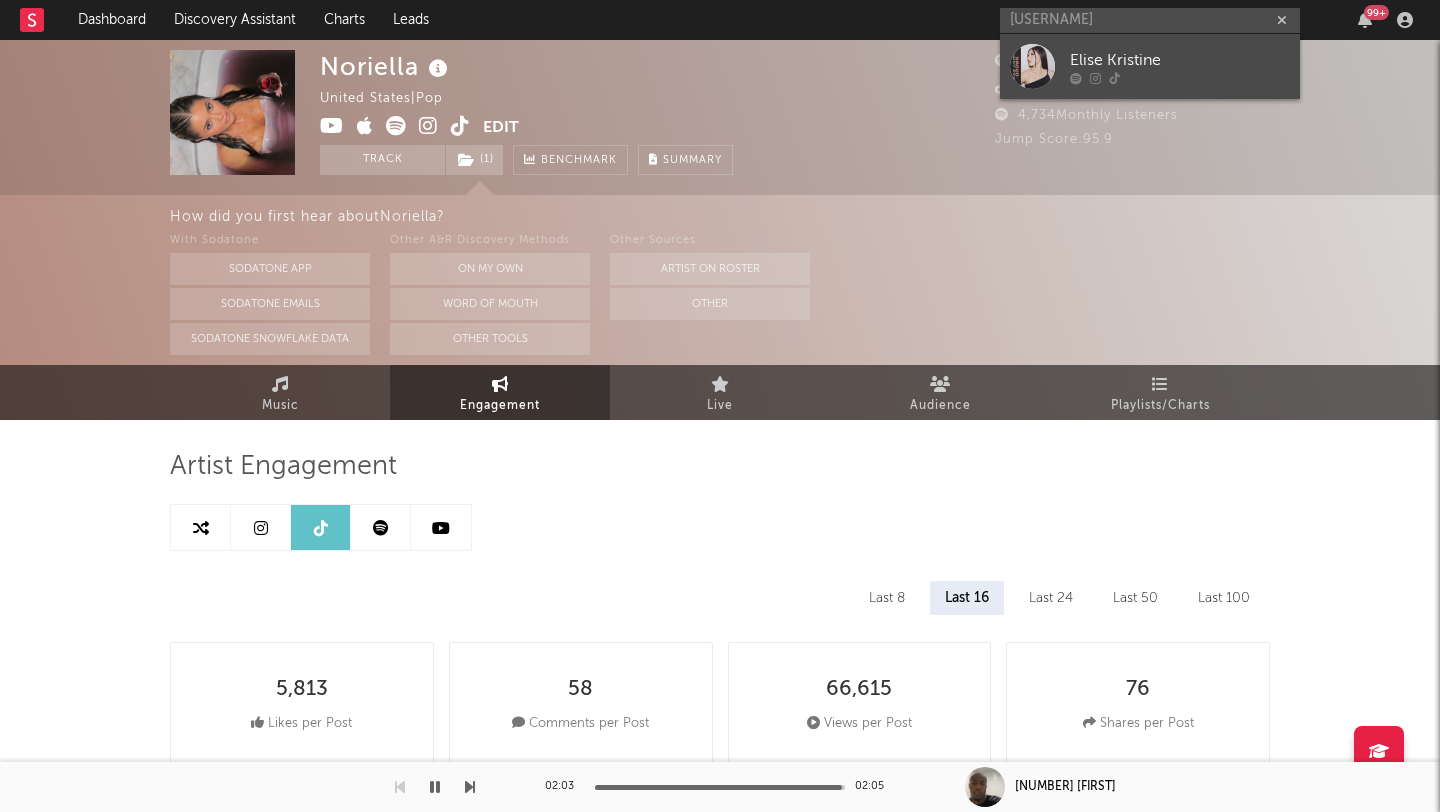 click on "Elise Kristine" at bounding box center [1150, 66] 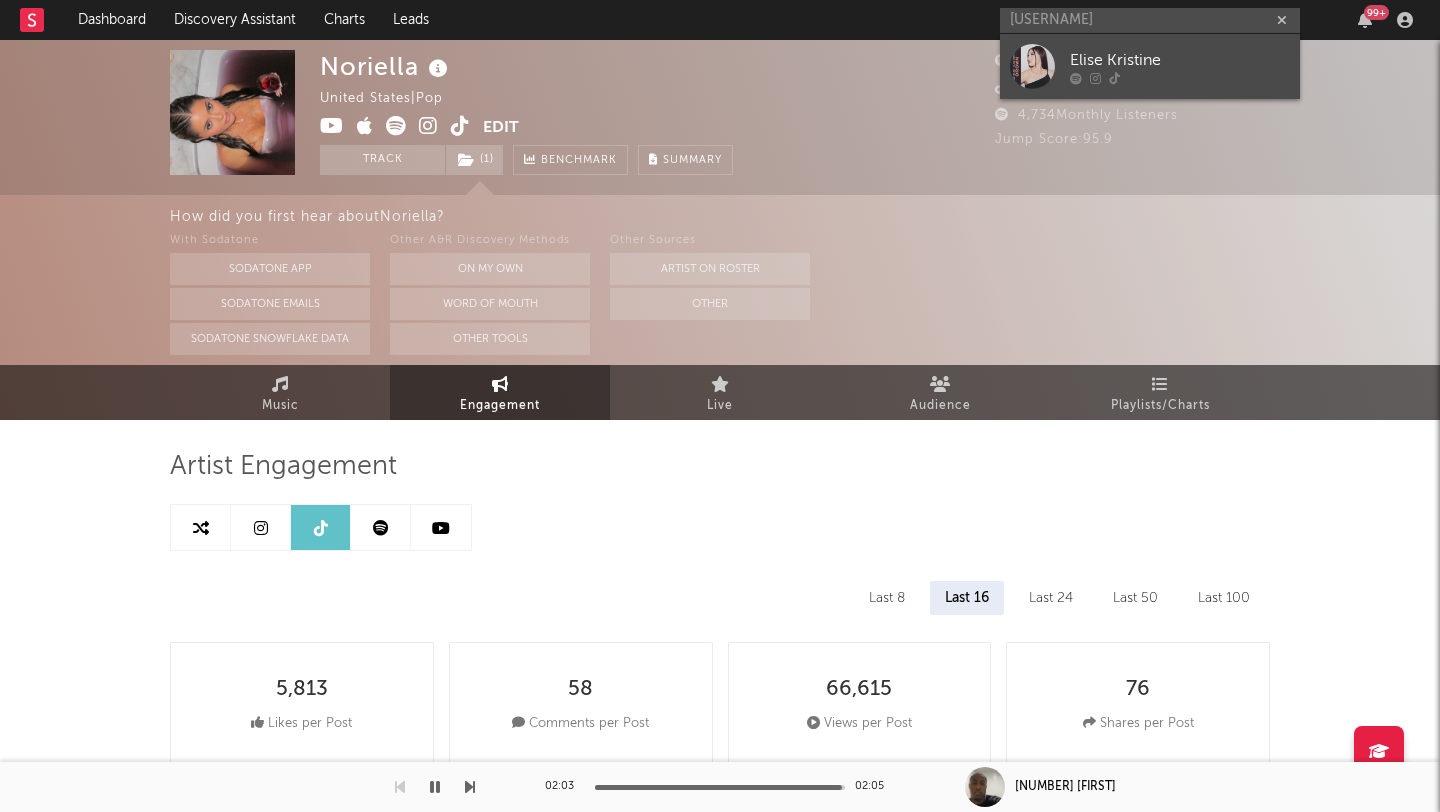 type 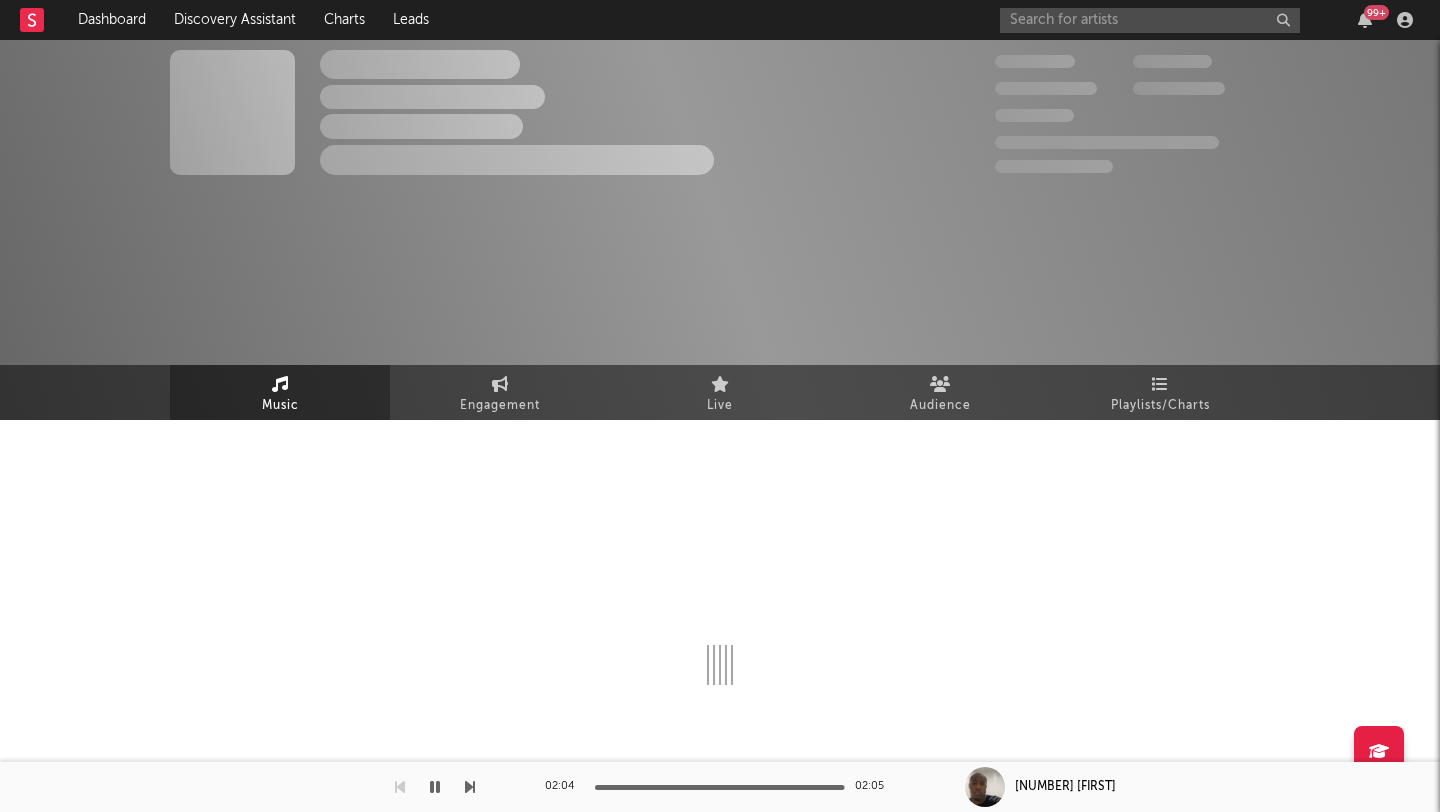 select on "1w" 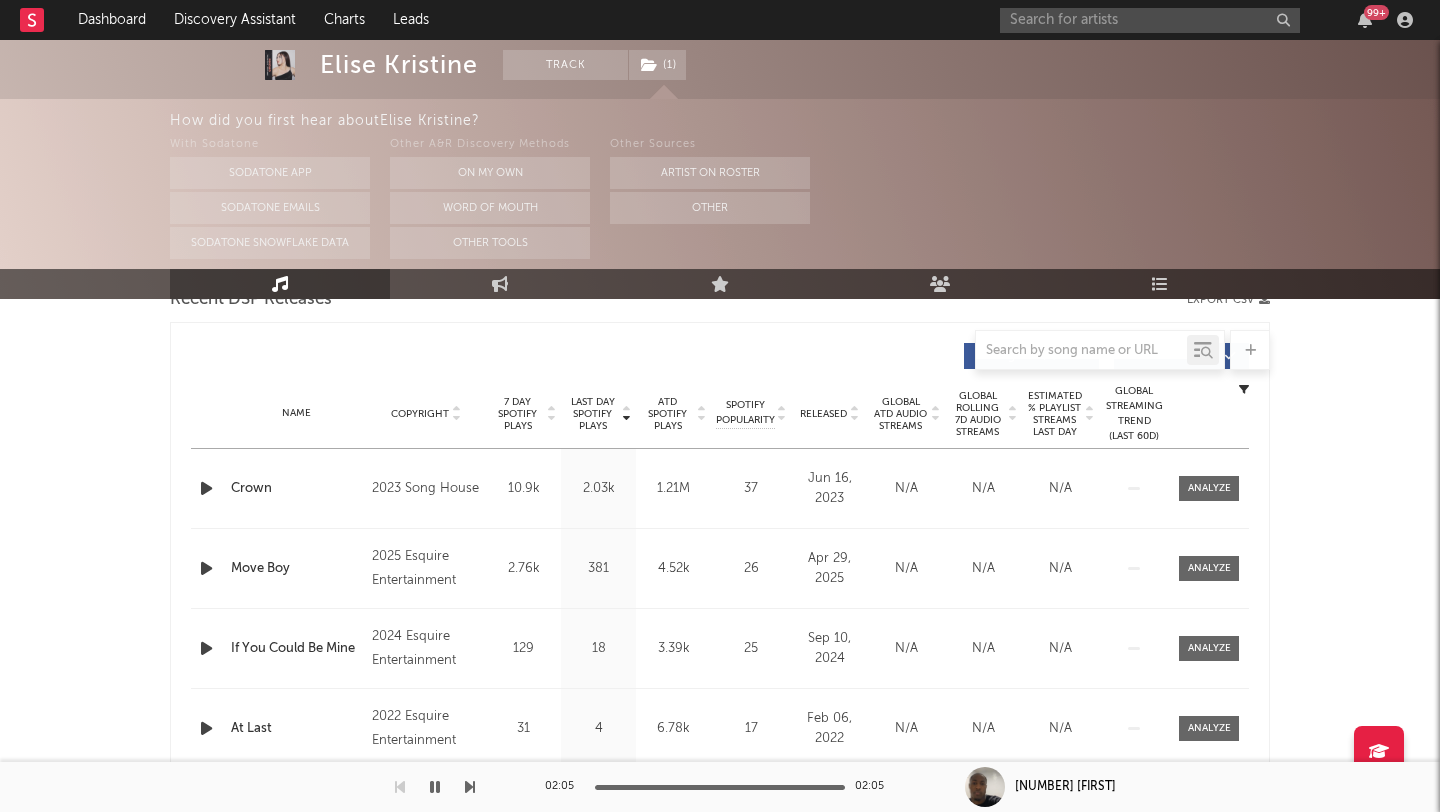 scroll, scrollTop: 735, scrollLeft: 0, axis: vertical 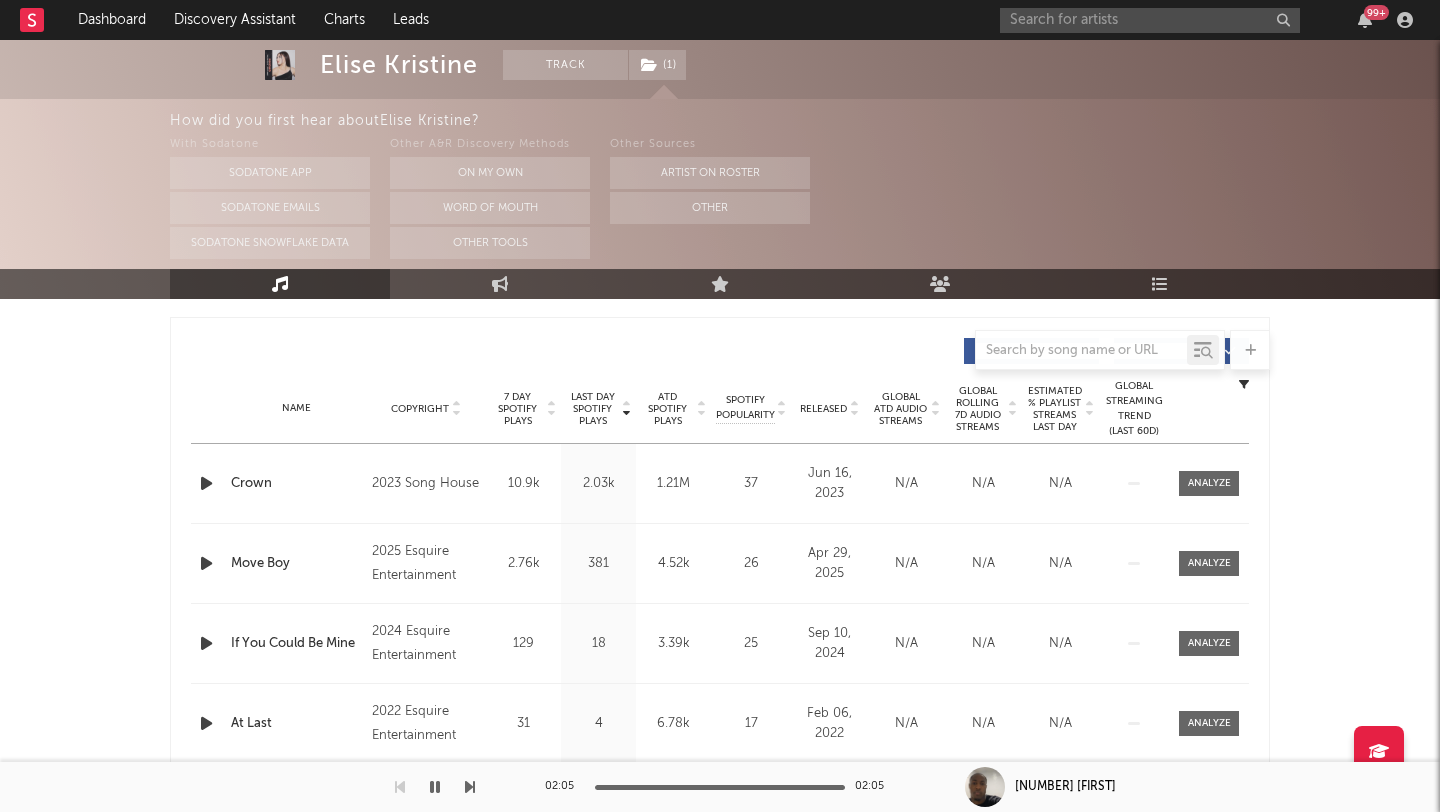 click on "Released" at bounding box center [823, 409] 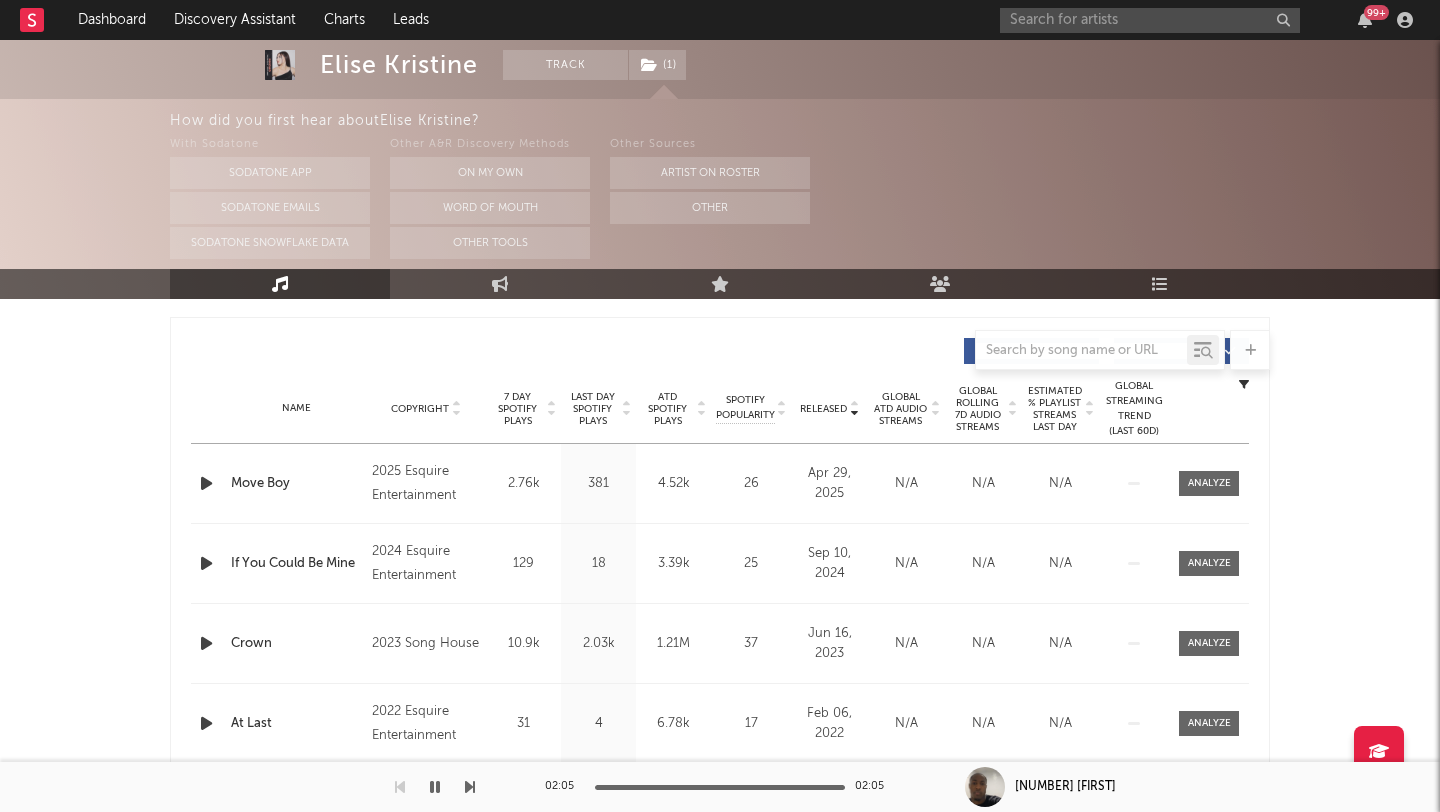 click at bounding box center (206, 483) 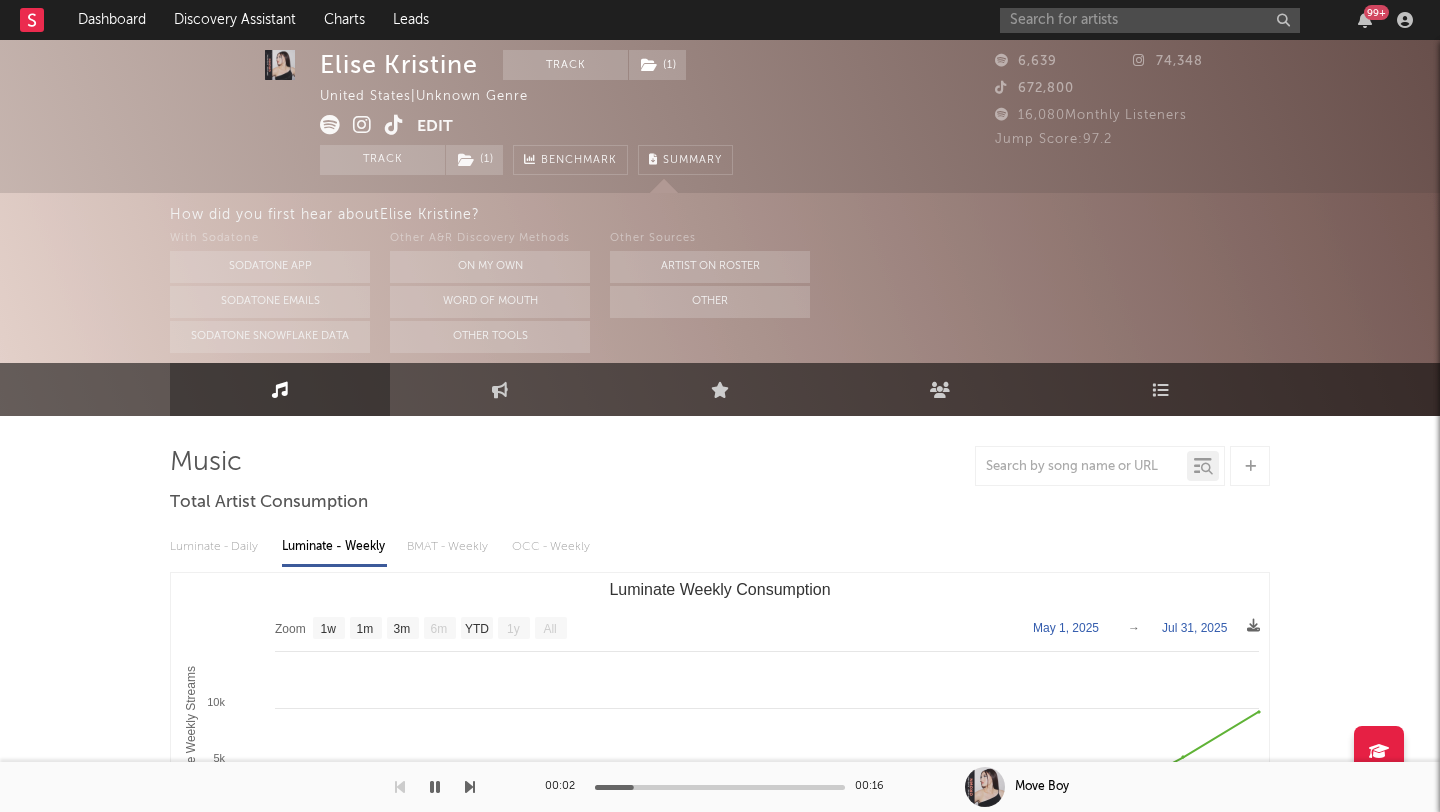 scroll, scrollTop: 0, scrollLeft: 0, axis: both 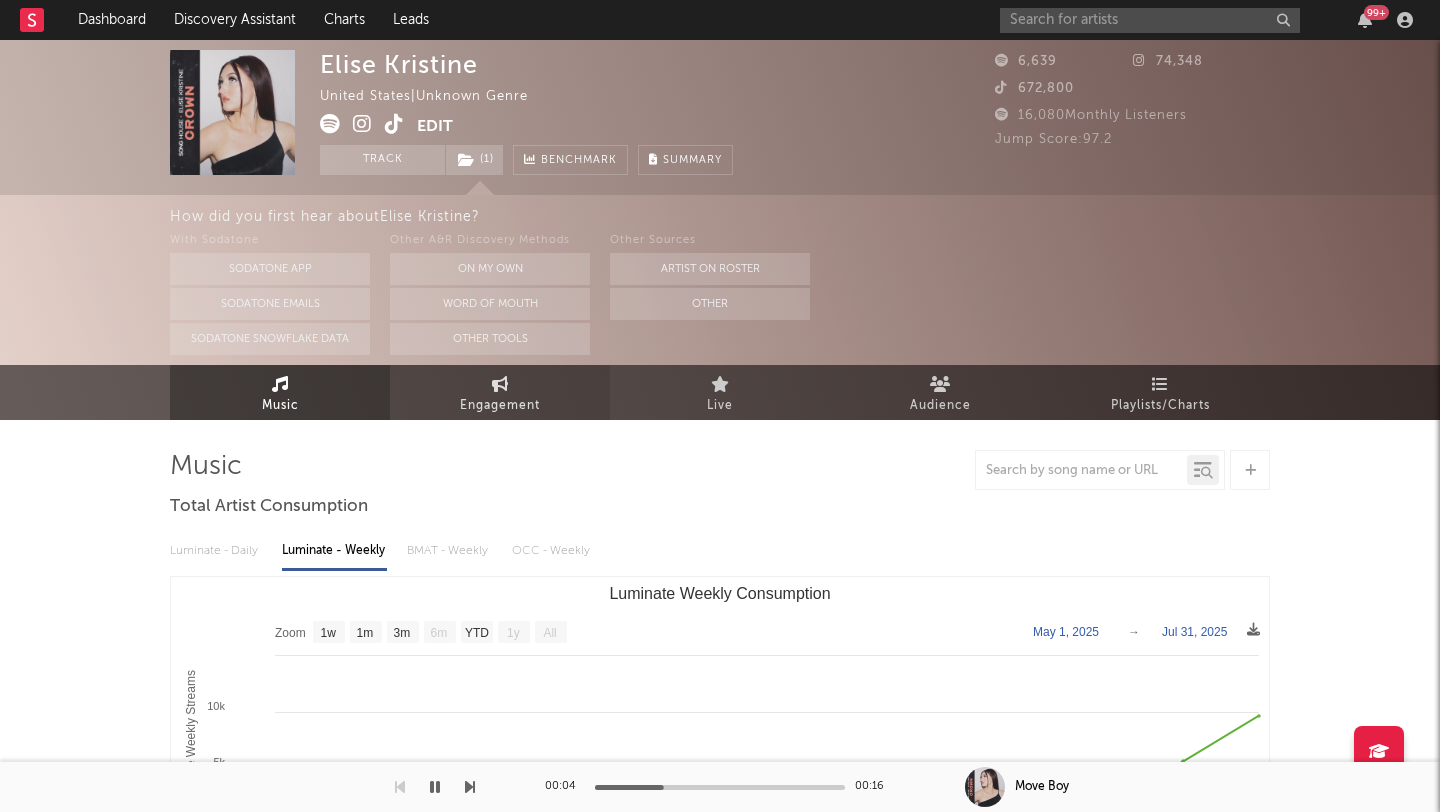 click at bounding box center (500, 384) 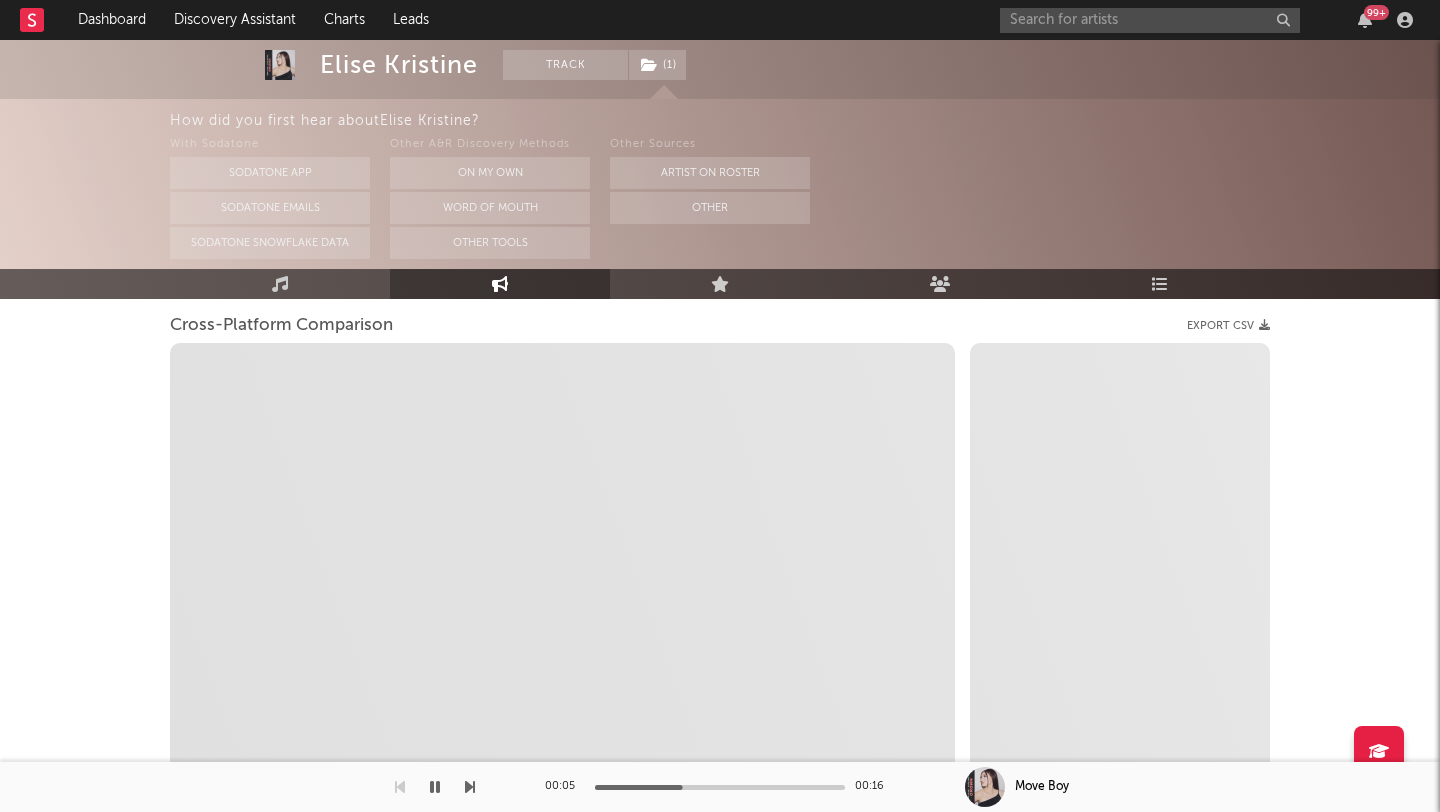 scroll, scrollTop: 297, scrollLeft: 0, axis: vertical 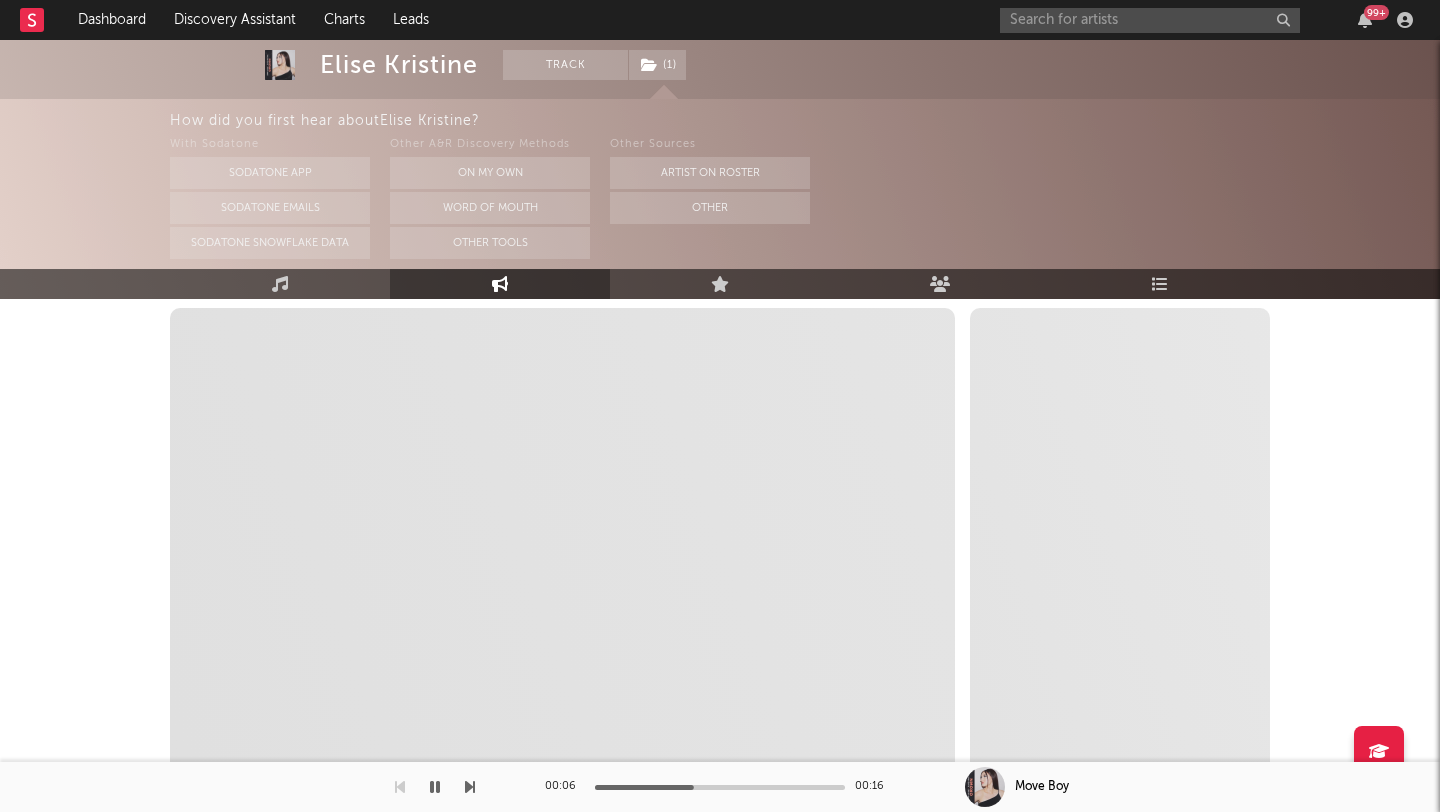 select on "1m" 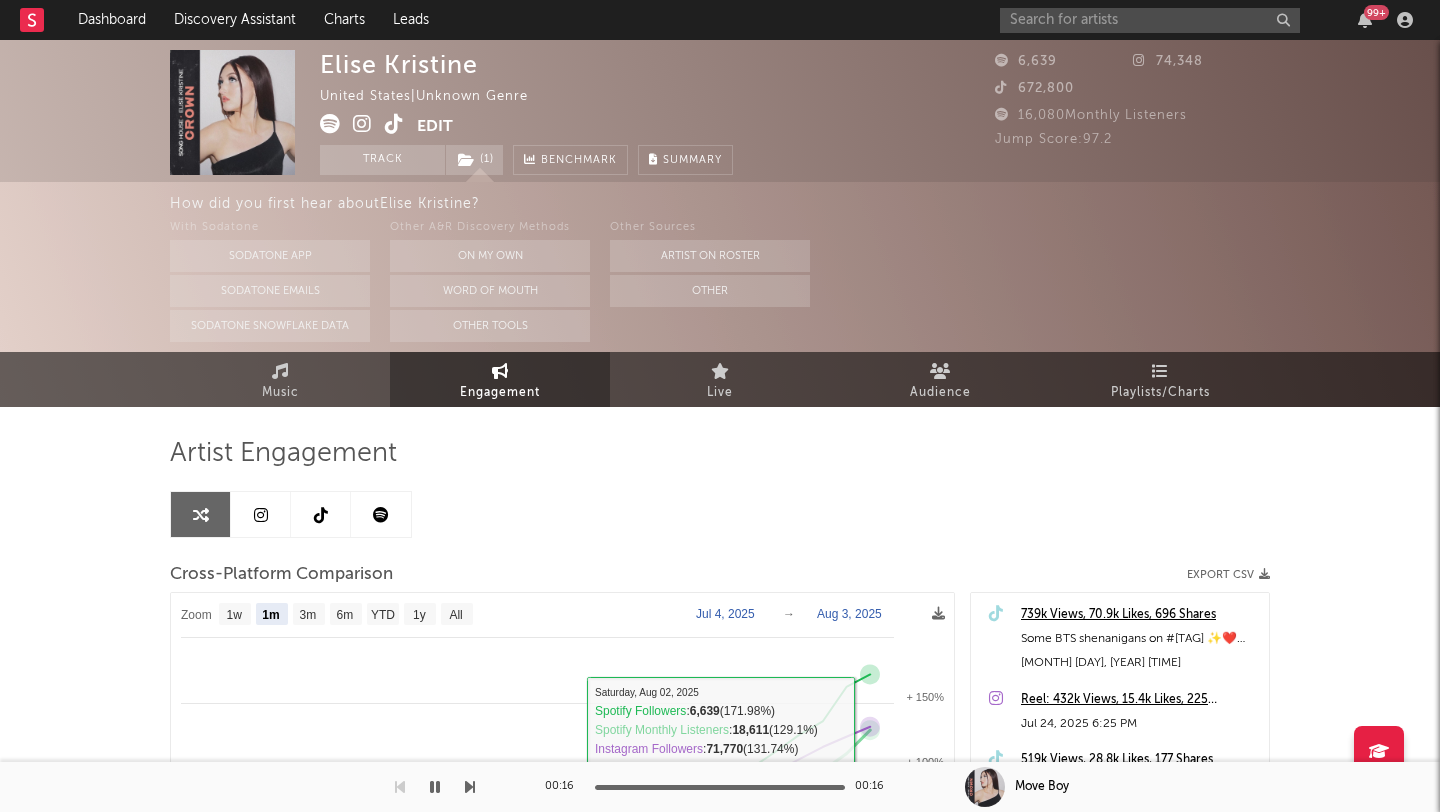 scroll, scrollTop: 0, scrollLeft: 0, axis: both 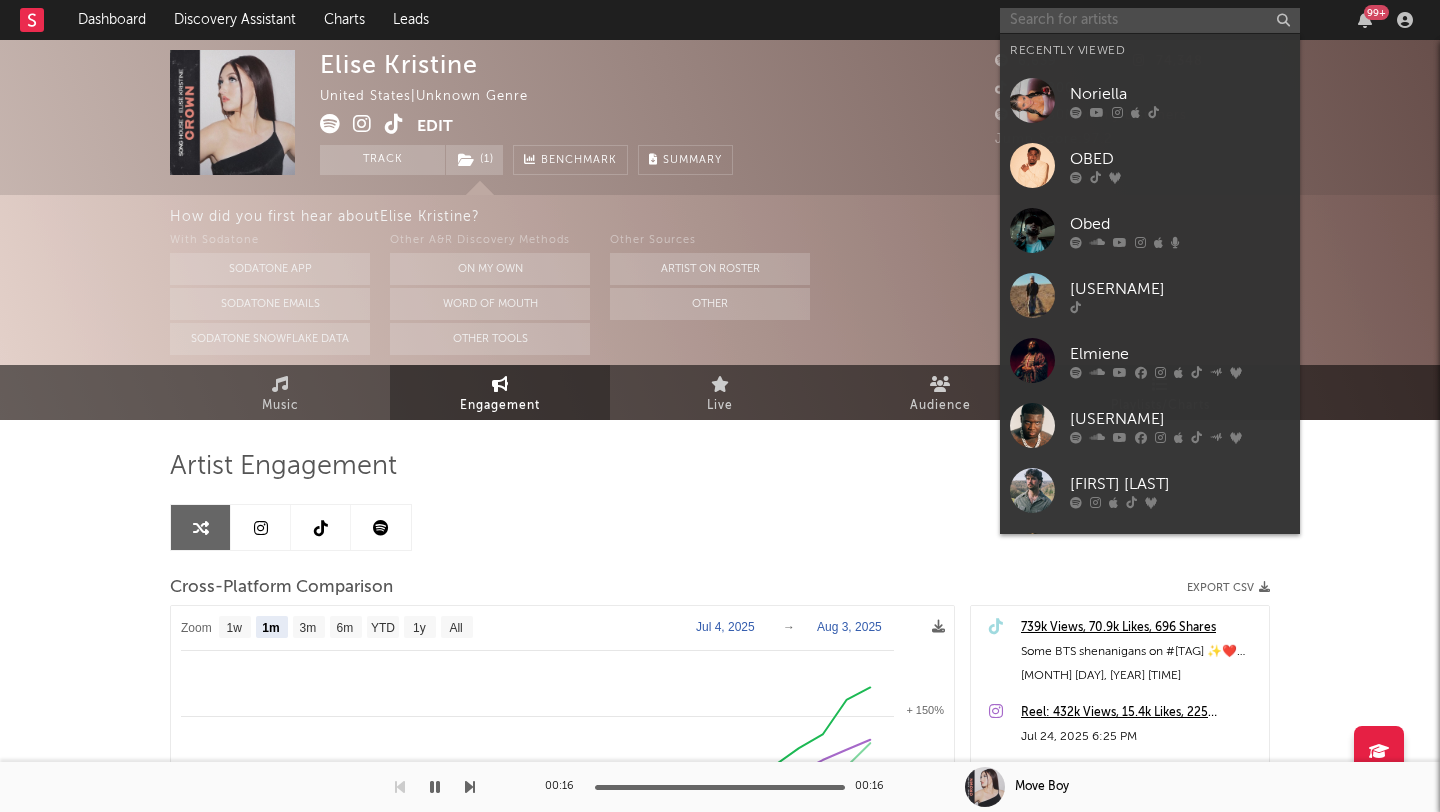click at bounding box center (1150, 20) 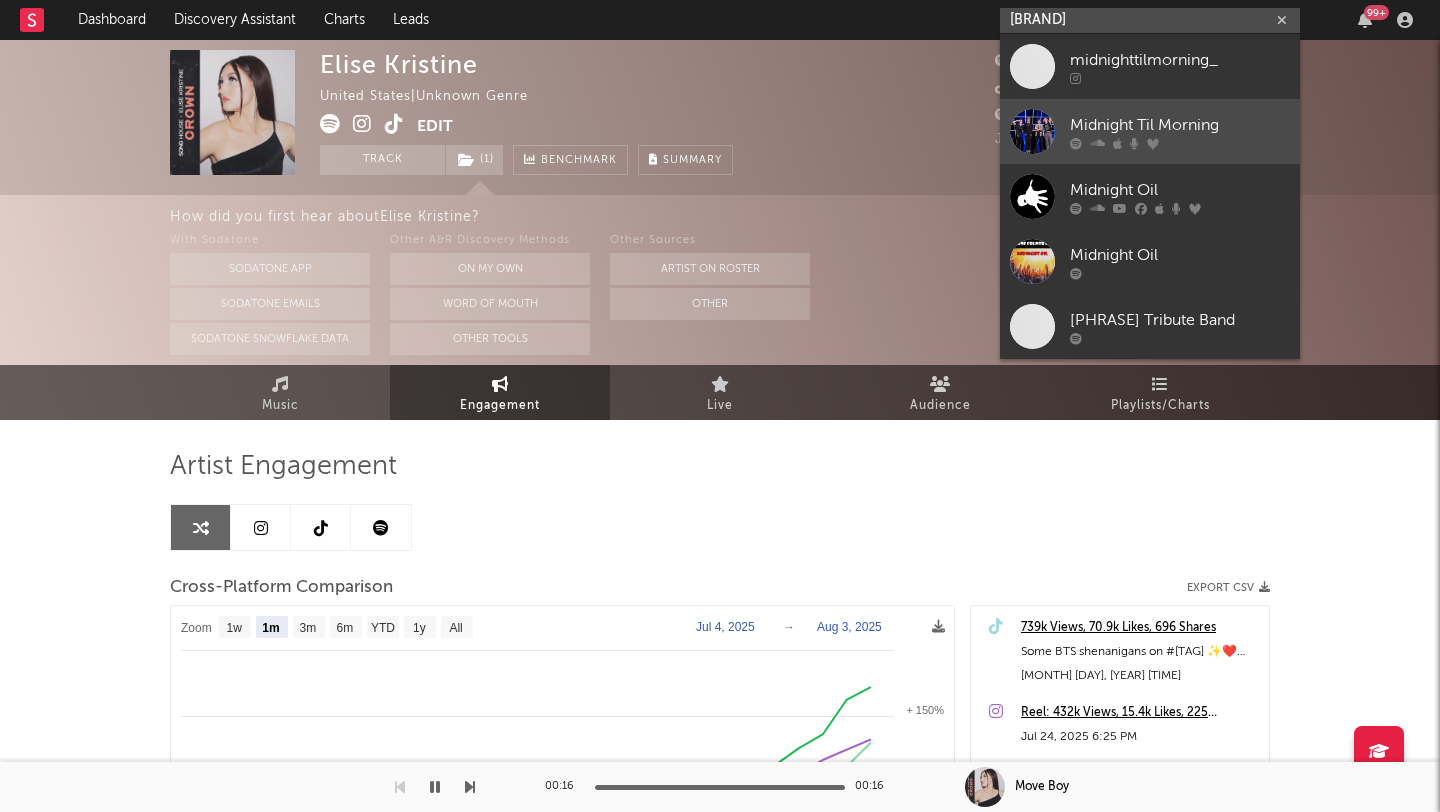 type on "[BRAND]" 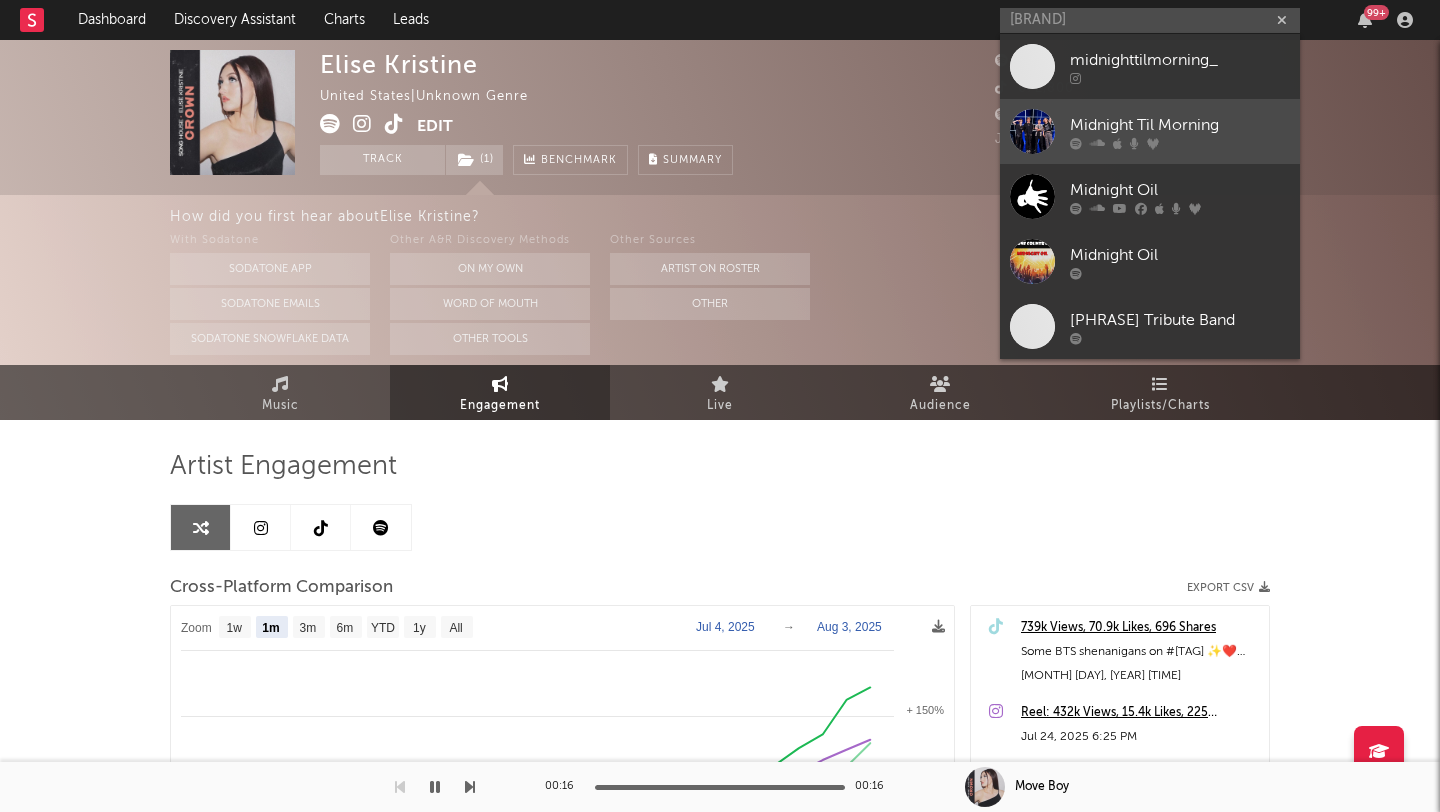 click on "Midnight Til Morning" at bounding box center [1180, 125] 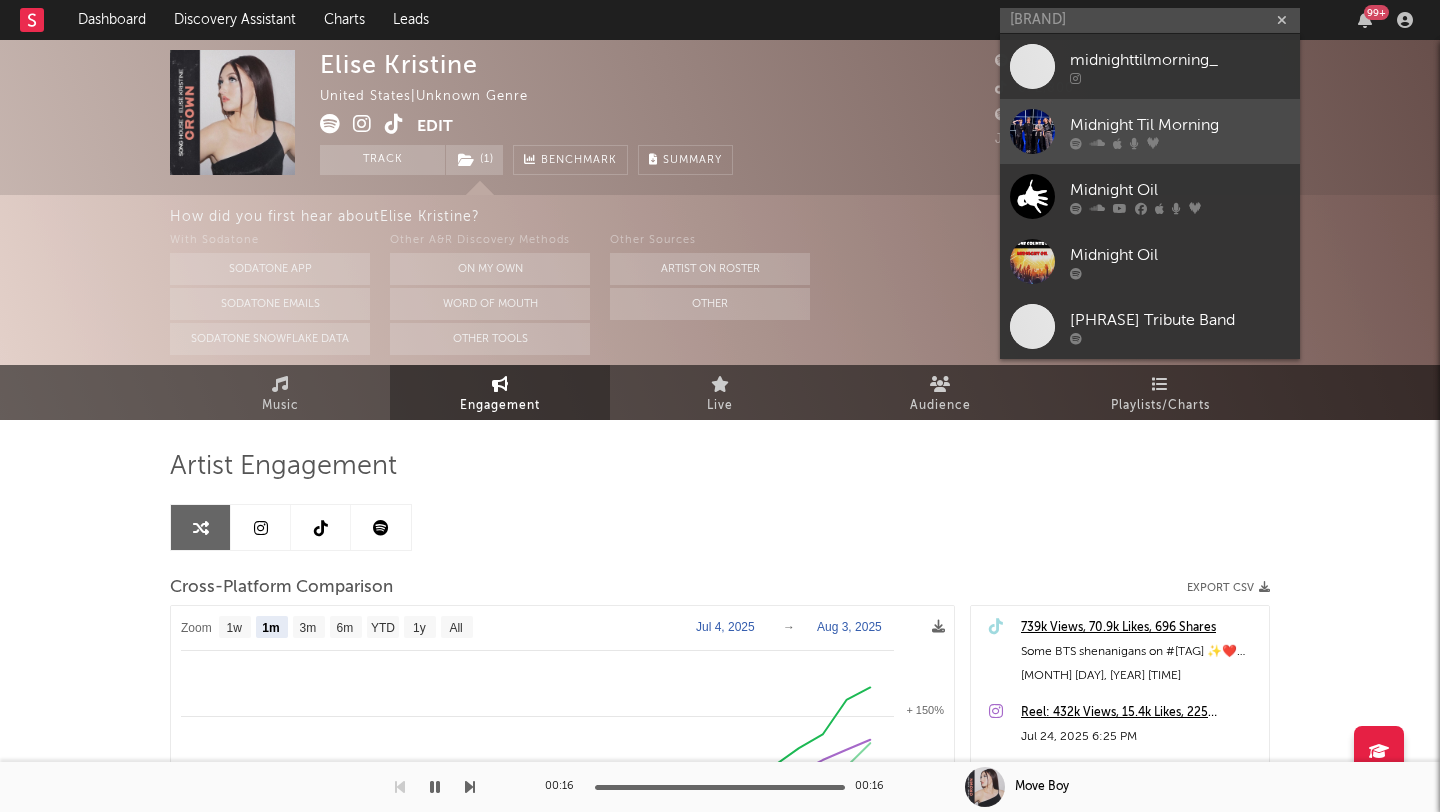 type 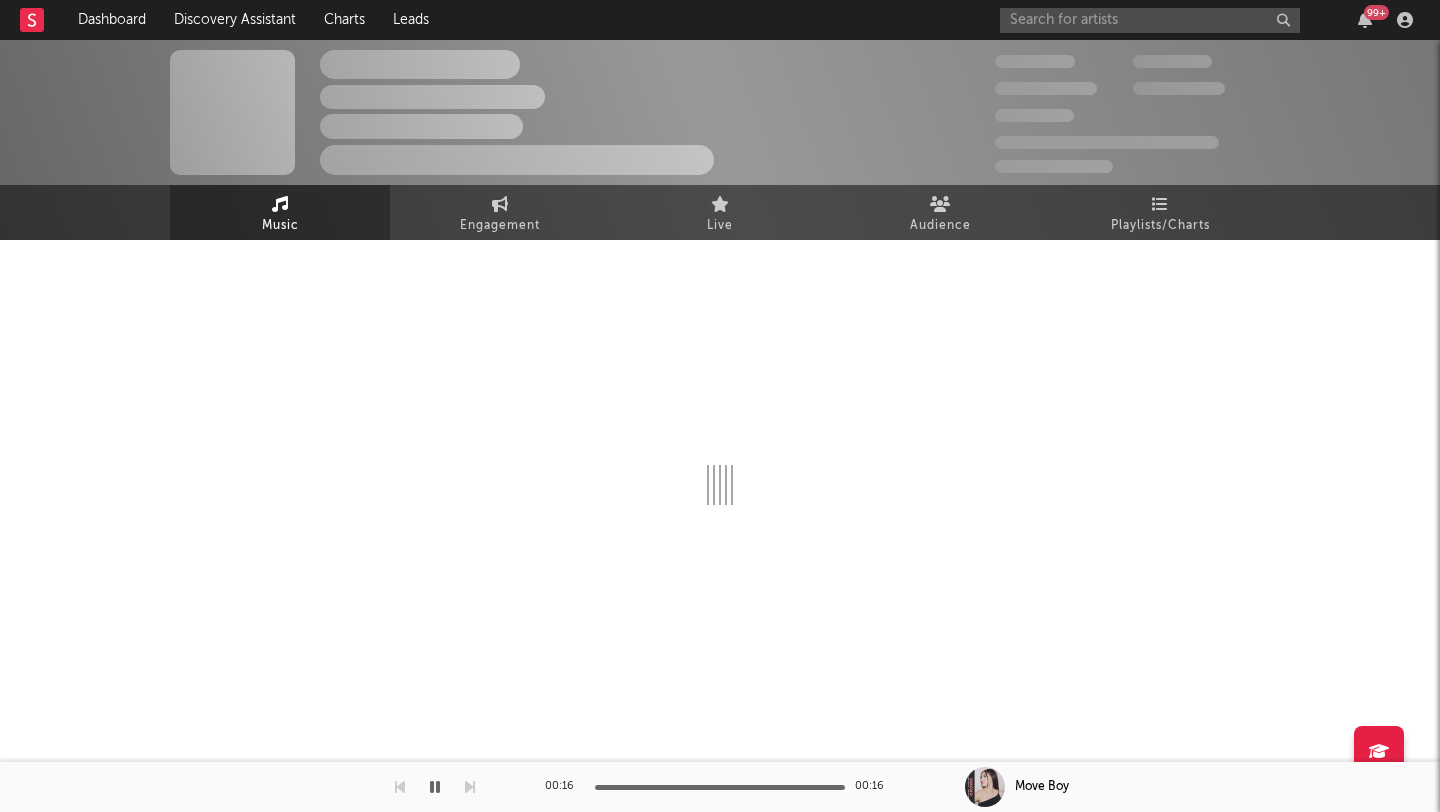 select on "1w" 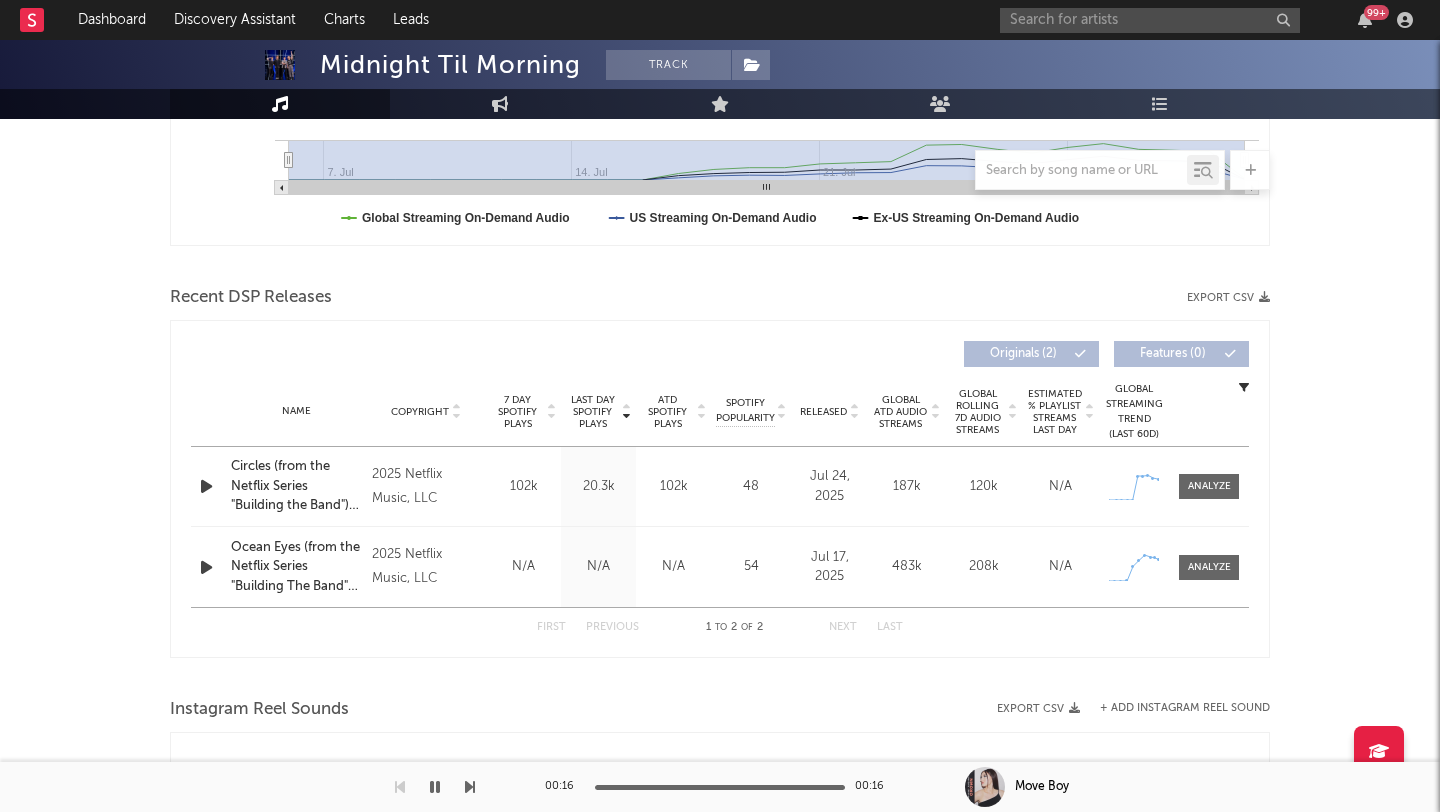 scroll, scrollTop: 563, scrollLeft: 0, axis: vertical 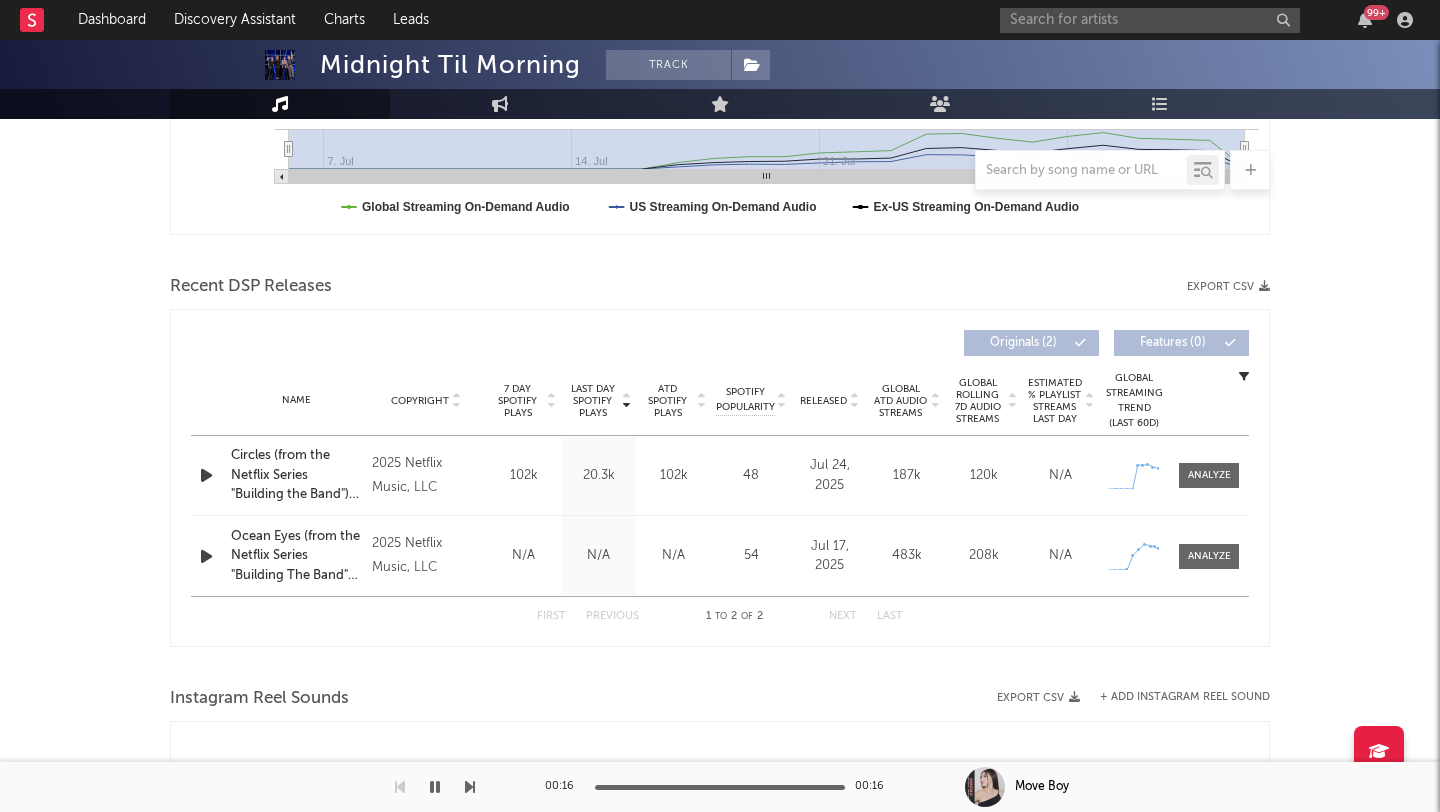 click at bounding box center [206, 475] 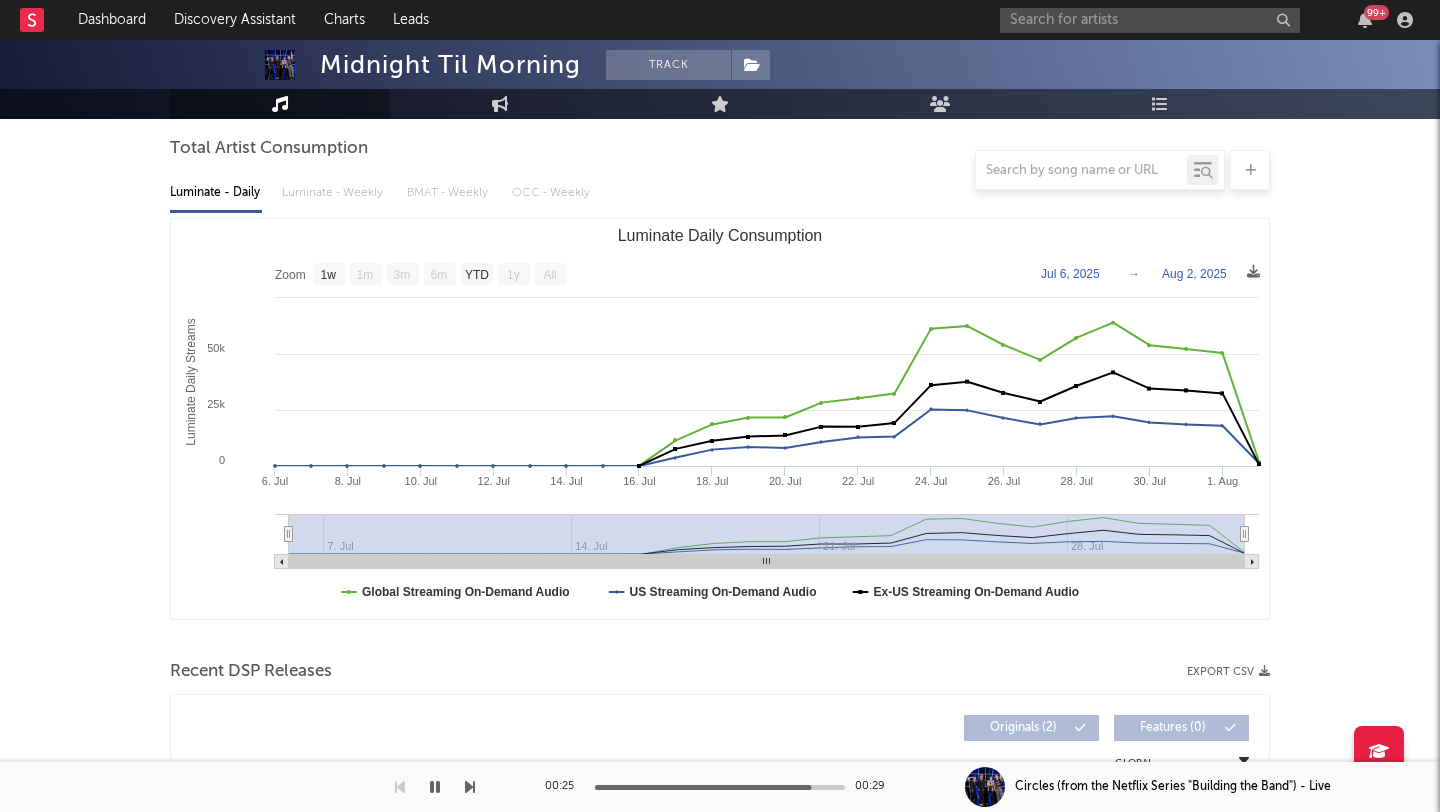 scroll, scrollTop: 0, scrollLeft: 0, axis: both 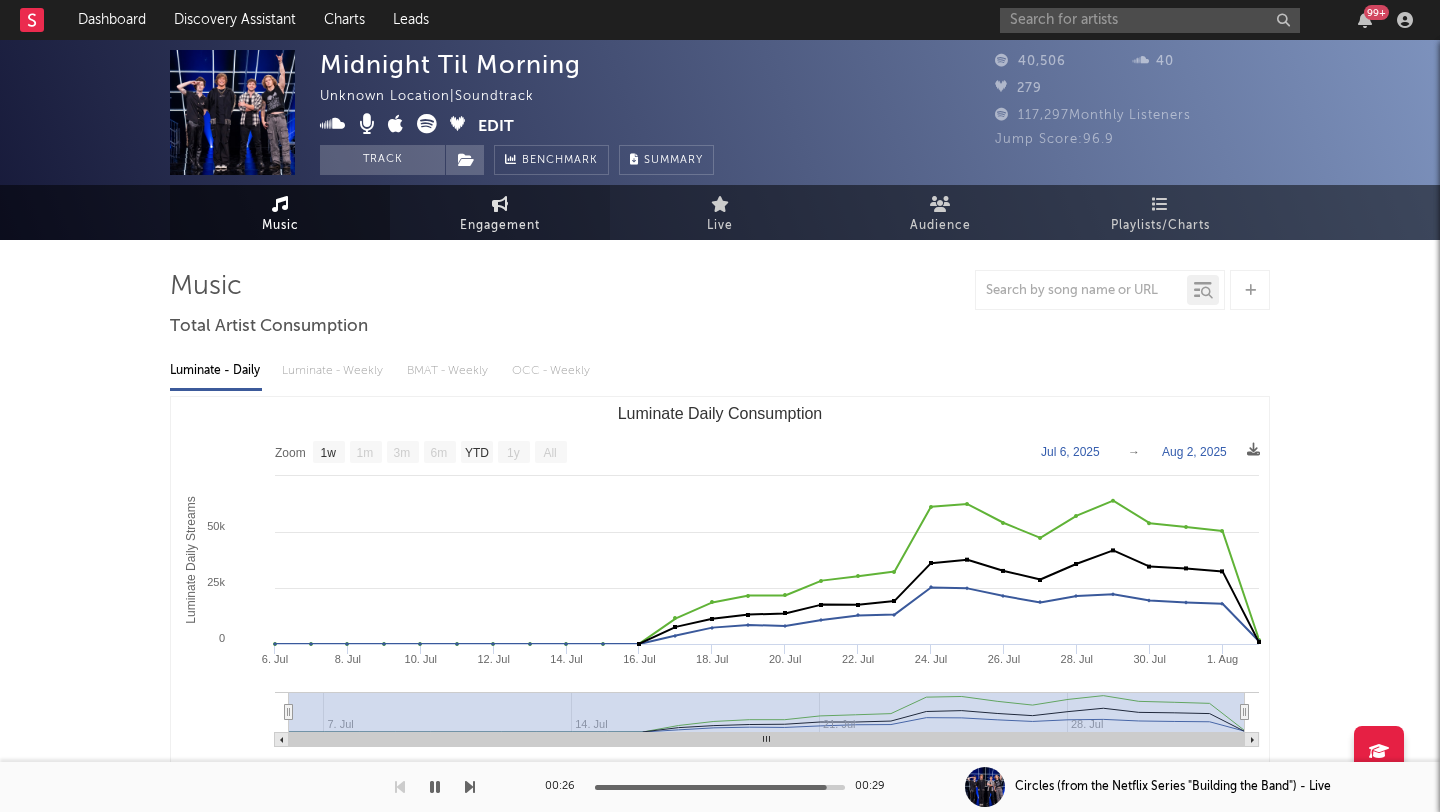 click on "Engagement" at bounding box center [500, 212] 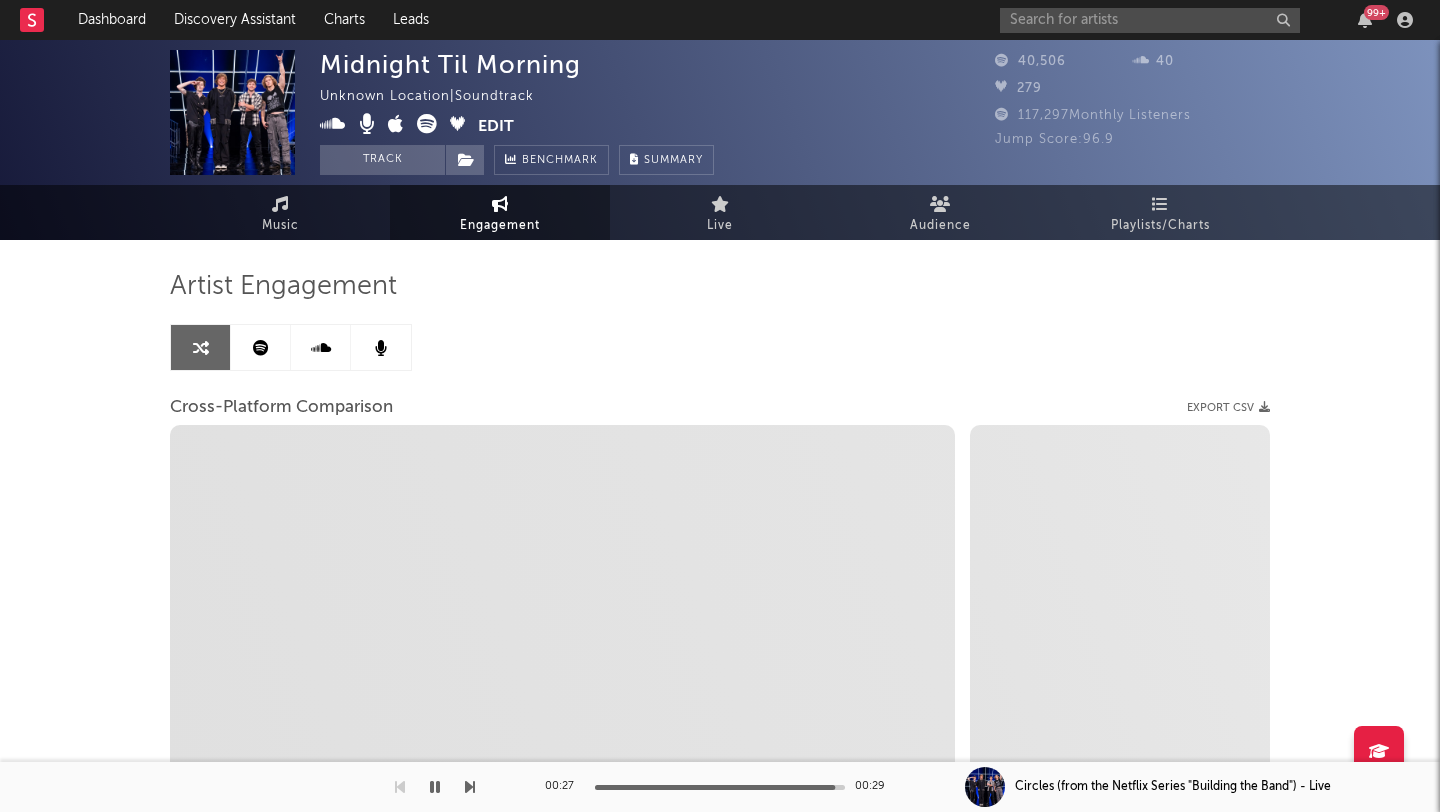 select on "1m" 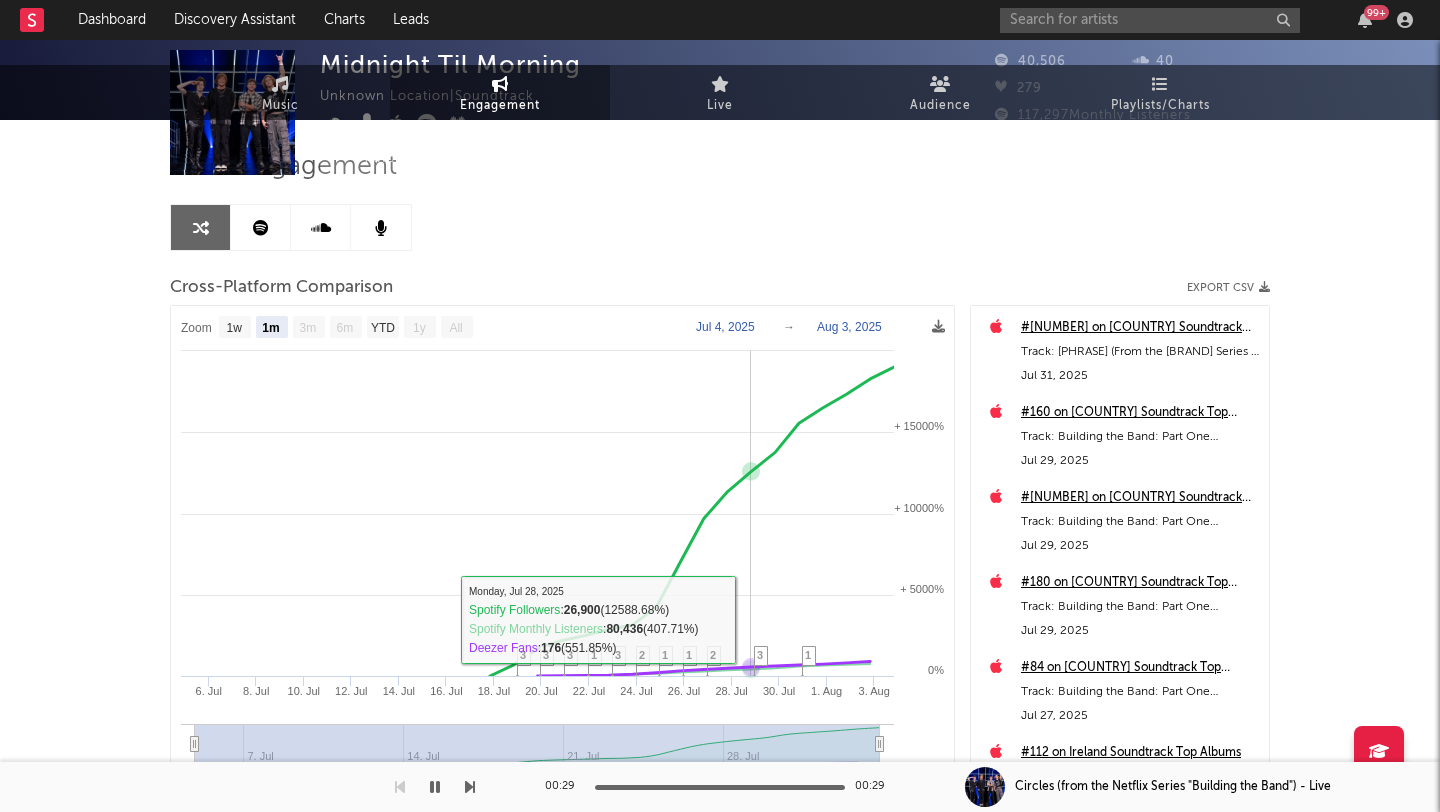 scroll, scrollTop: 0, scrollLeft: 0, axis: both 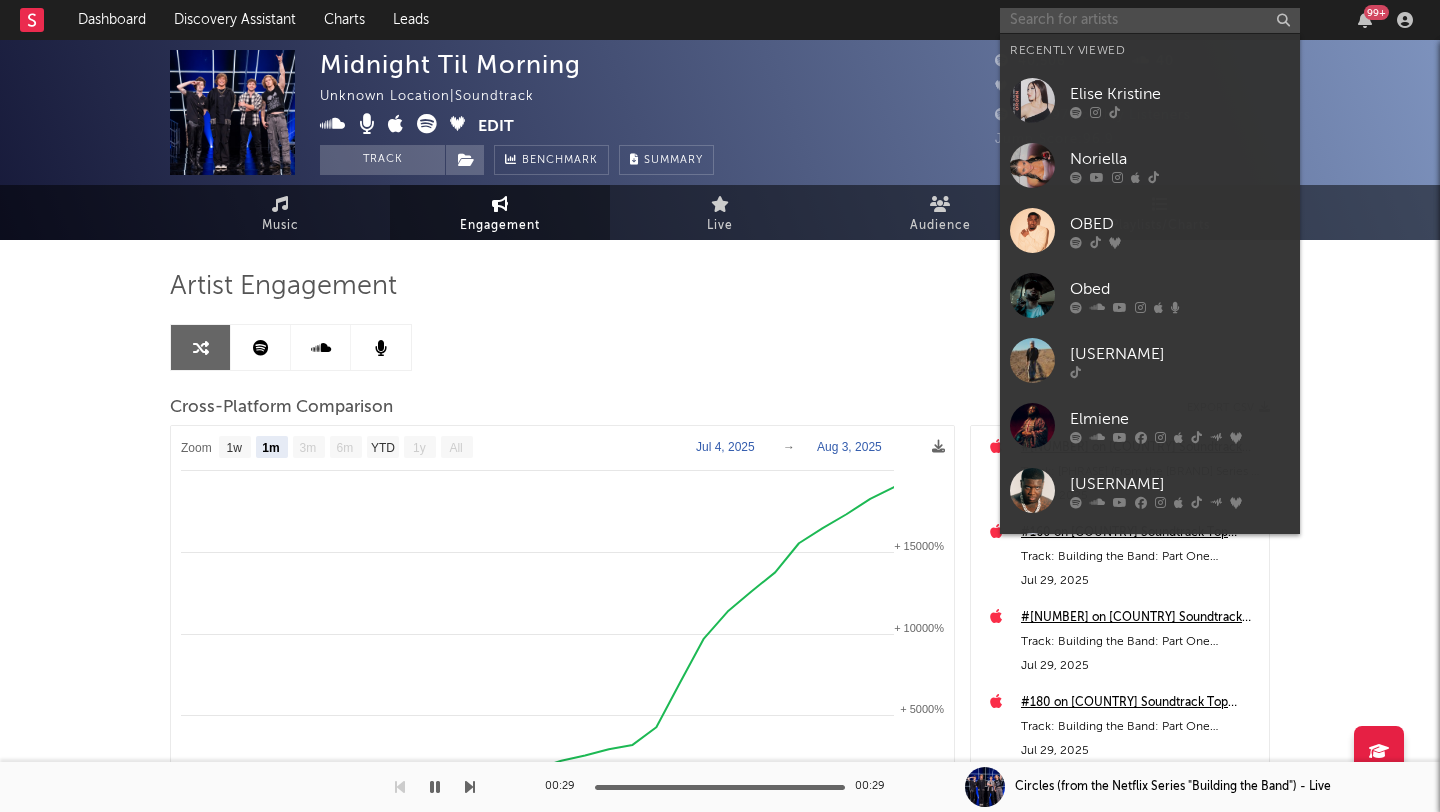 click at bounding box center [1150, 20] 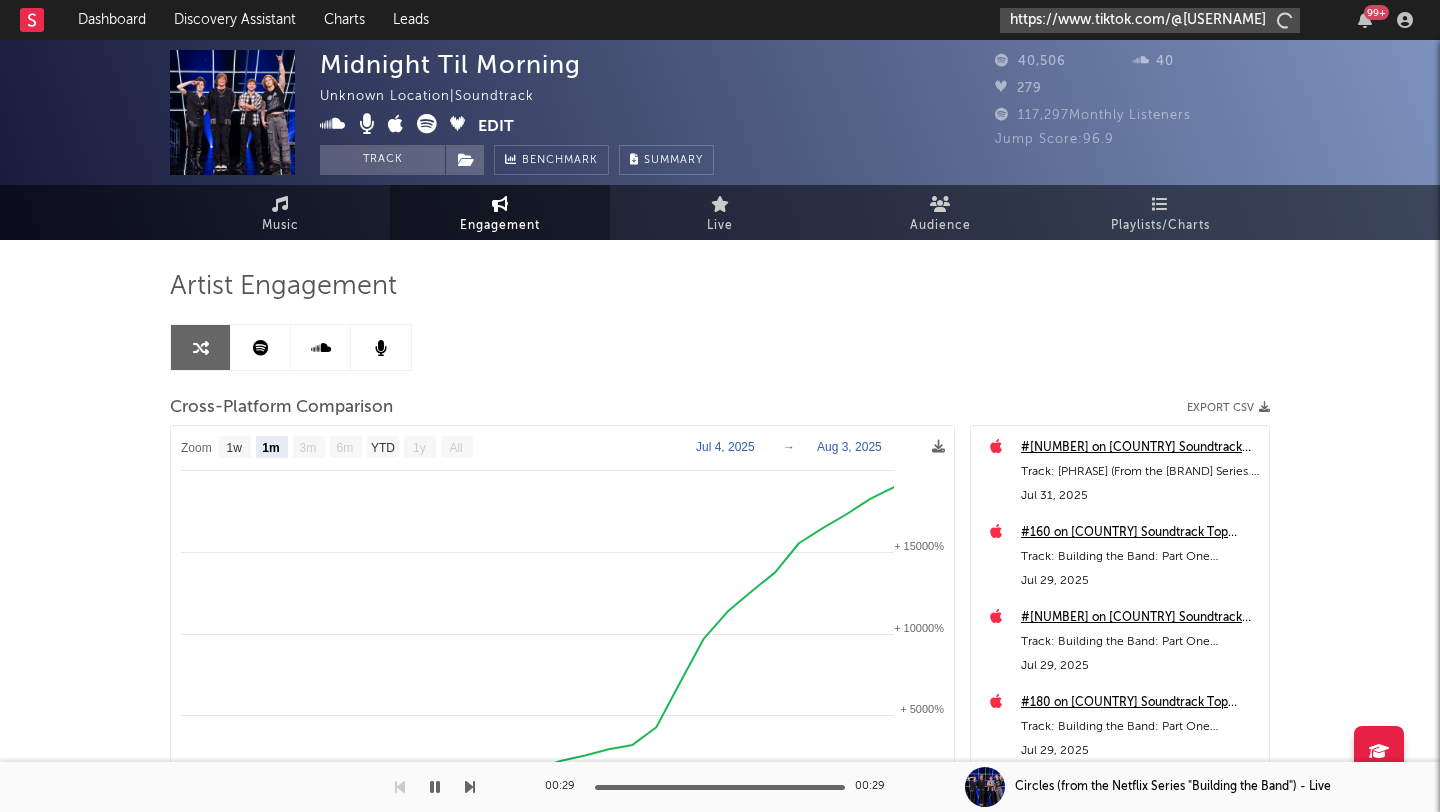 type on "https://www.tiktok.com/@[USERNAME]" 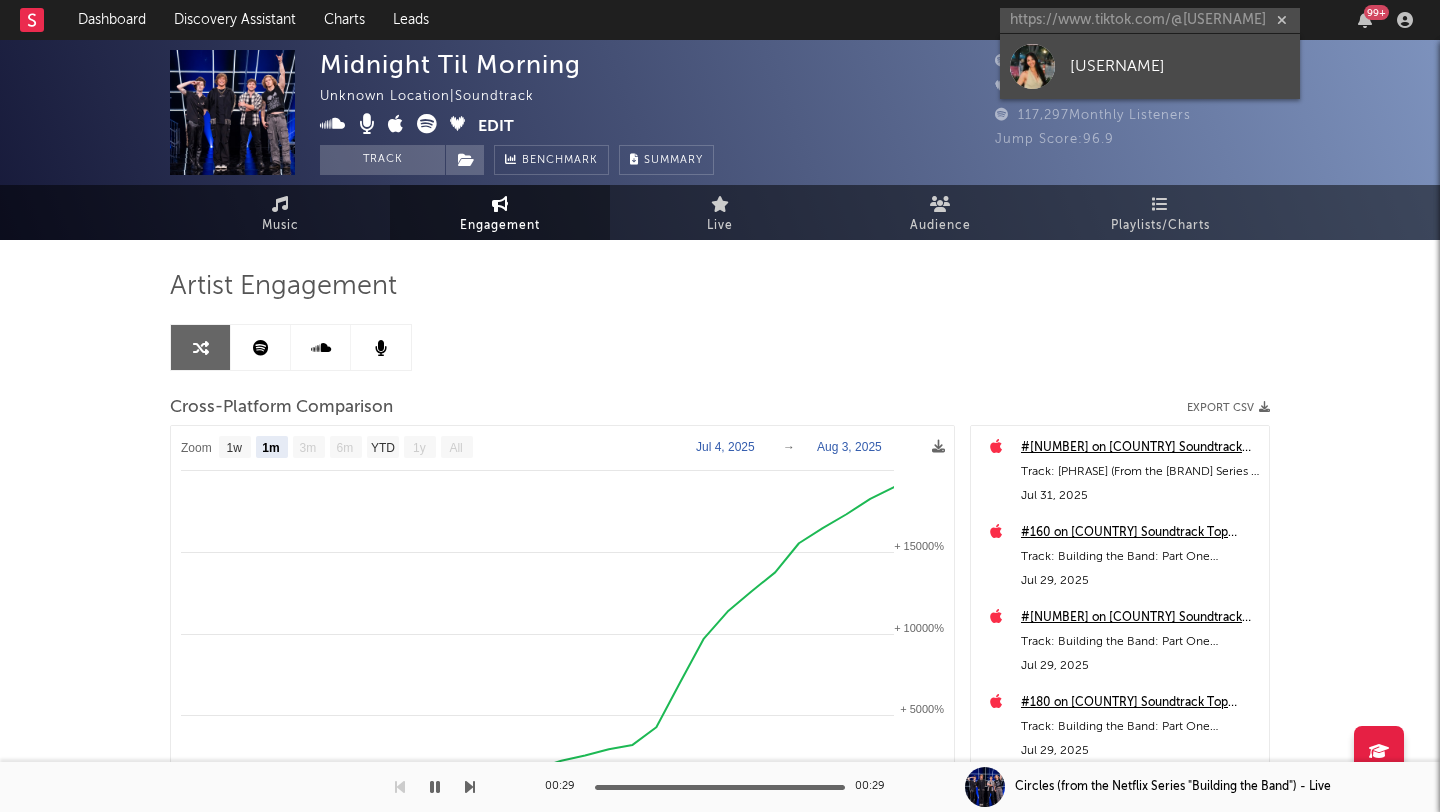 click on "[USERNAME]" at bounding box center [1150, 66] 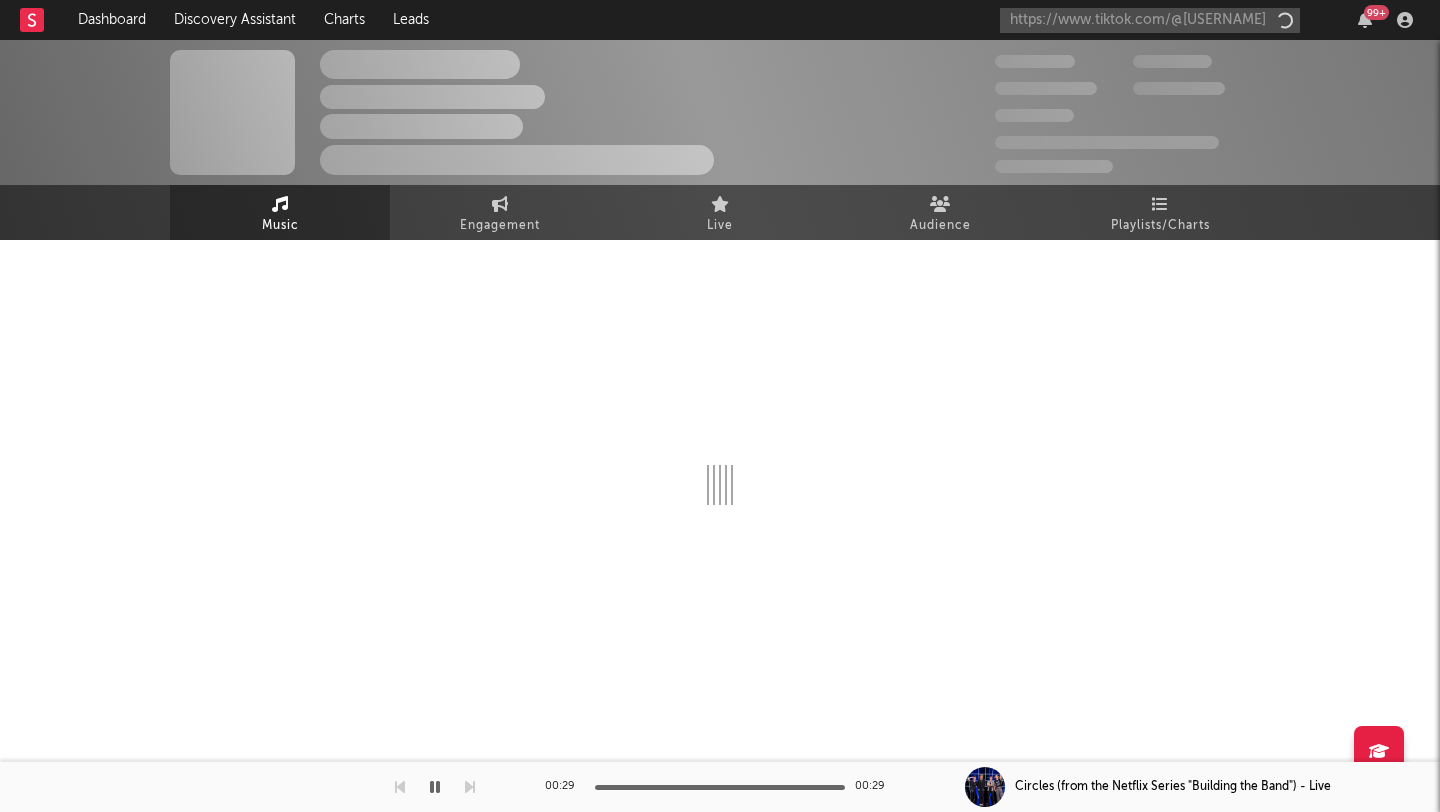 type 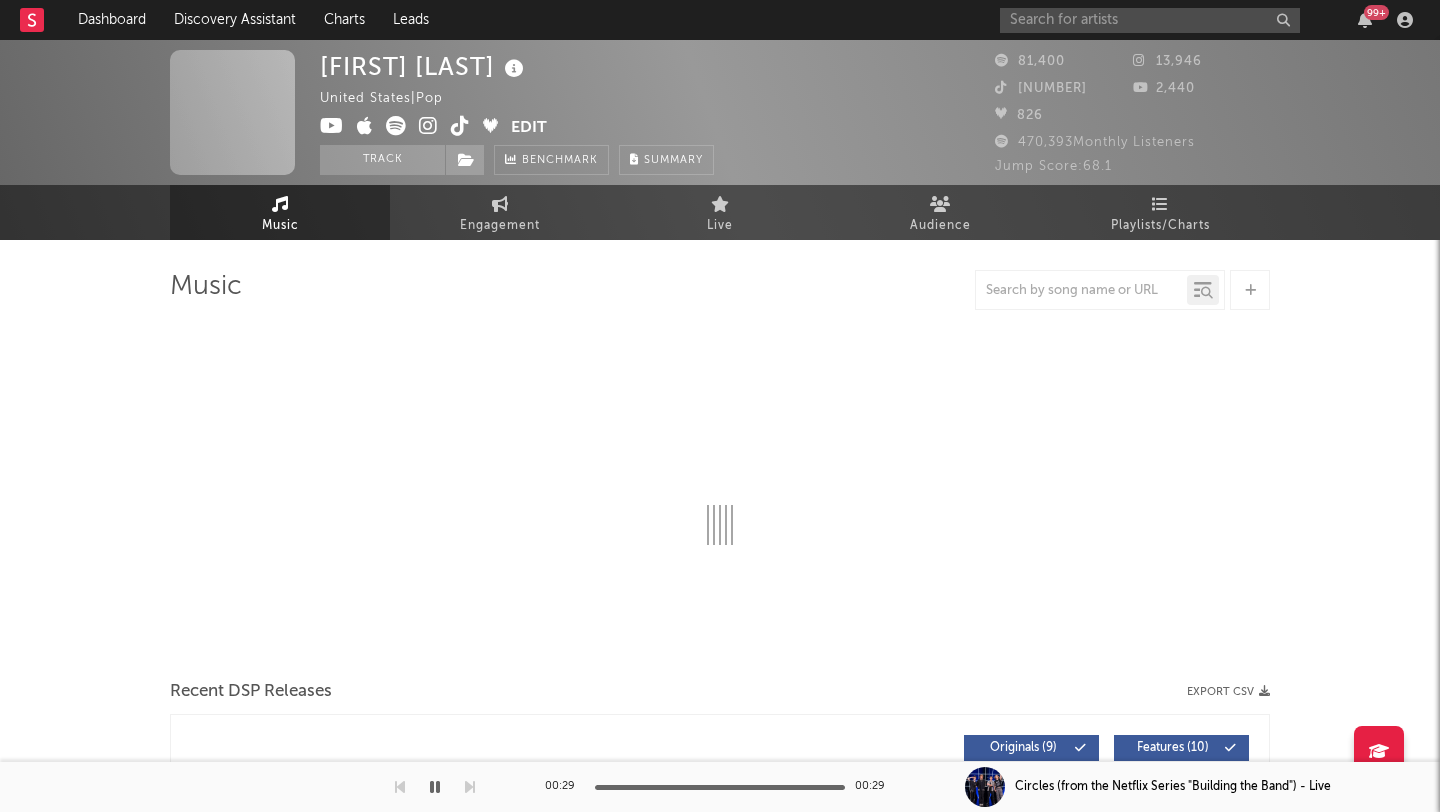 select on "6m" 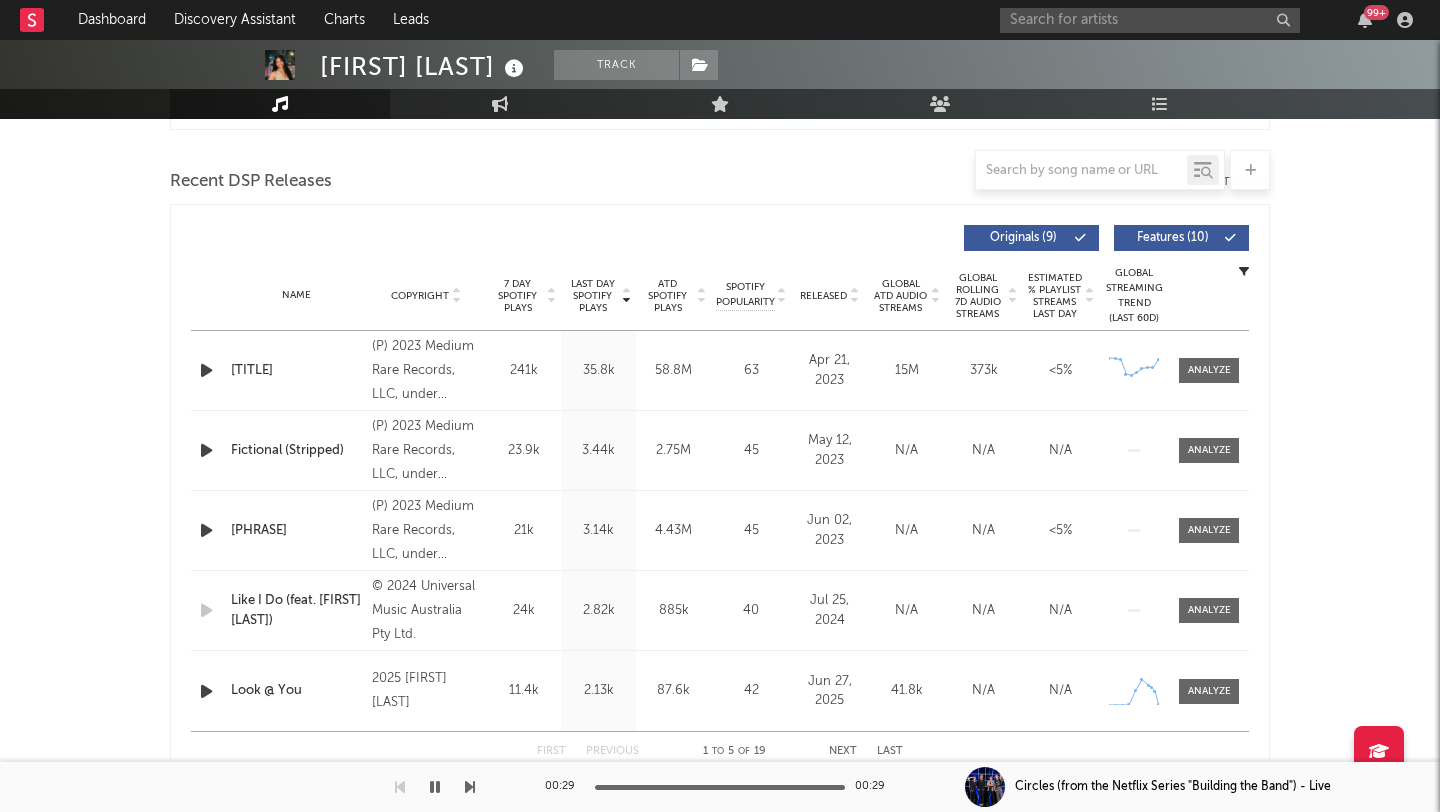 scroll, scrollTop: 672, scrollLeft: 0, axis: vertical 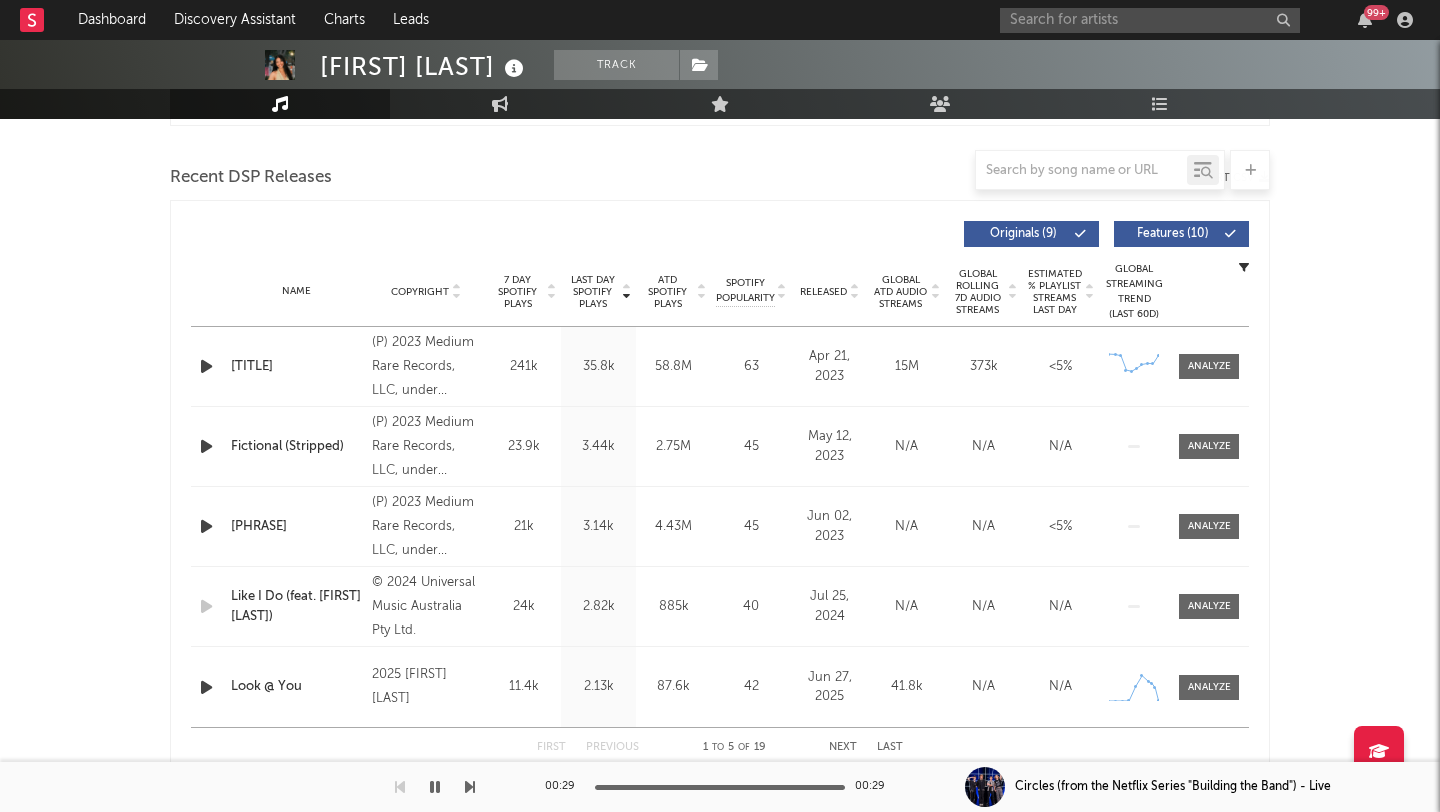 click on "Released" at bounding box center (823, 292) 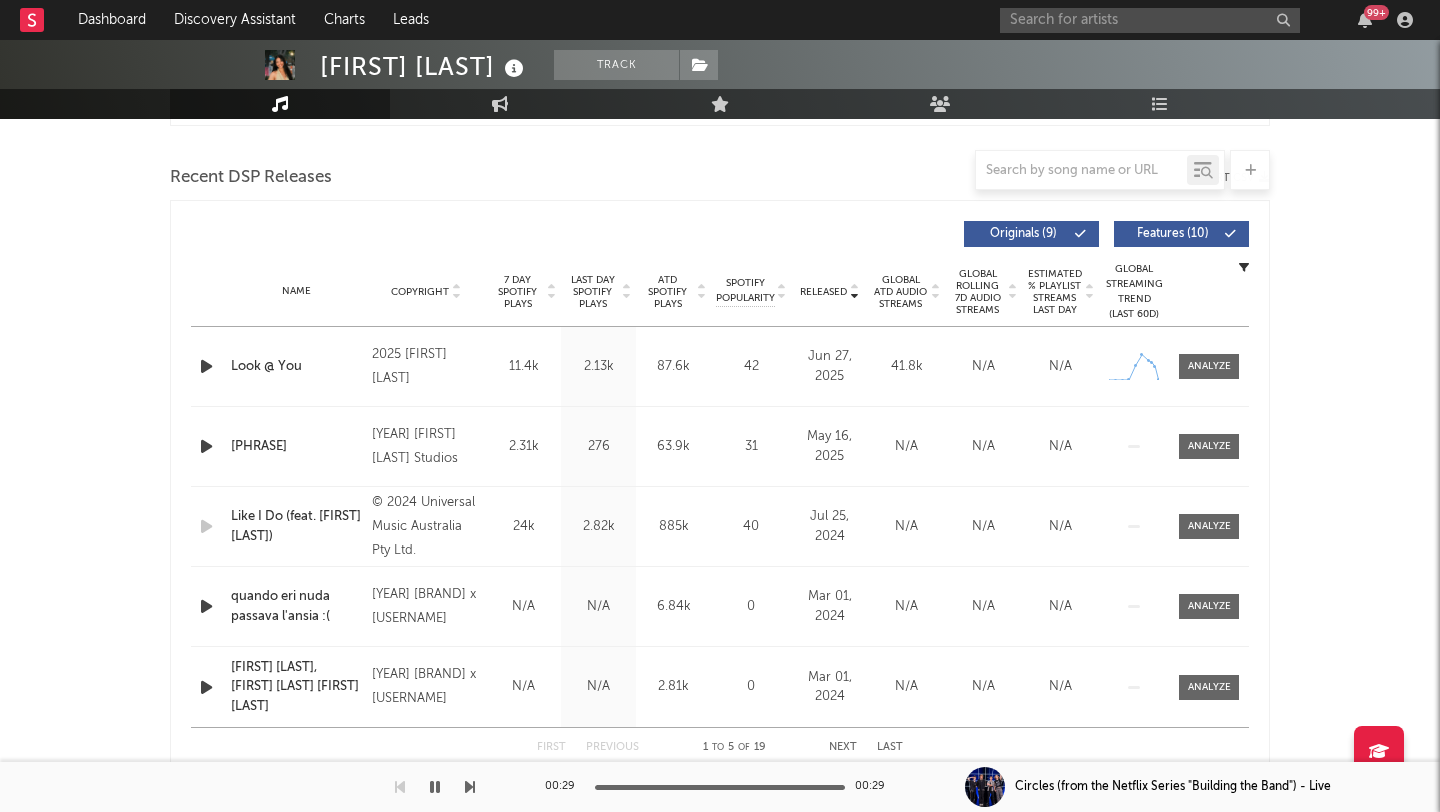 click at bounding box center [206, 366] 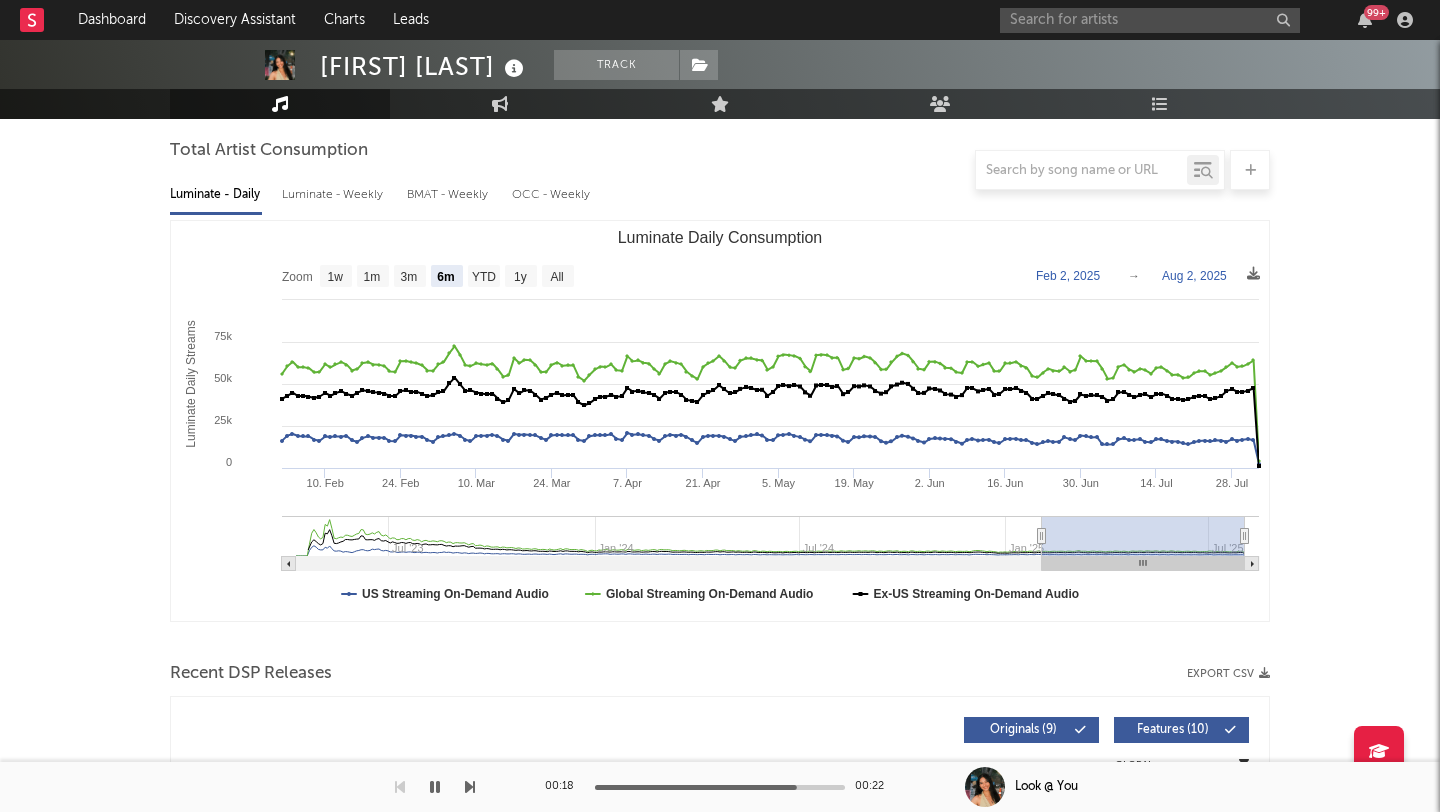 scroll, scrollTop: 0, scrollLeft: 0, axis: both 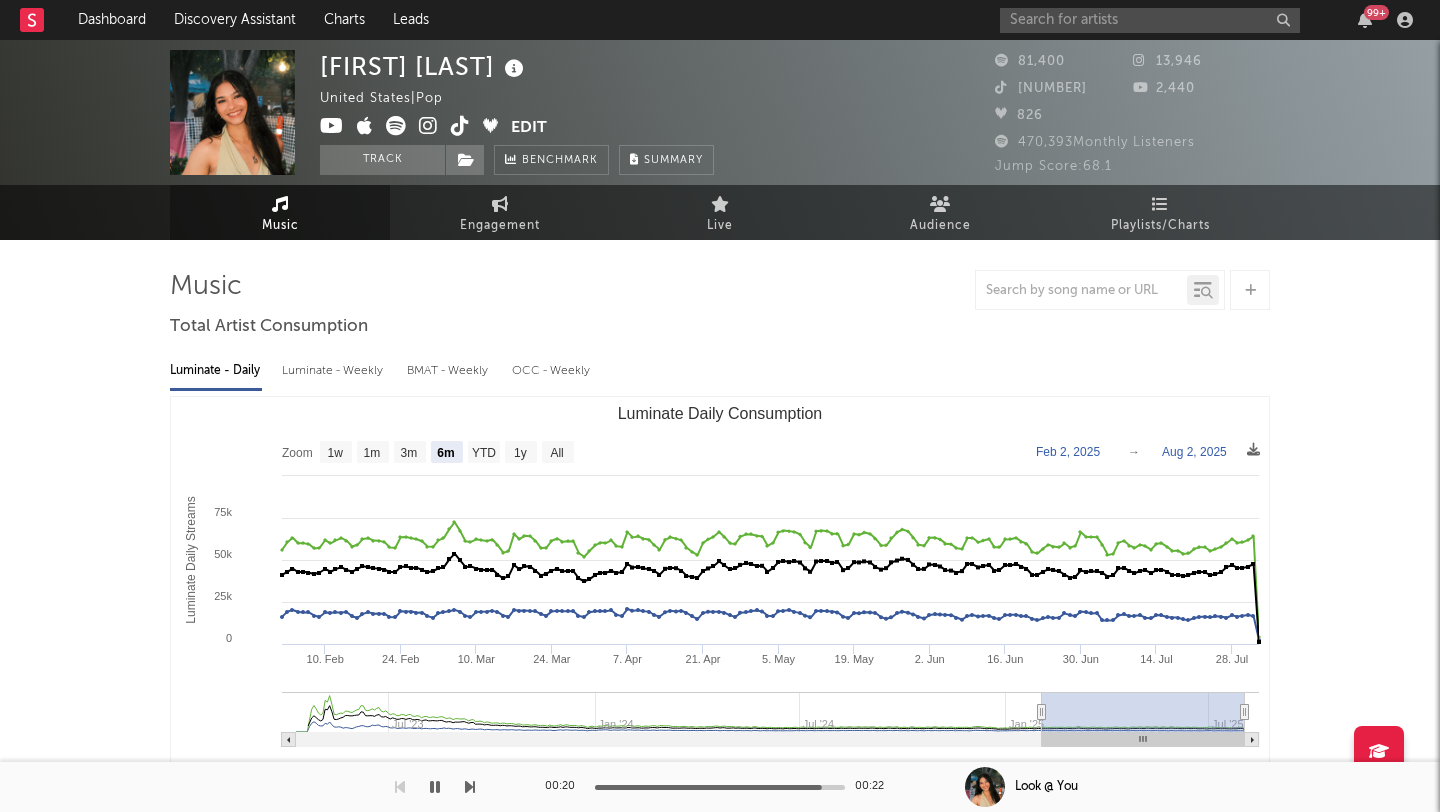 click on "[FIRST] [LAST] [COUNTRY]  |  Pop Edit Track Benchmark Summary 81,400 13,946 167,500 2,440 826 470,393  Monthly Listeners Jump Score:  68.1" at bounding box center (720, 112) 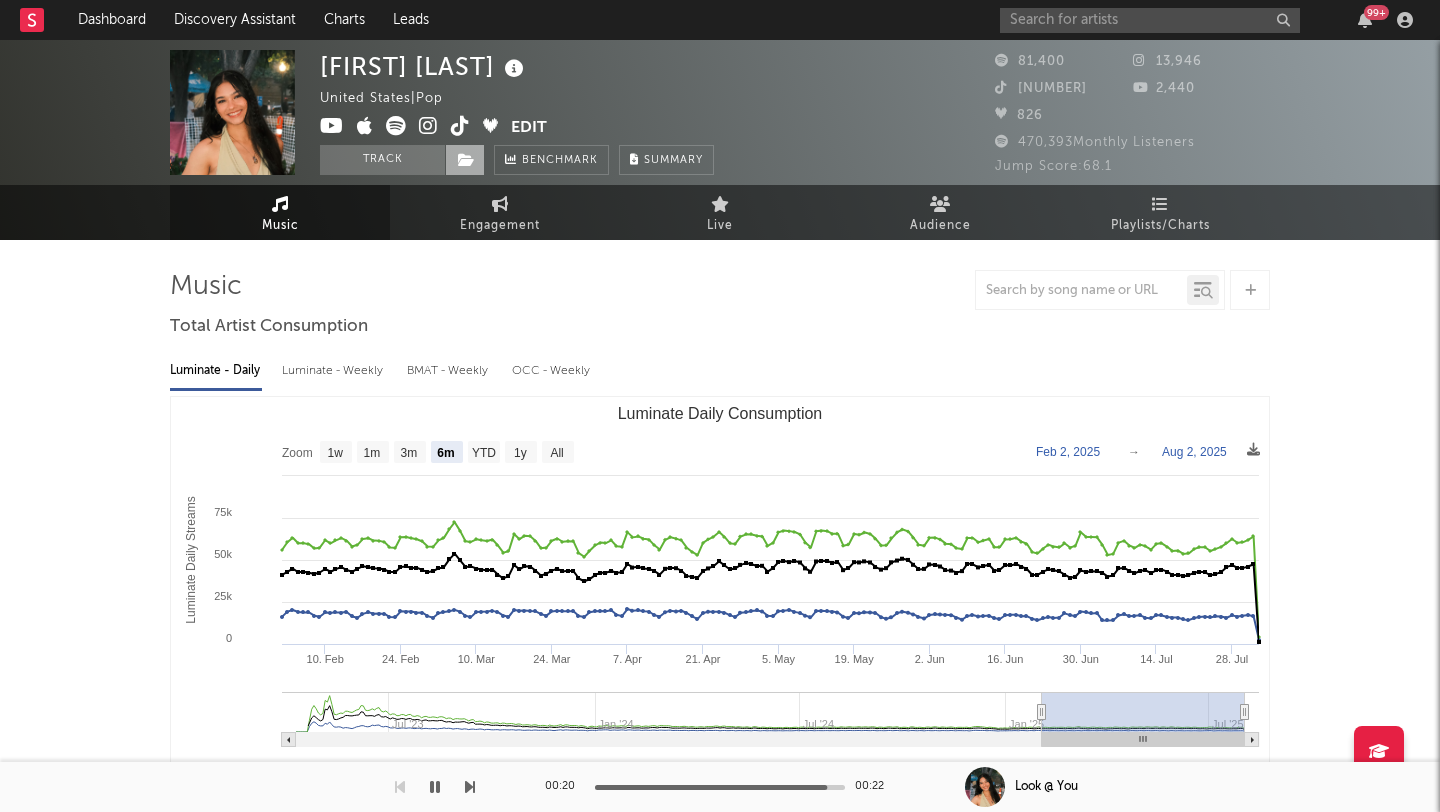click at bounding box center [465, 160] 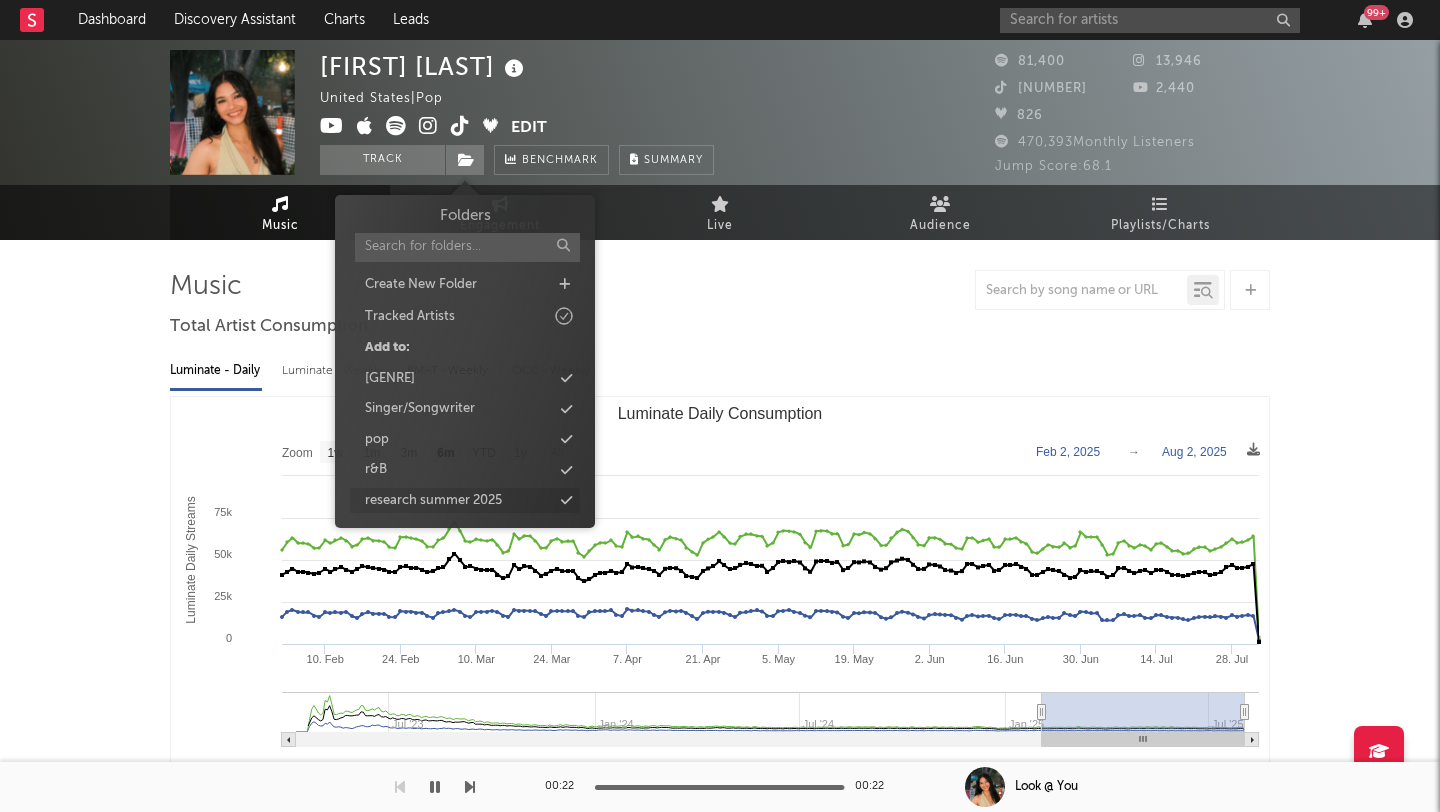 click at bounding box center (566, 500) 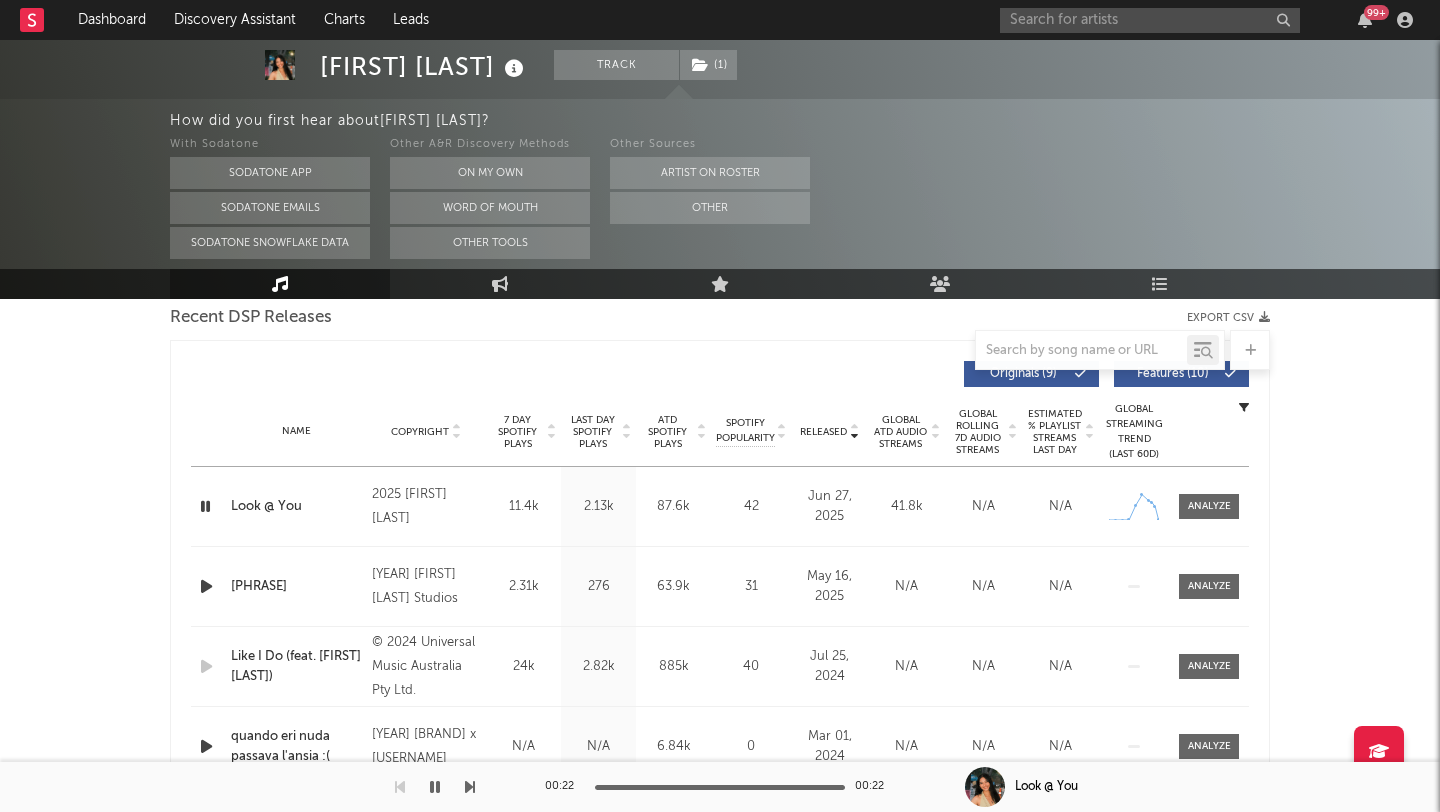 scroll, scrollTop: 713, scrollLeft: 0, axis: vertical 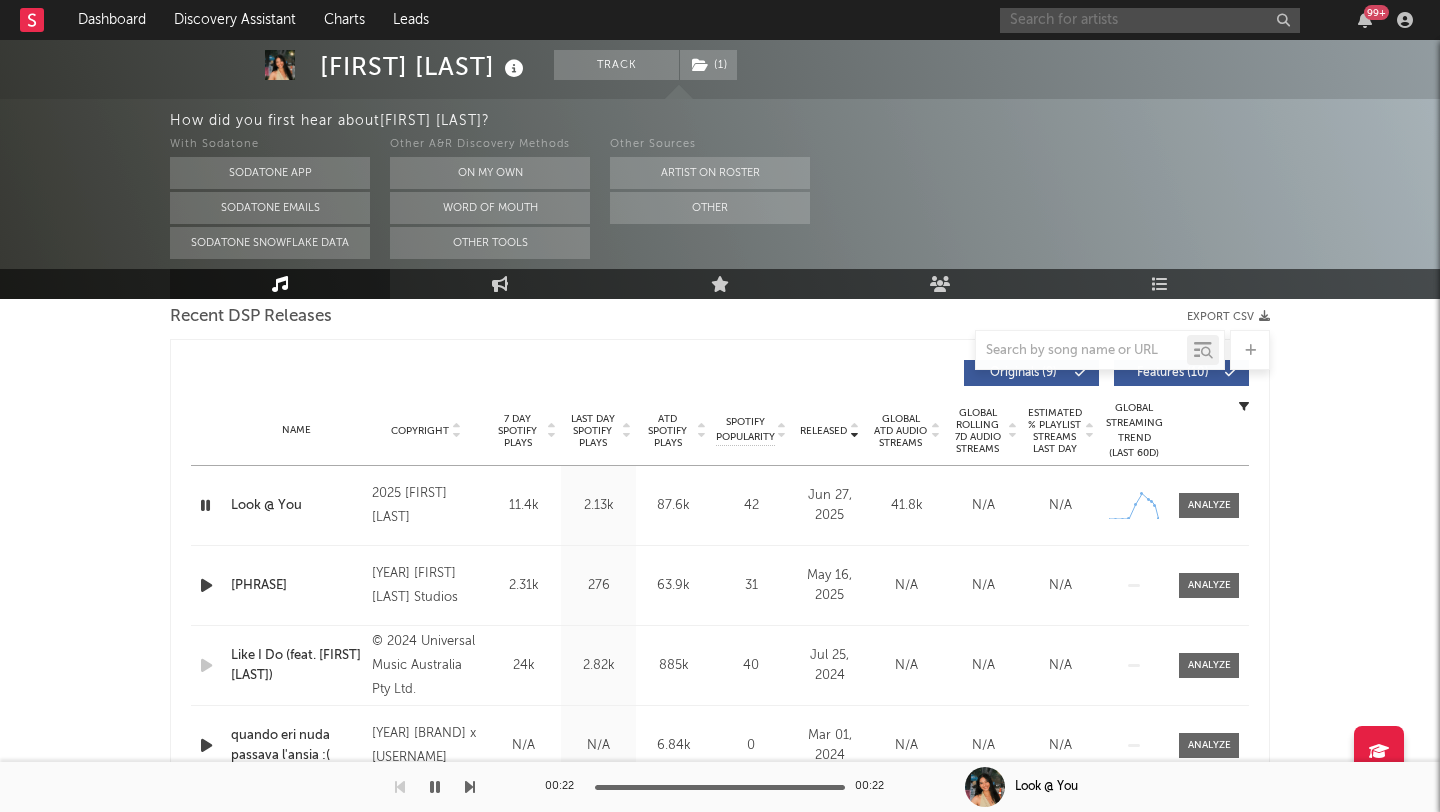 click at bounding box center [1150, 20] 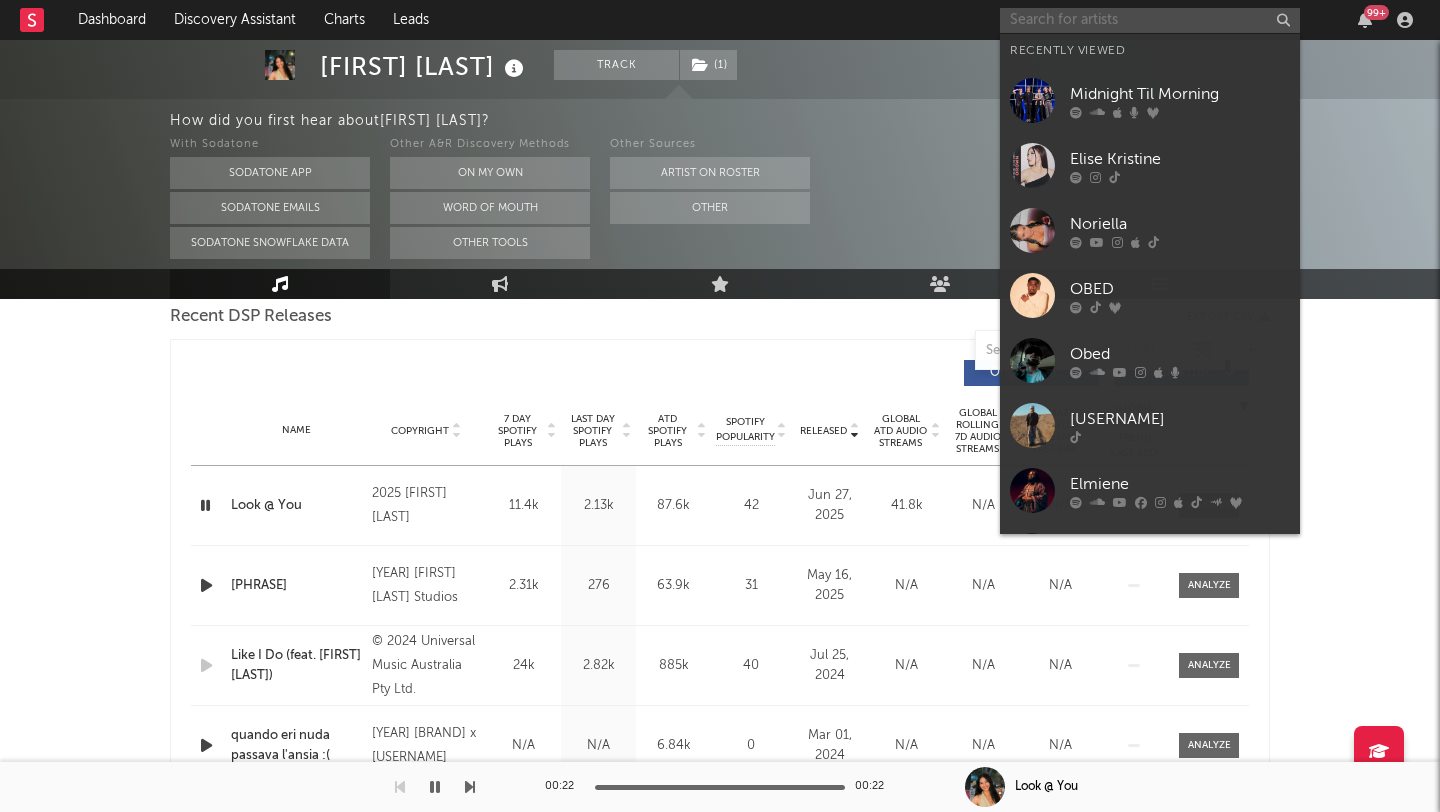 paste on "https://www.tiktok.com/@[USERNAME]" 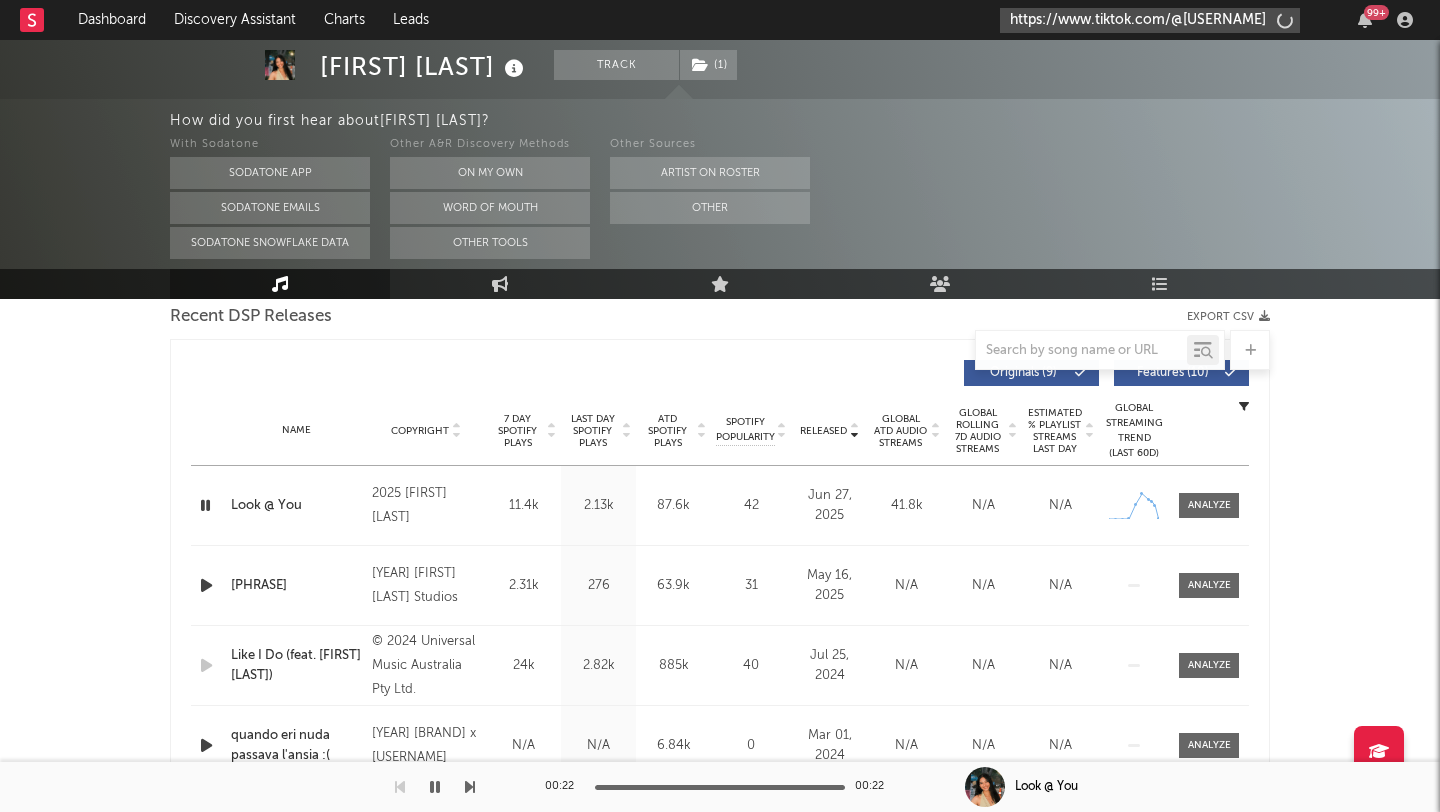 type on "https://www.tiktok.com/@[USERNAME]" 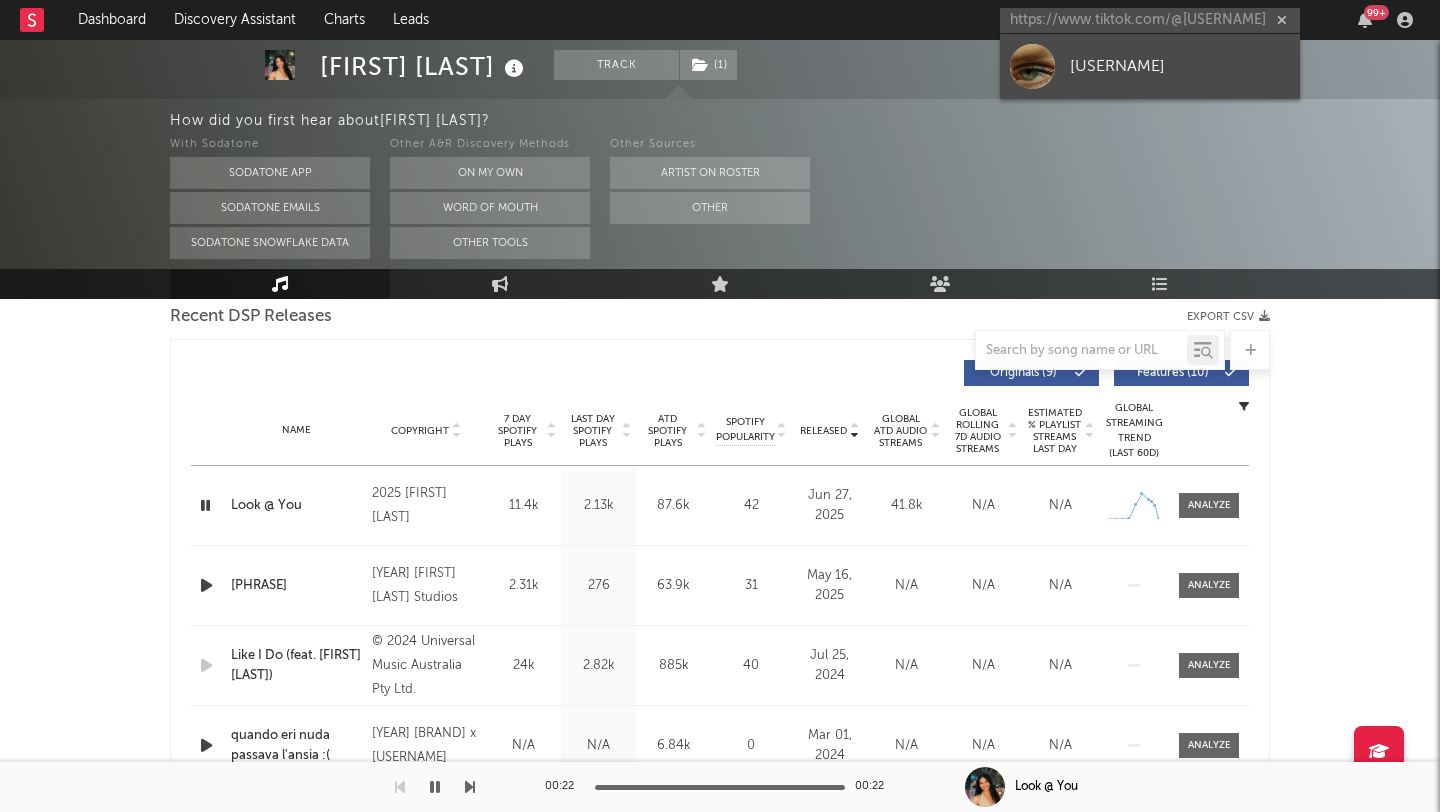 click on "[USERNAME]" at bounding box center (1180, 66) 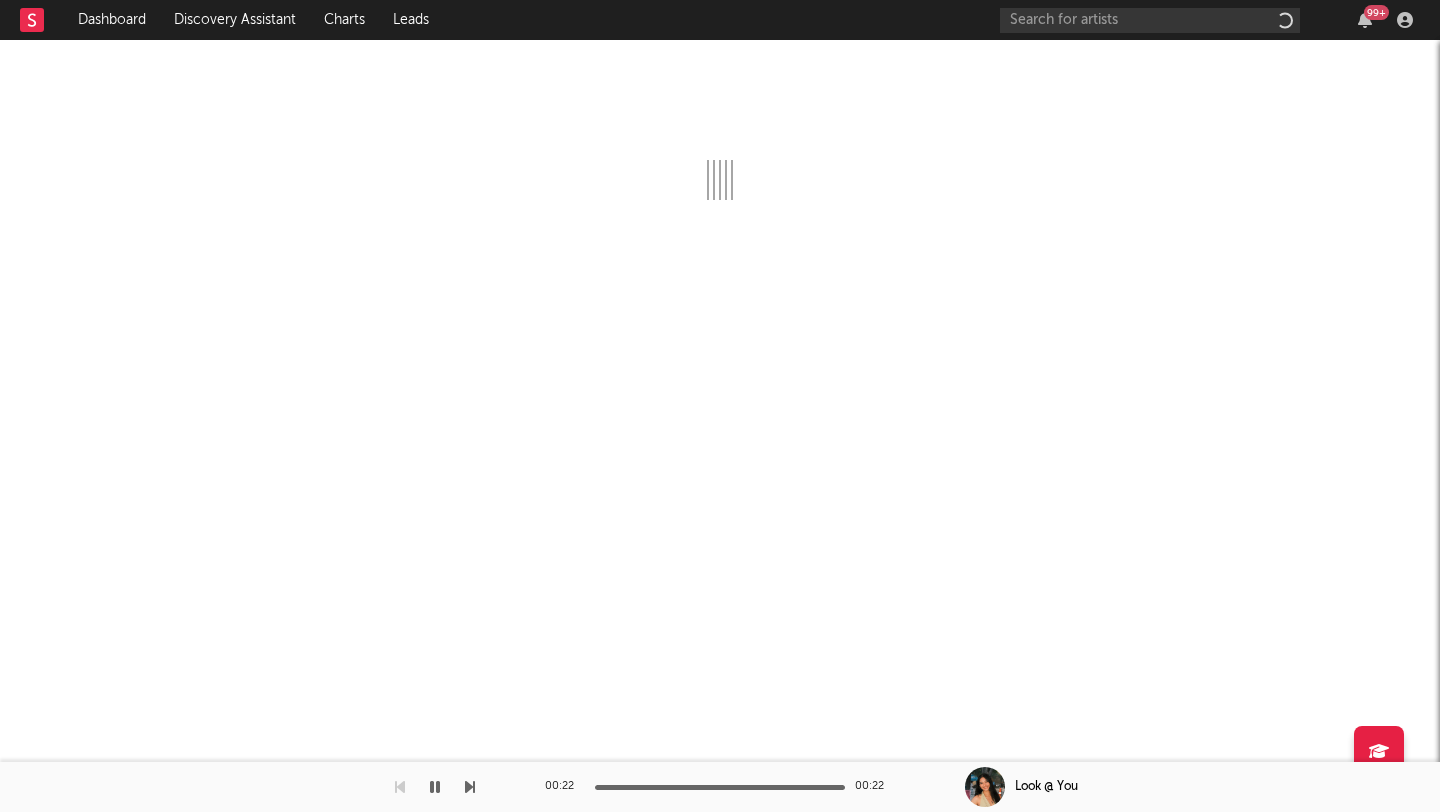 scroll, scrollTop: 0, scrollLeft: 0, axis: both 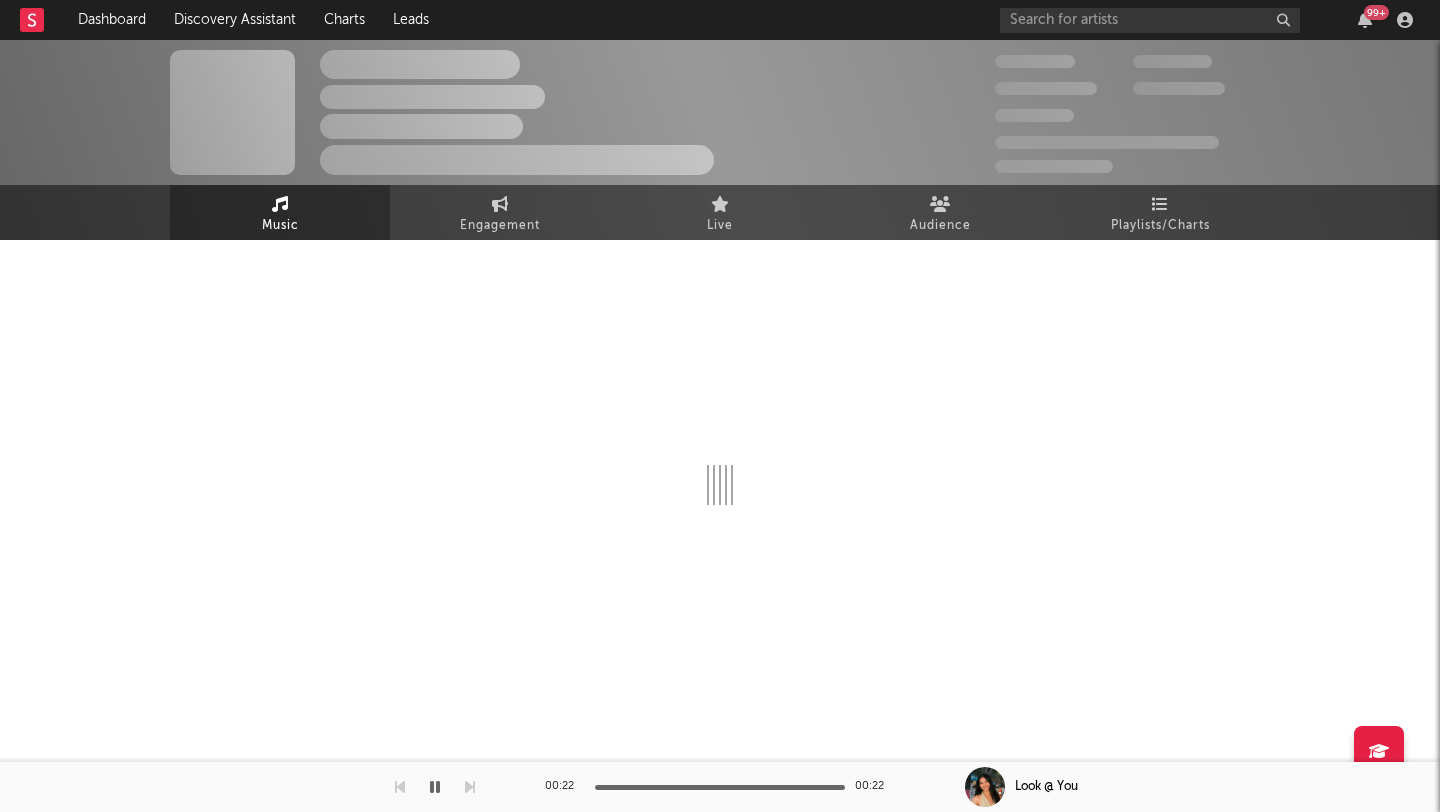 select on "1w" 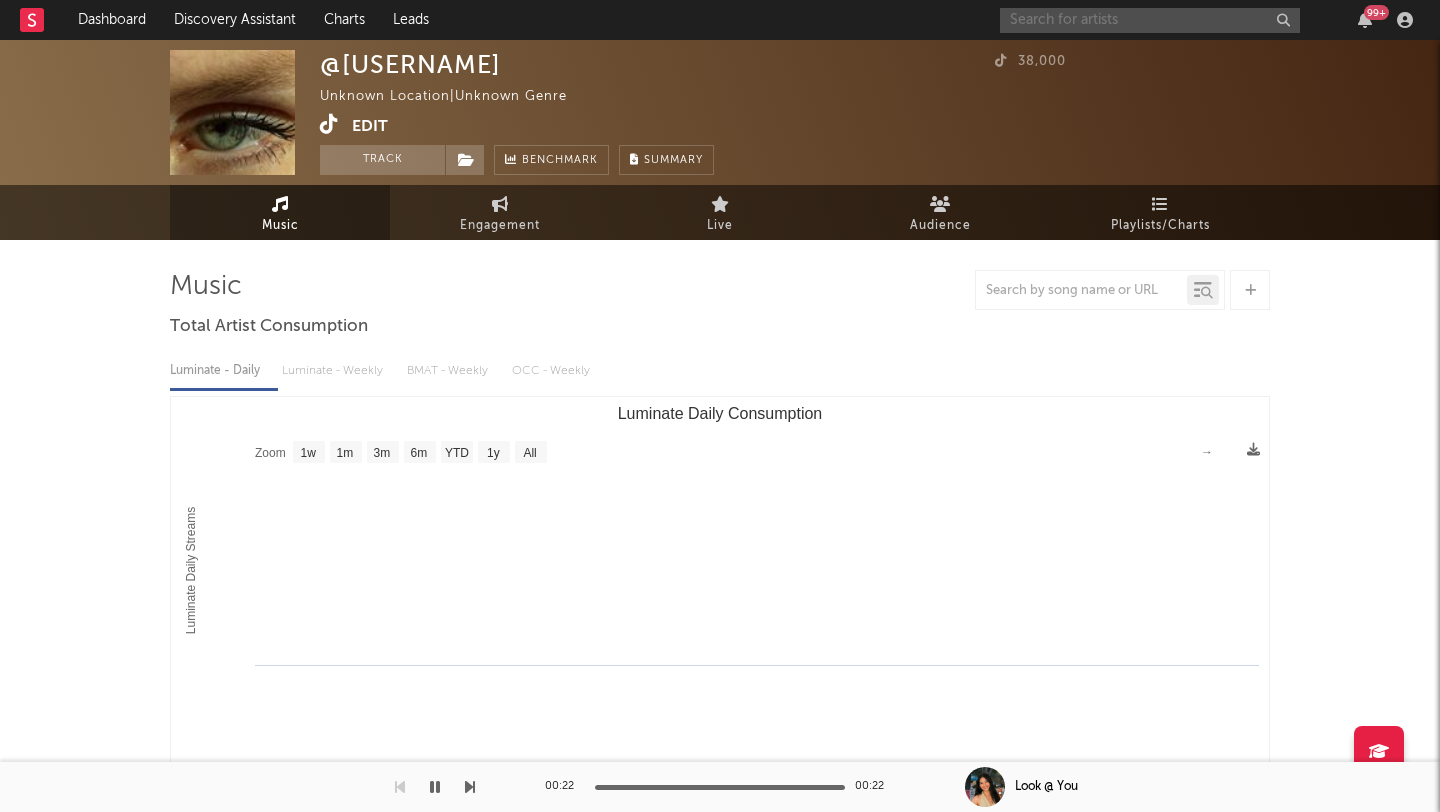 click at bounding box center (1150, 20) 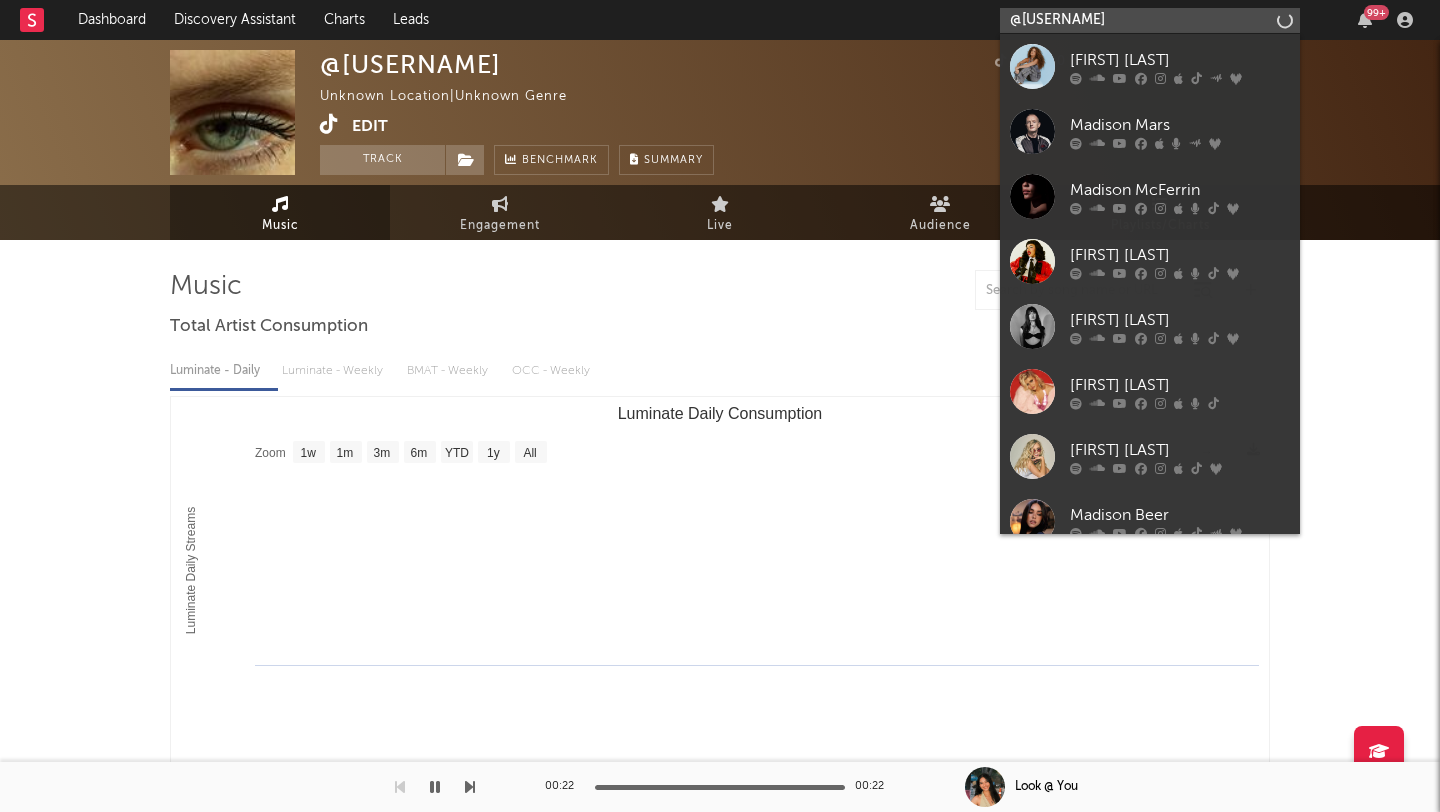 type on "@[USERNAME]" 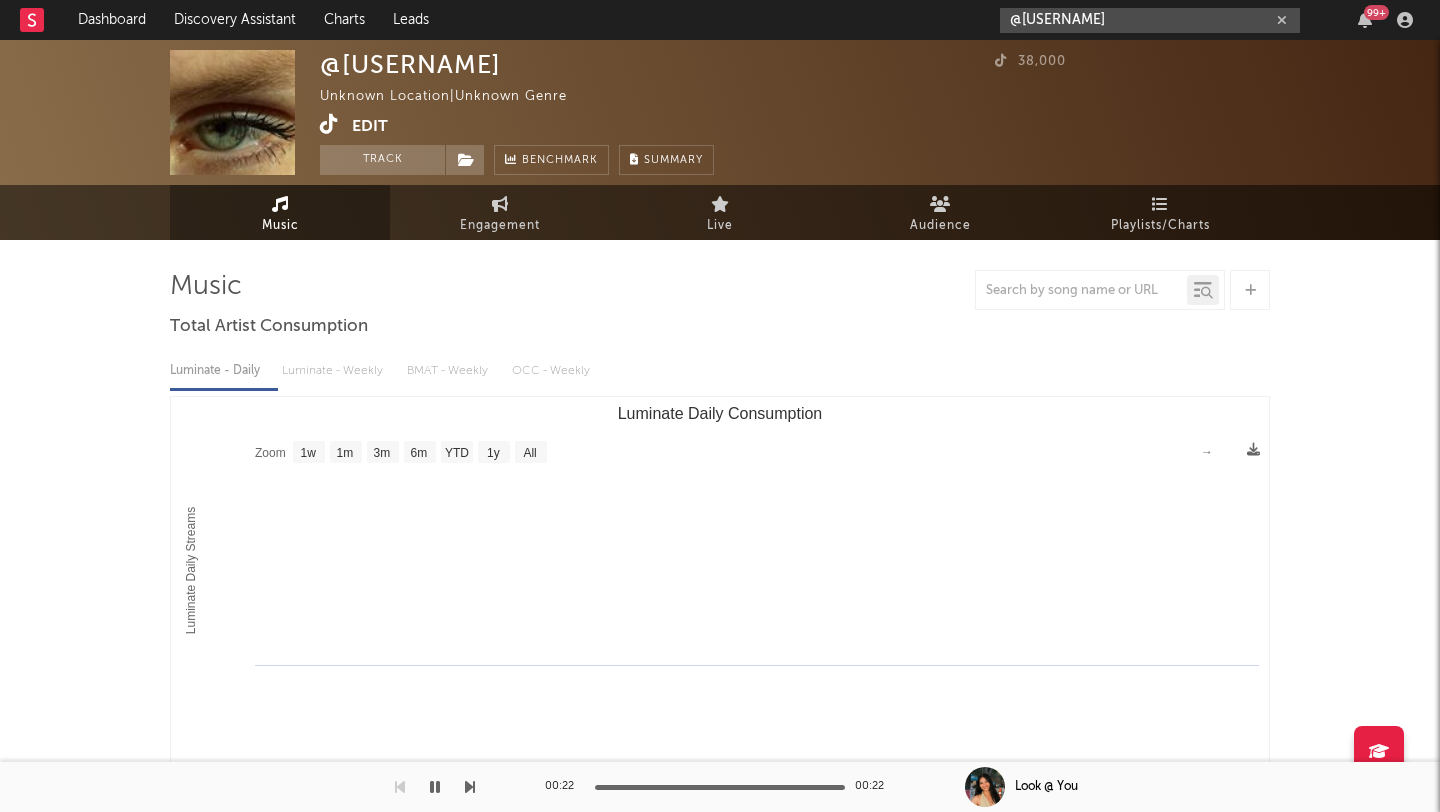 click on "@[USERNAME]" at bounding box center [1150, 20] 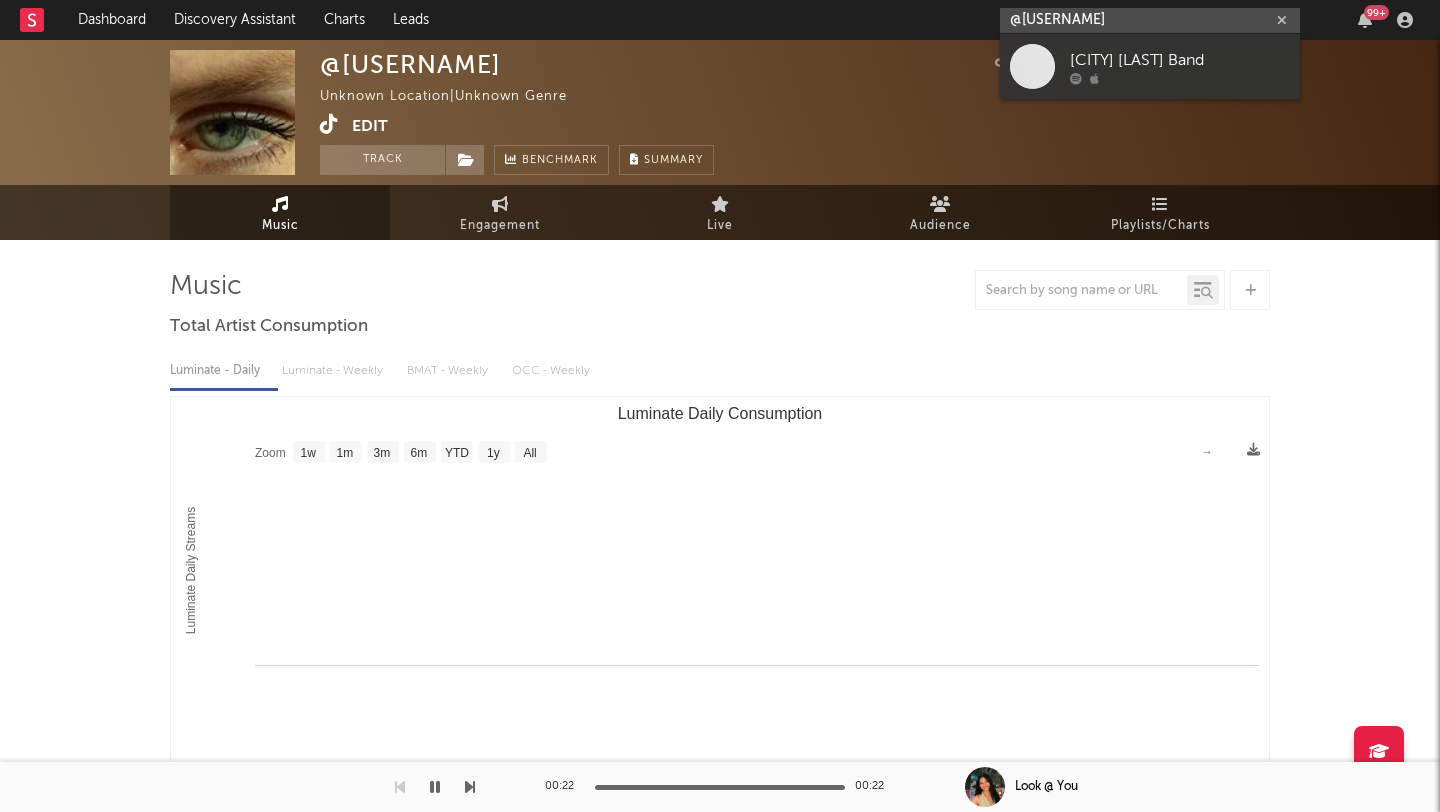 drag, startPoint x: 1126, startPoint y: 25, endPoint x: 771, endPoint y: -24, distance: 358.36572 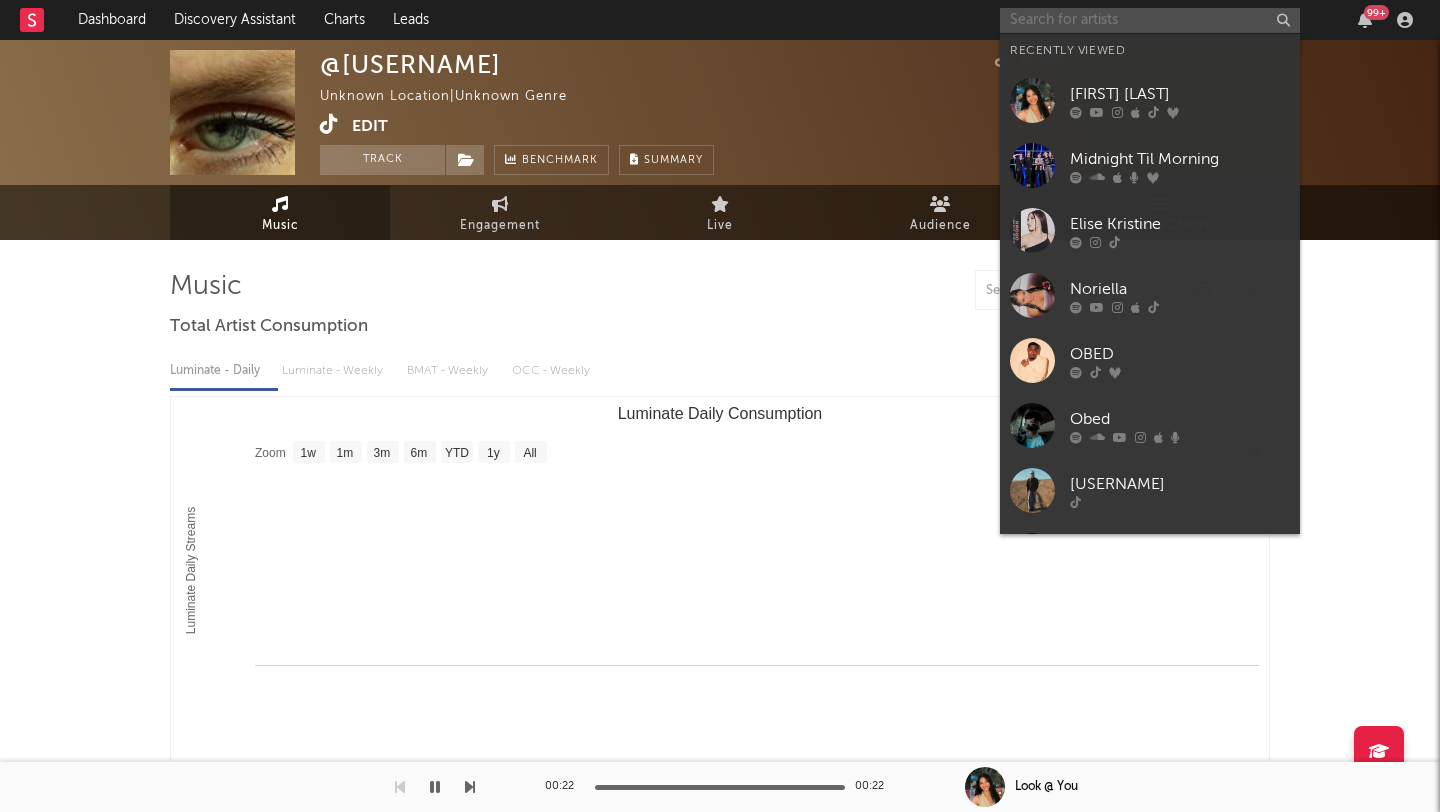 paste on "https://www.tiktok.com/@[USERNAME]" 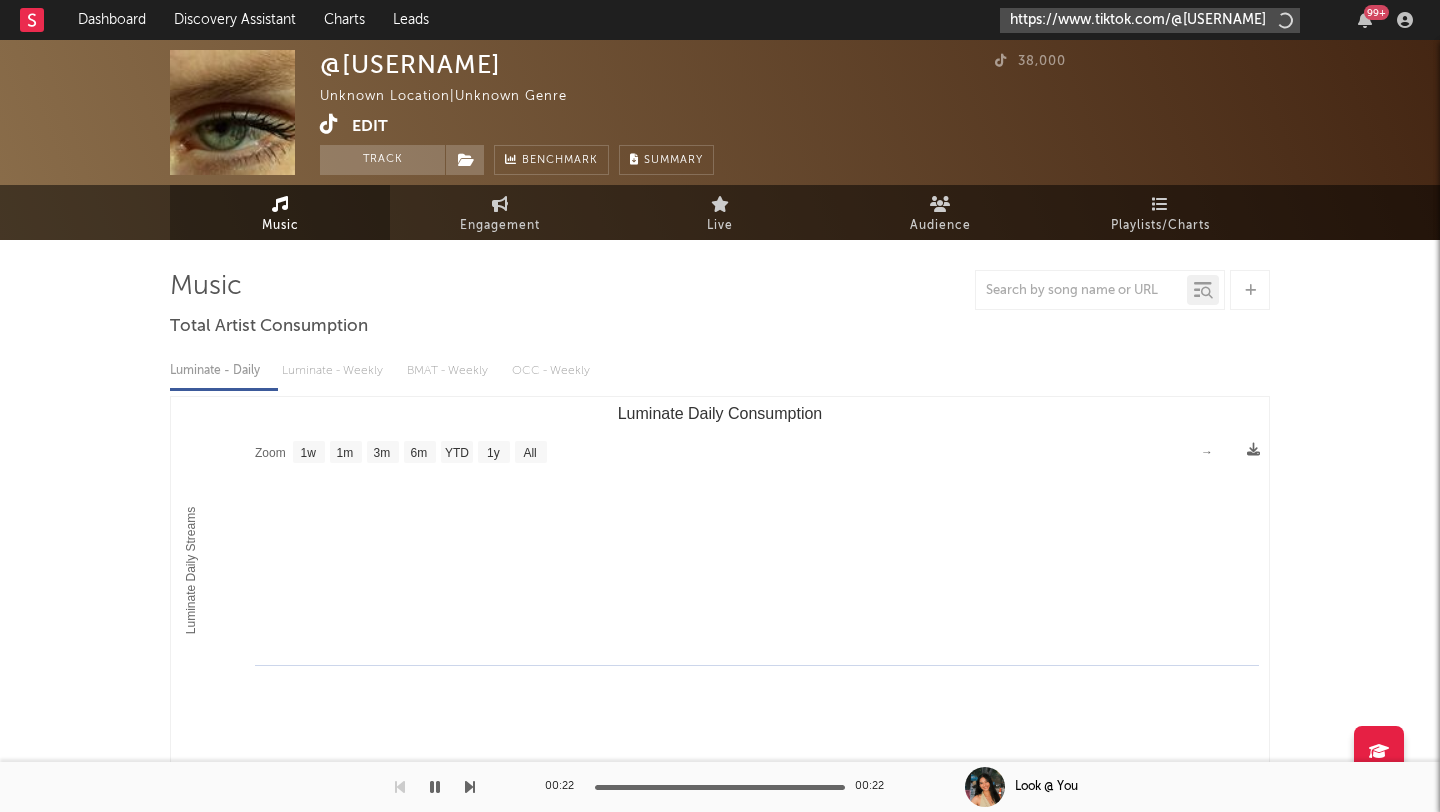 type on "https://www.tiktok.com/@[USERNAME]" 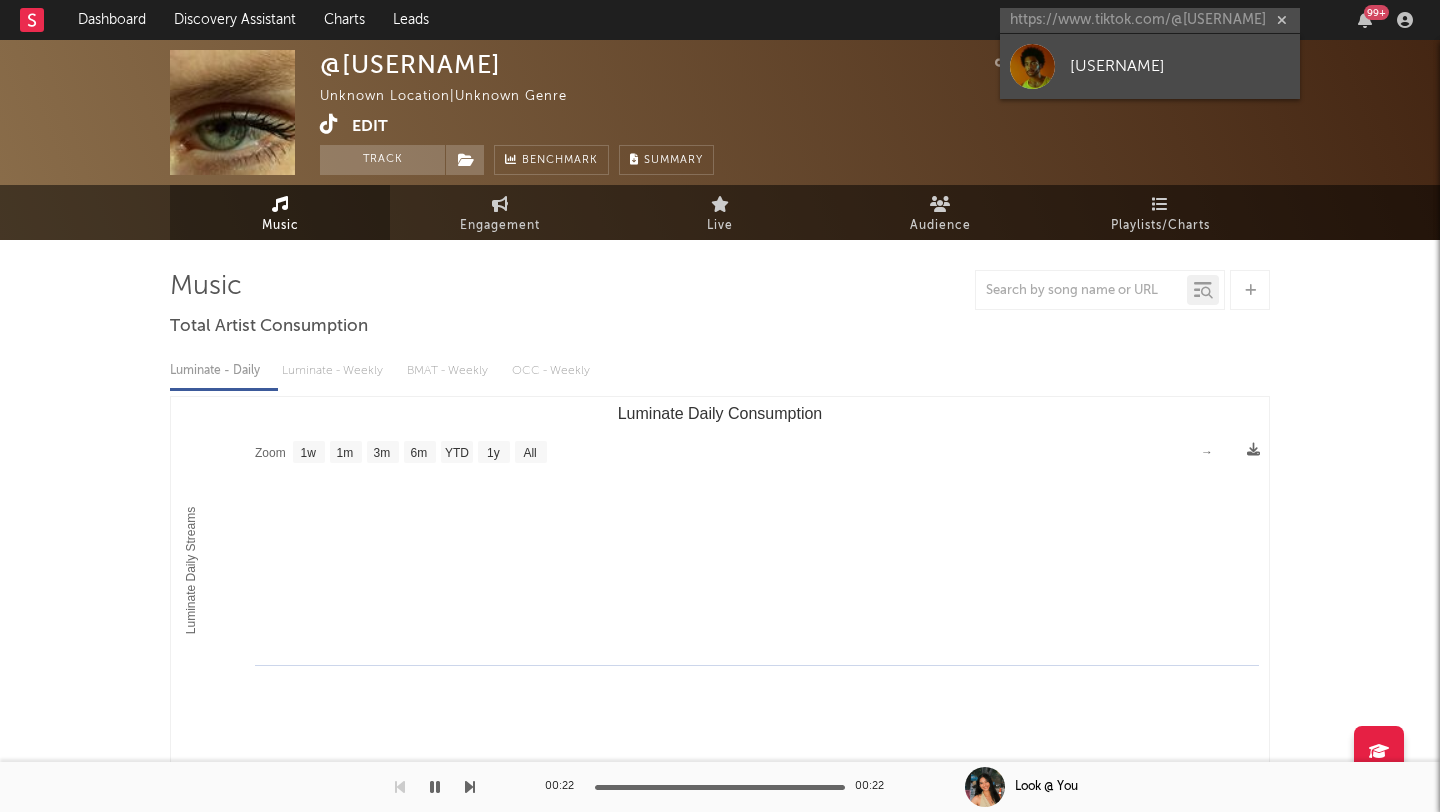 click on "[USERNAME]" at bounding box center [1180, 66] 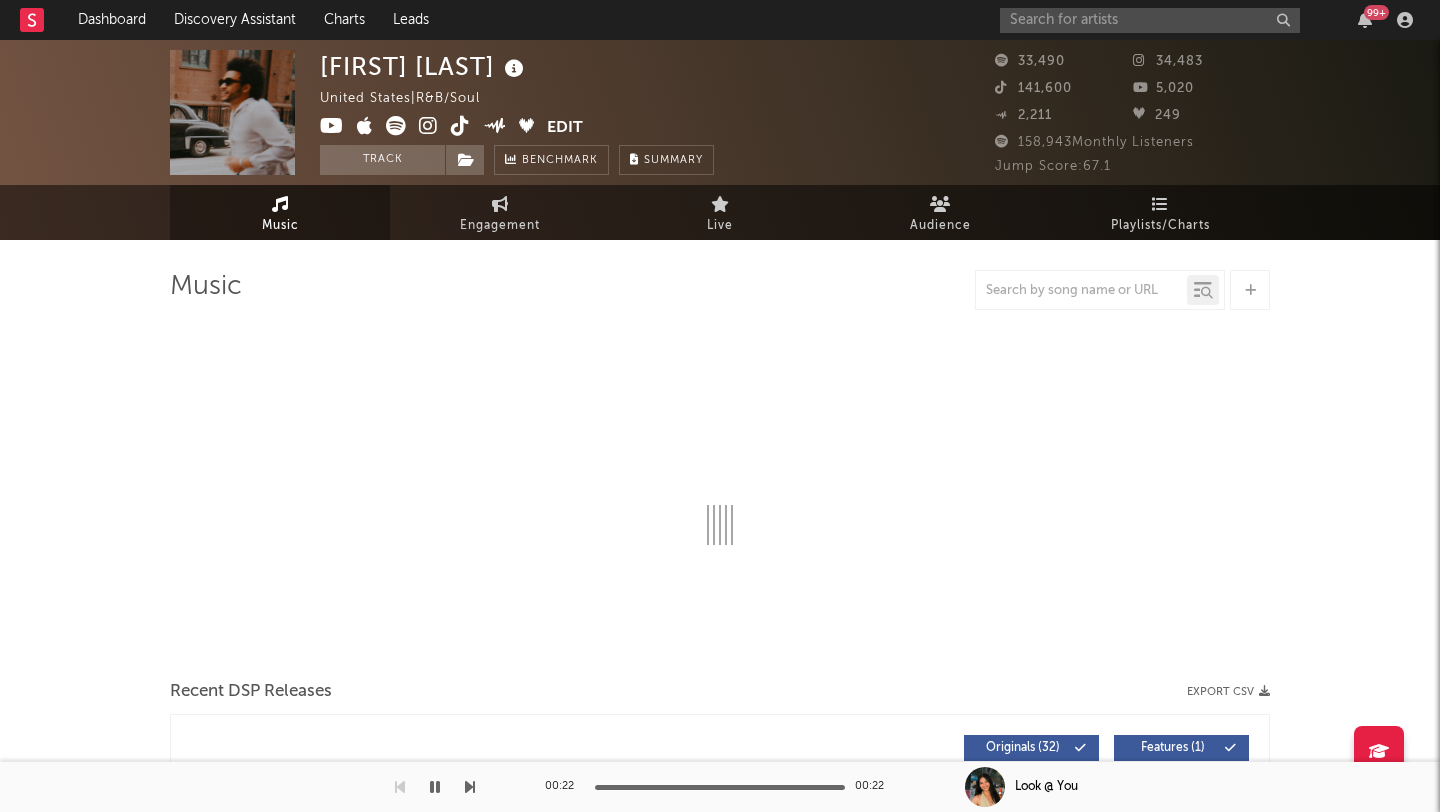 select on "6m" 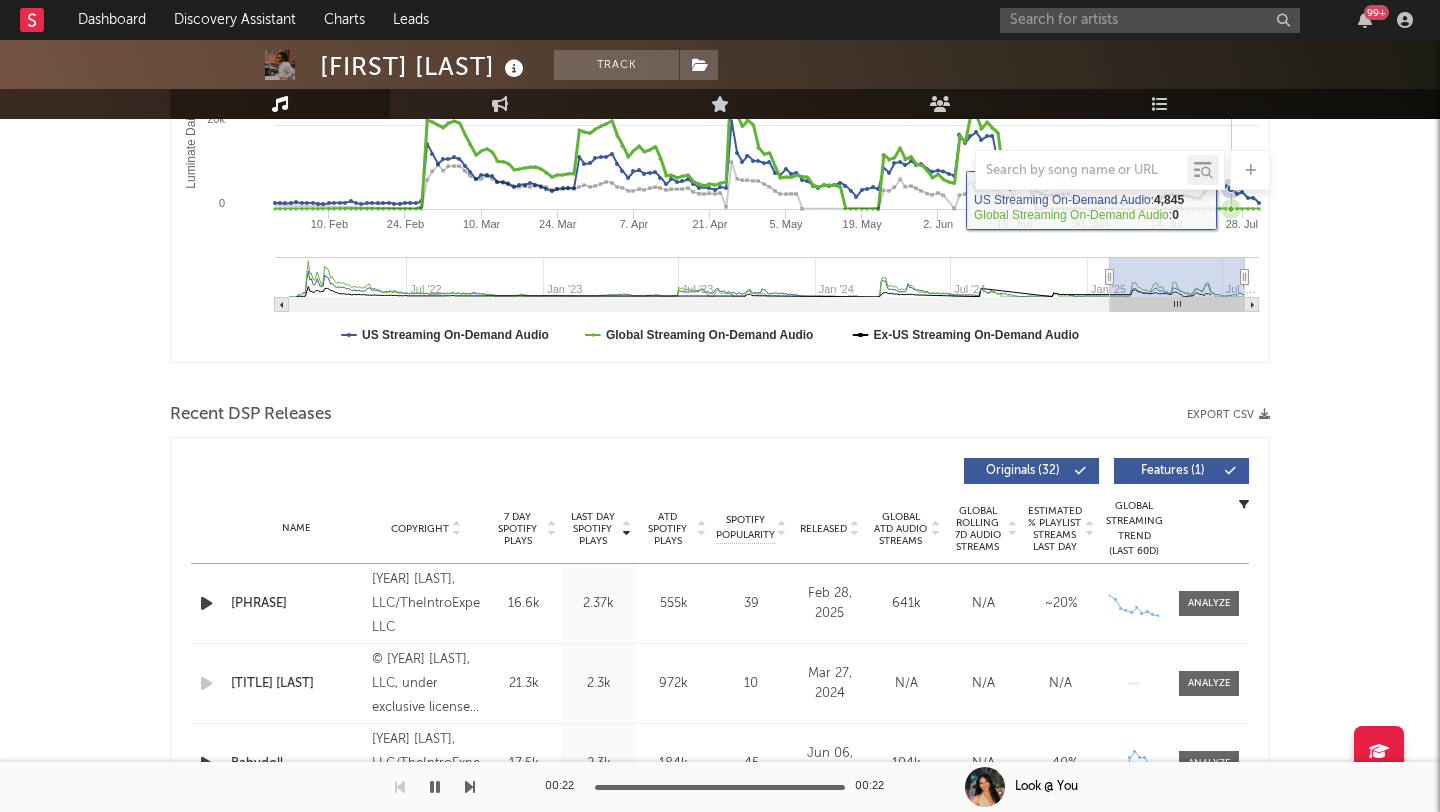 scroll, scrollTop: 448, scrollLeft: 0, axis: vertical 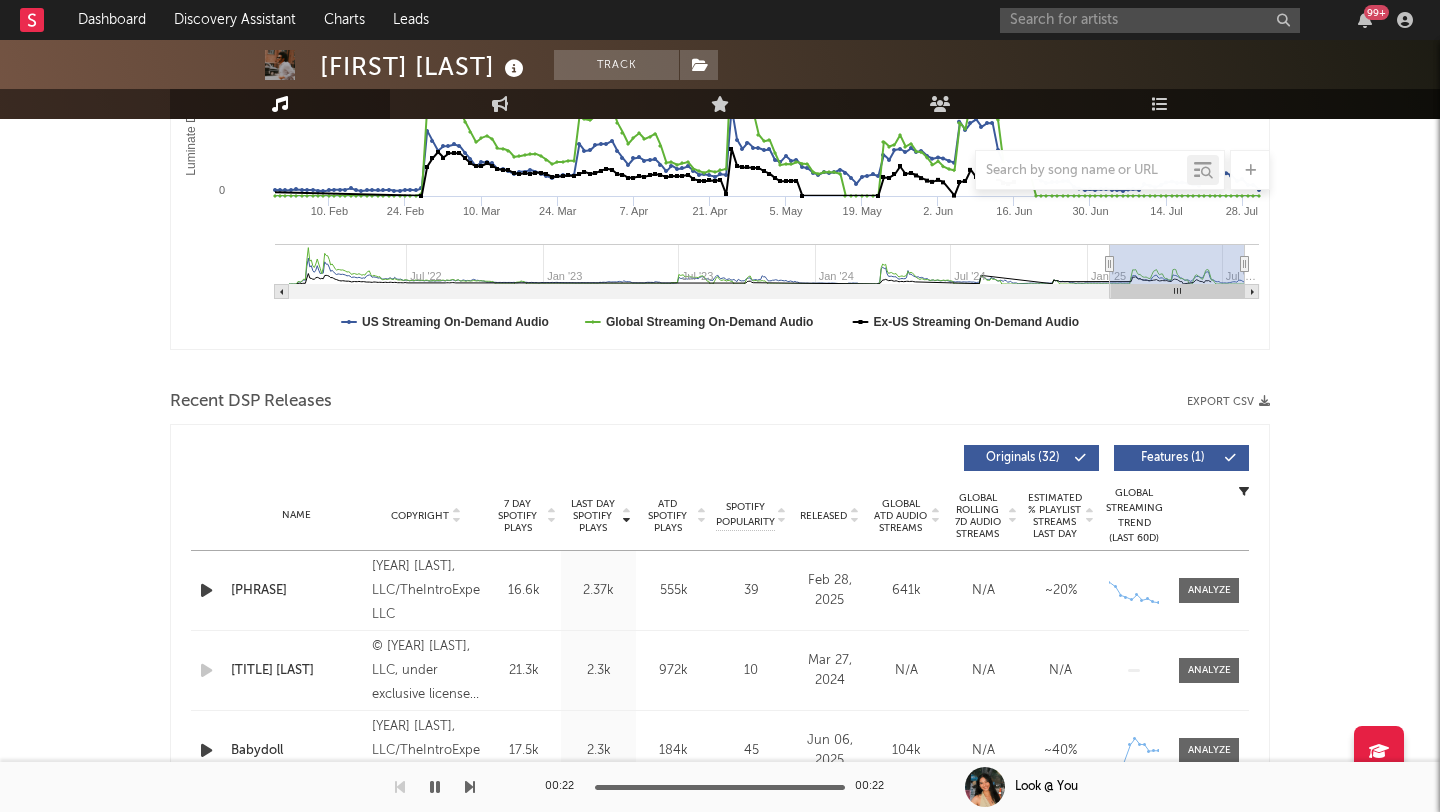 click at bounding box center (206, 590) 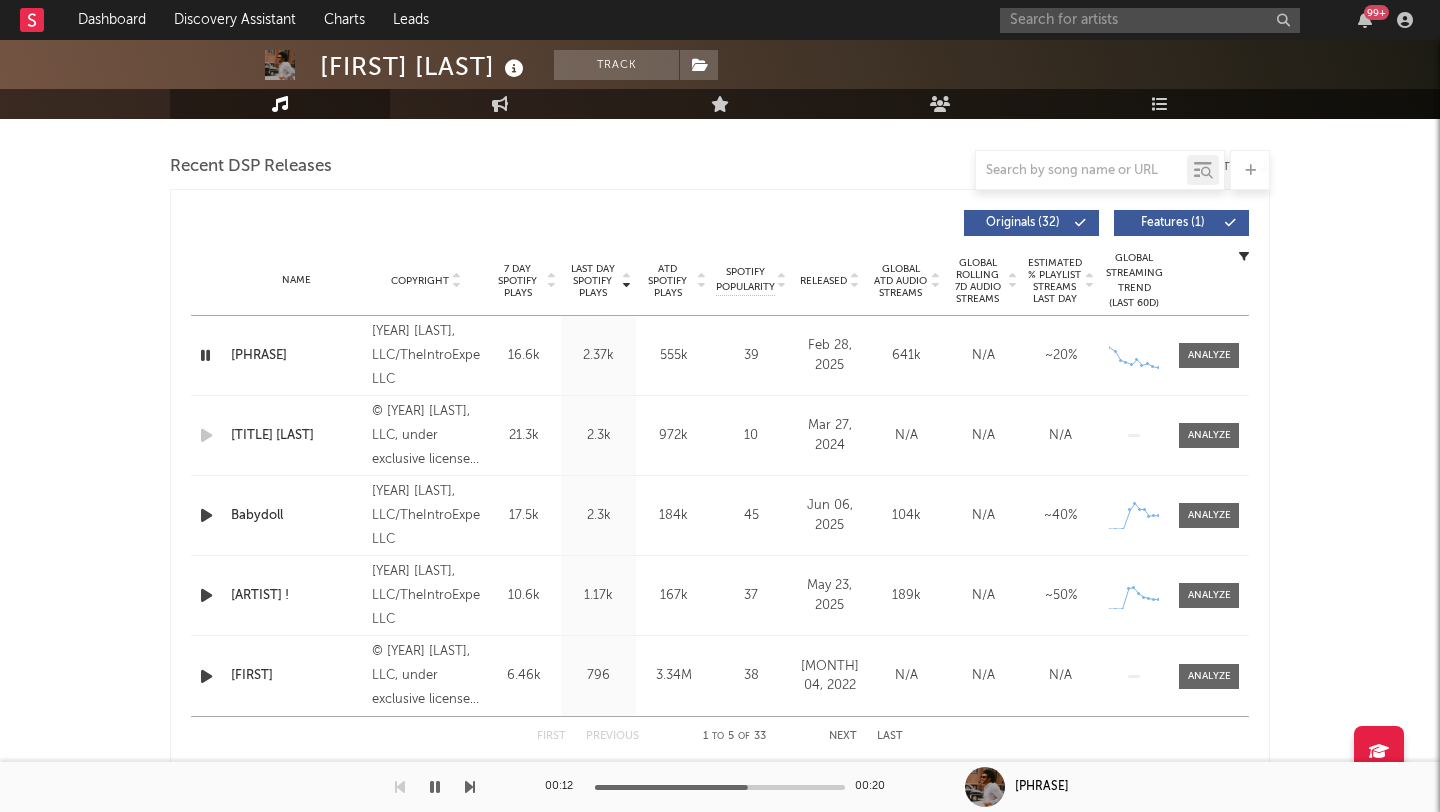 scroll, scrollTop: 652, scrollLeft: 0, axis: vertical 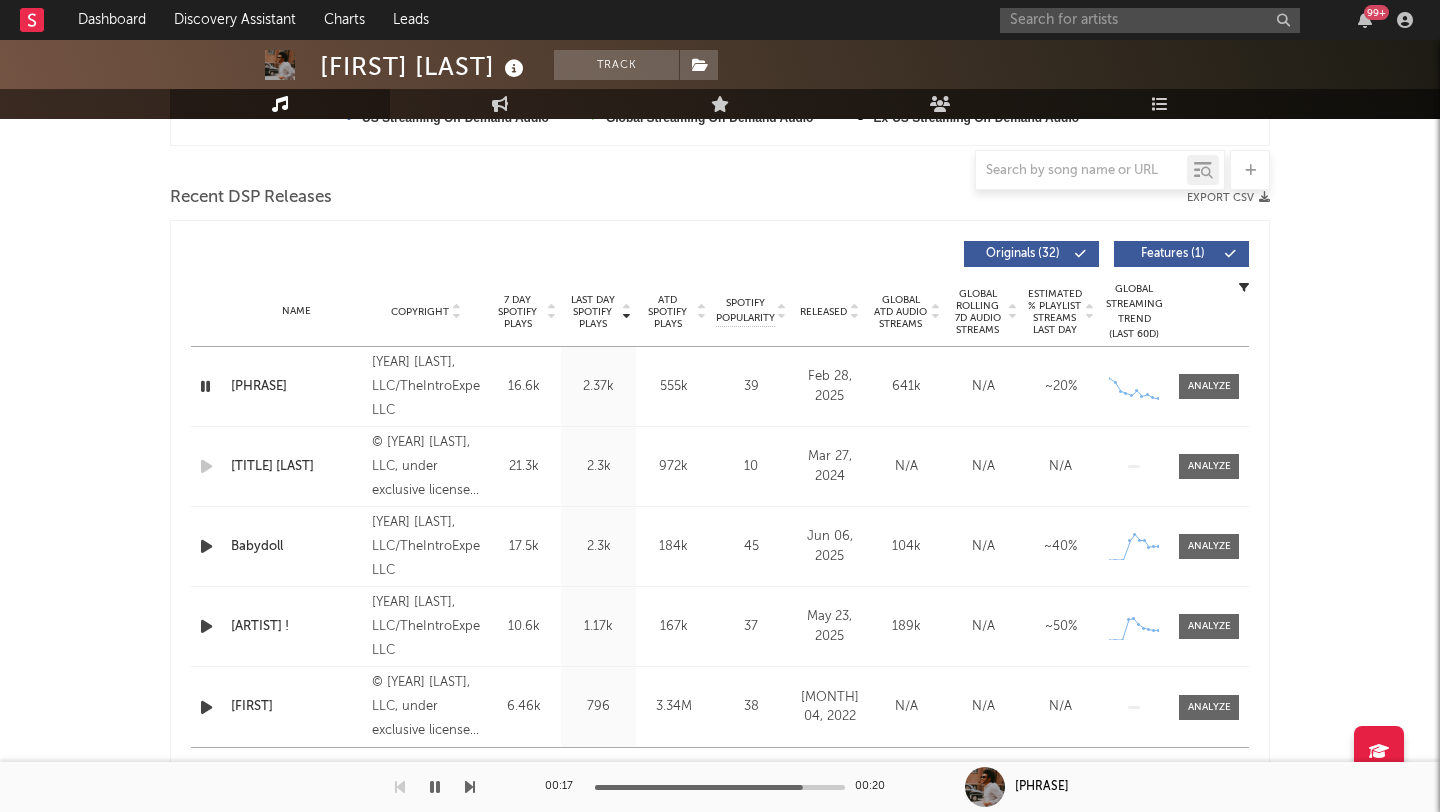 click on "[YEAR] [LAST], LLC/TheIntroExperience, LLC" at bounding box center [426, 387] 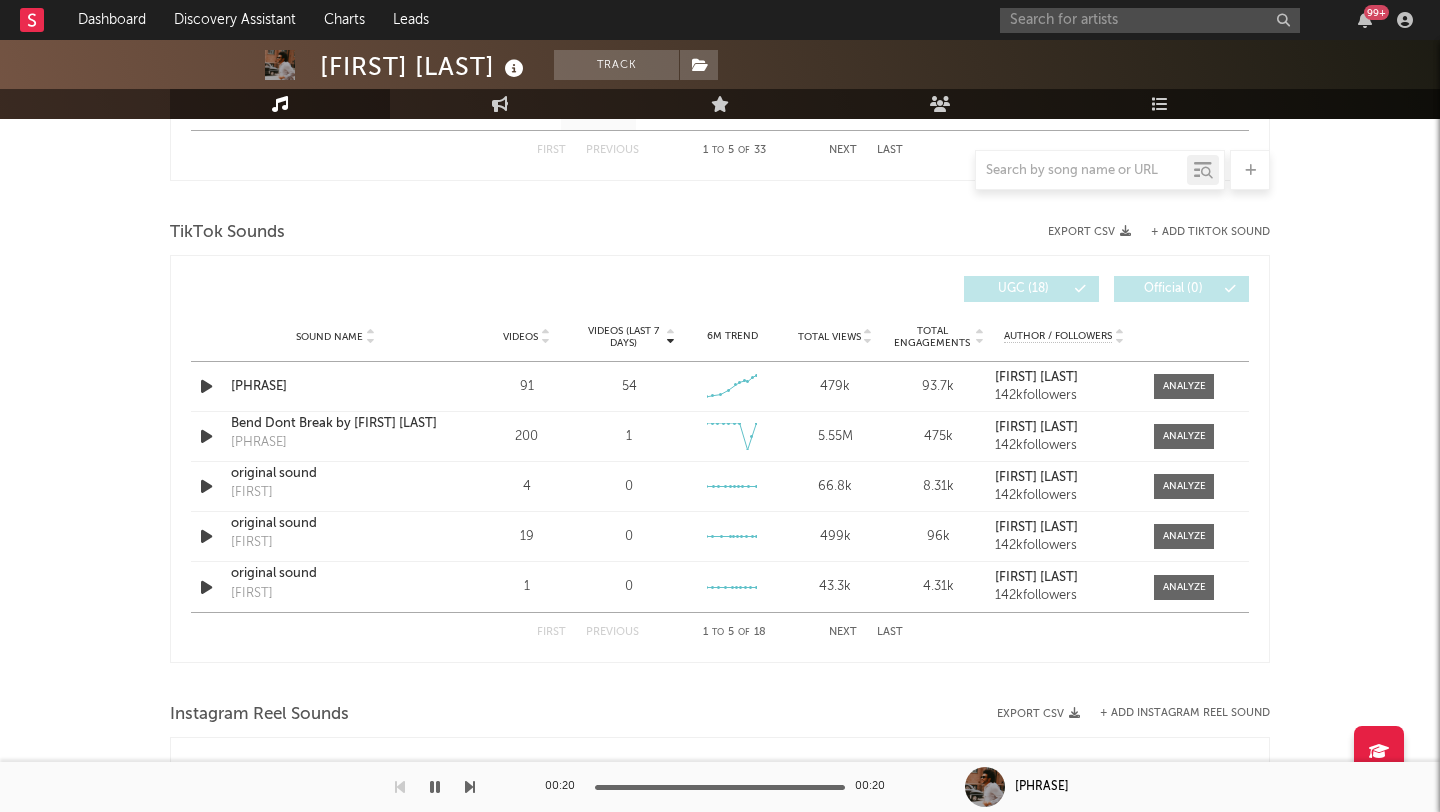 scroll, scrollTop: 1268, scrollLeft: 0, axis: vertical 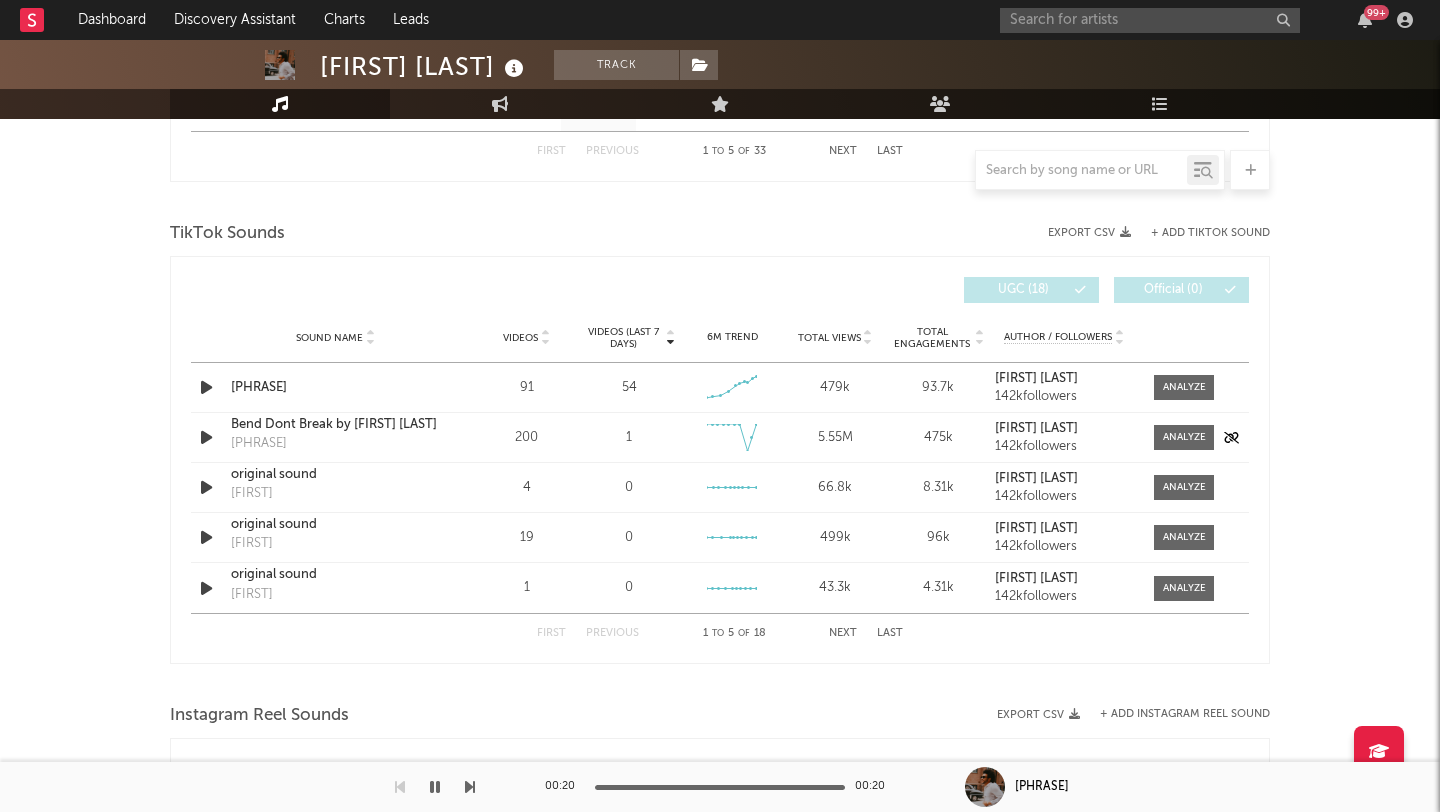 click at bounding box center [208, 437] 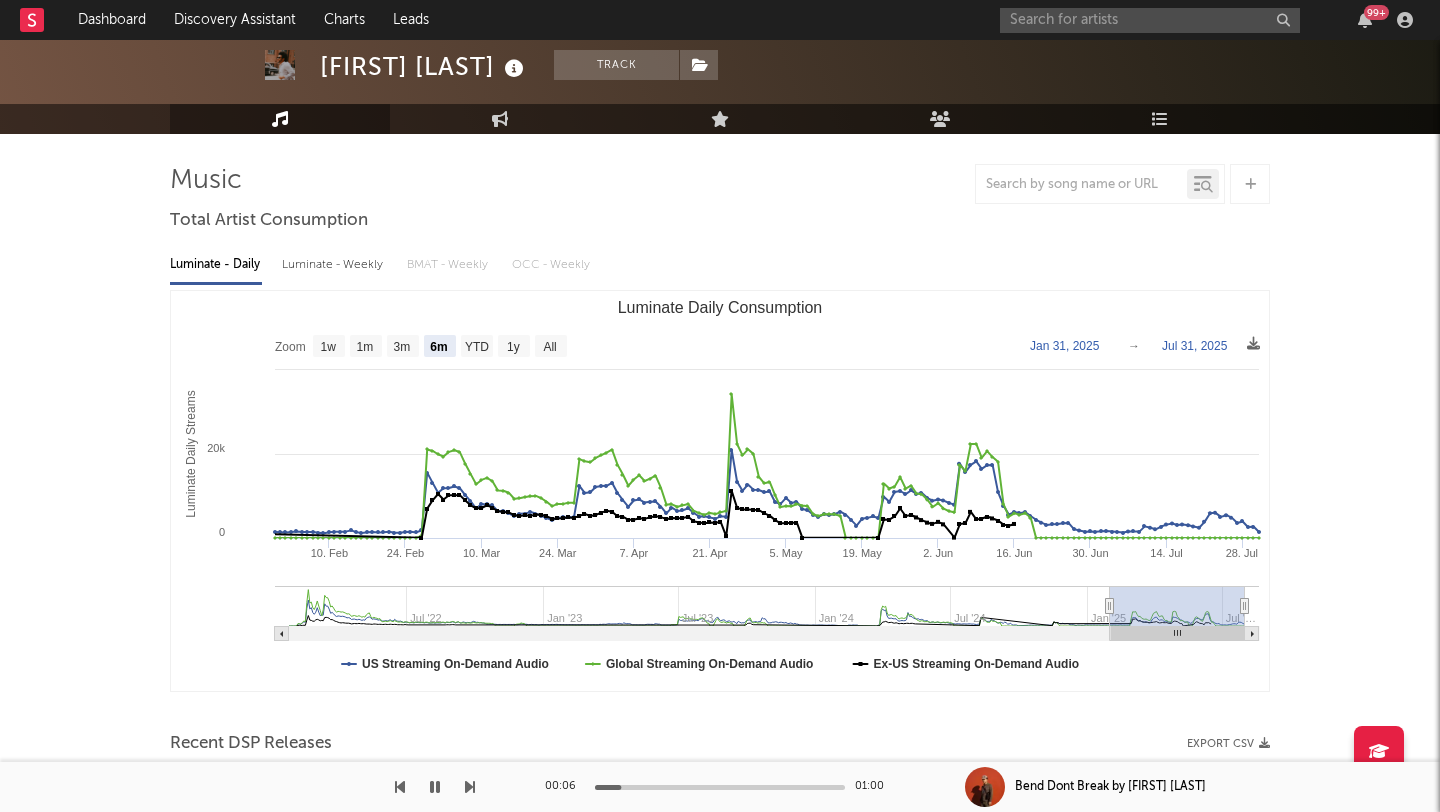 scroll, scrollTop: 0, scrollLeft: 0, axis: both 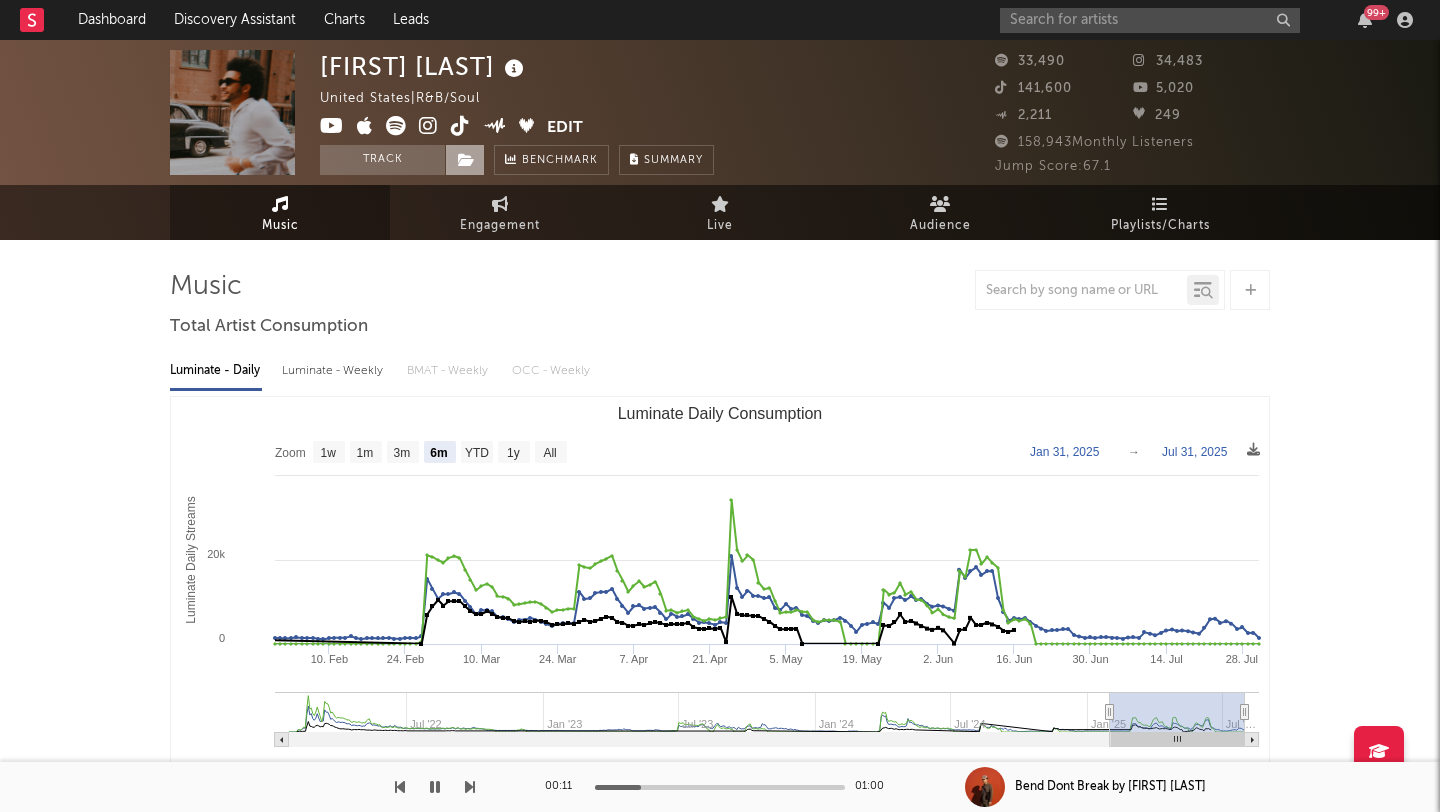 click at bounding box center [466, 160] 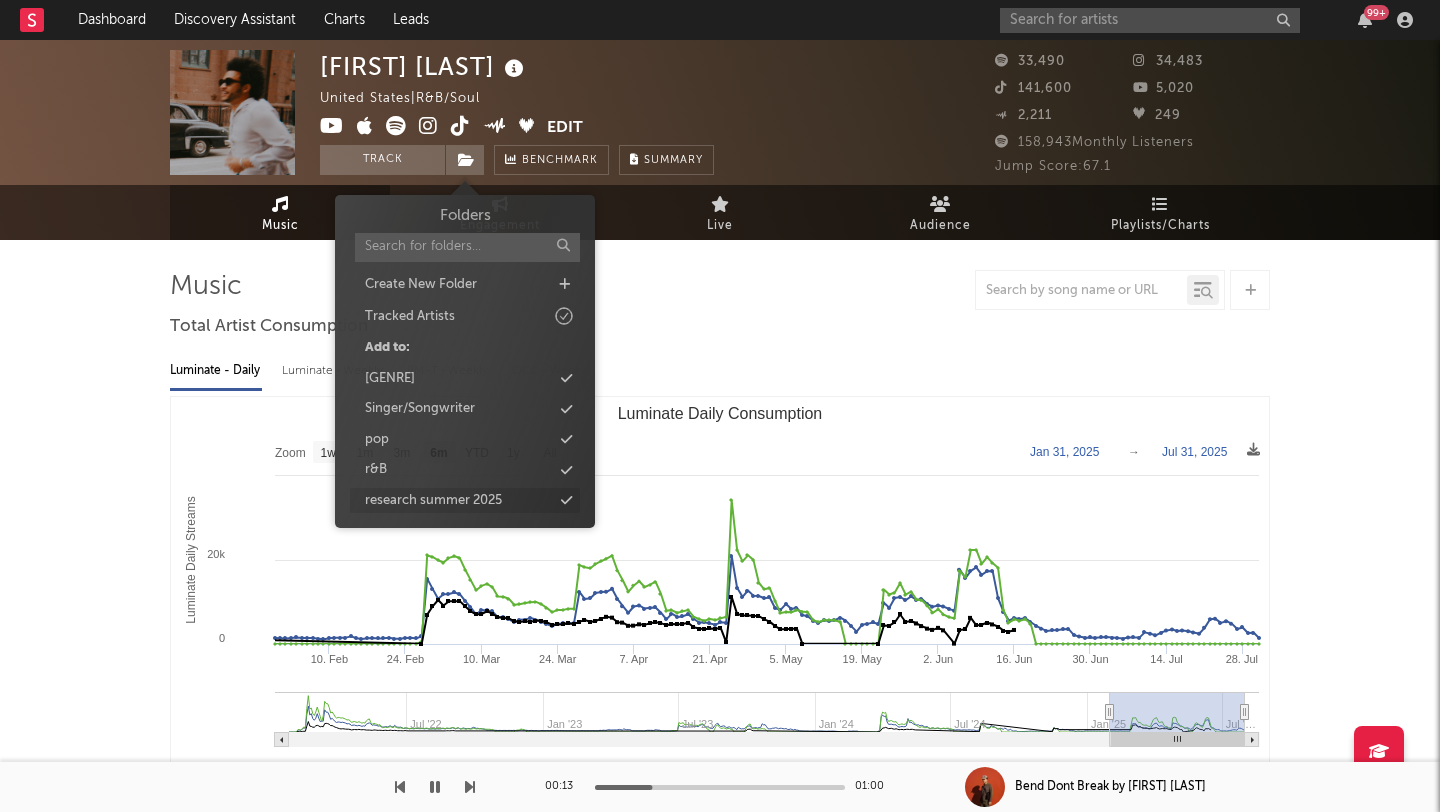 click at bounding box center (566, 500) 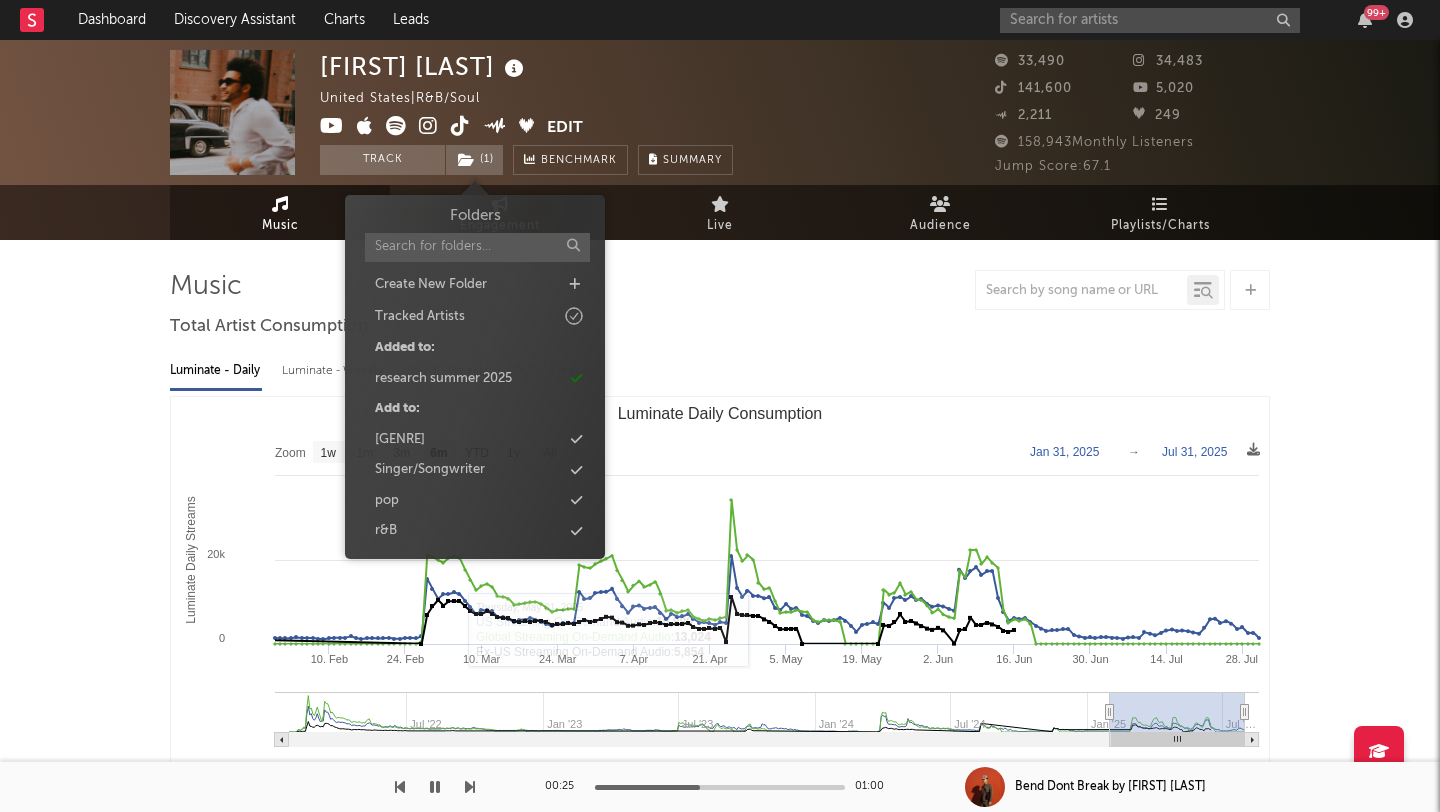 click at bounding box center (435, 787) 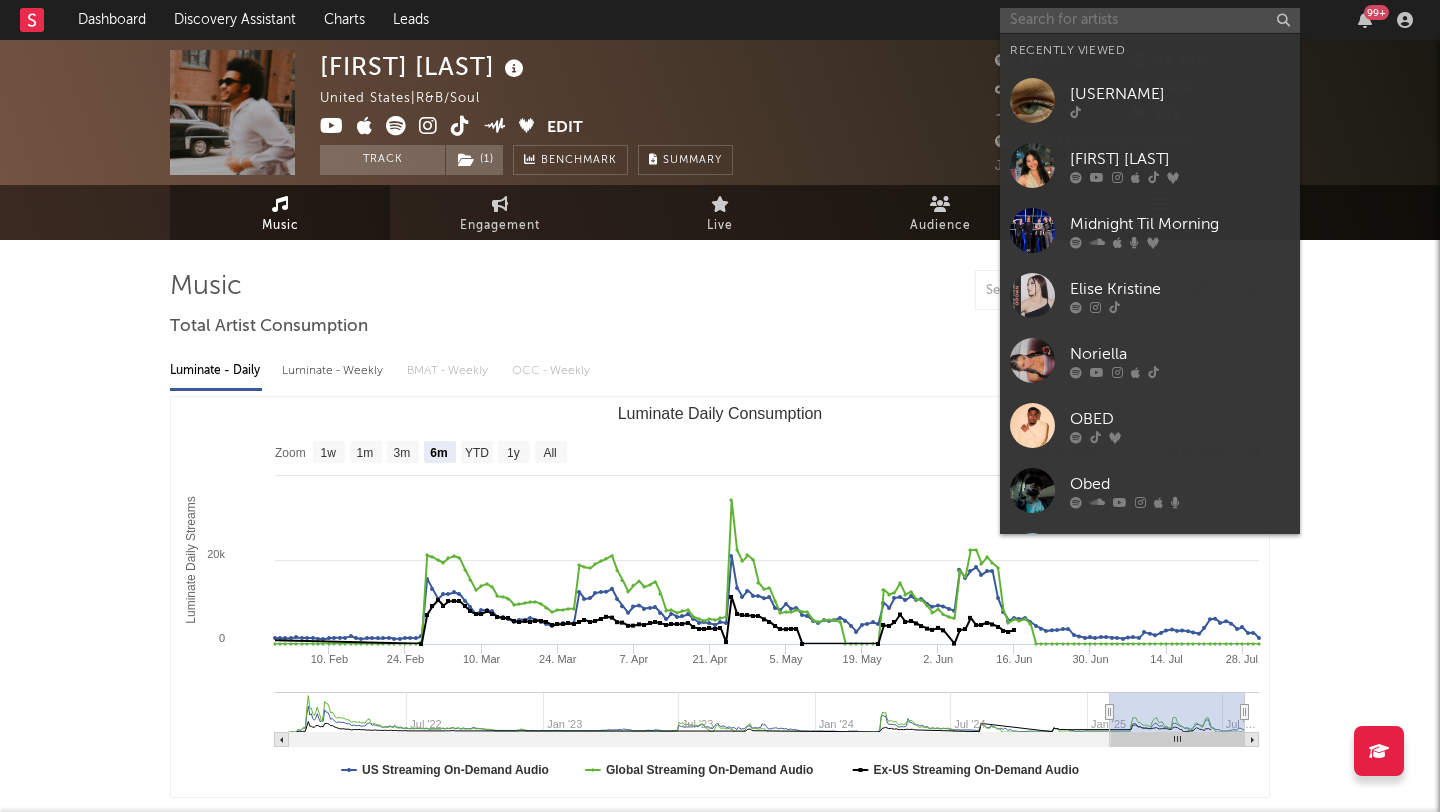 click at bounding box center (1150, 20) 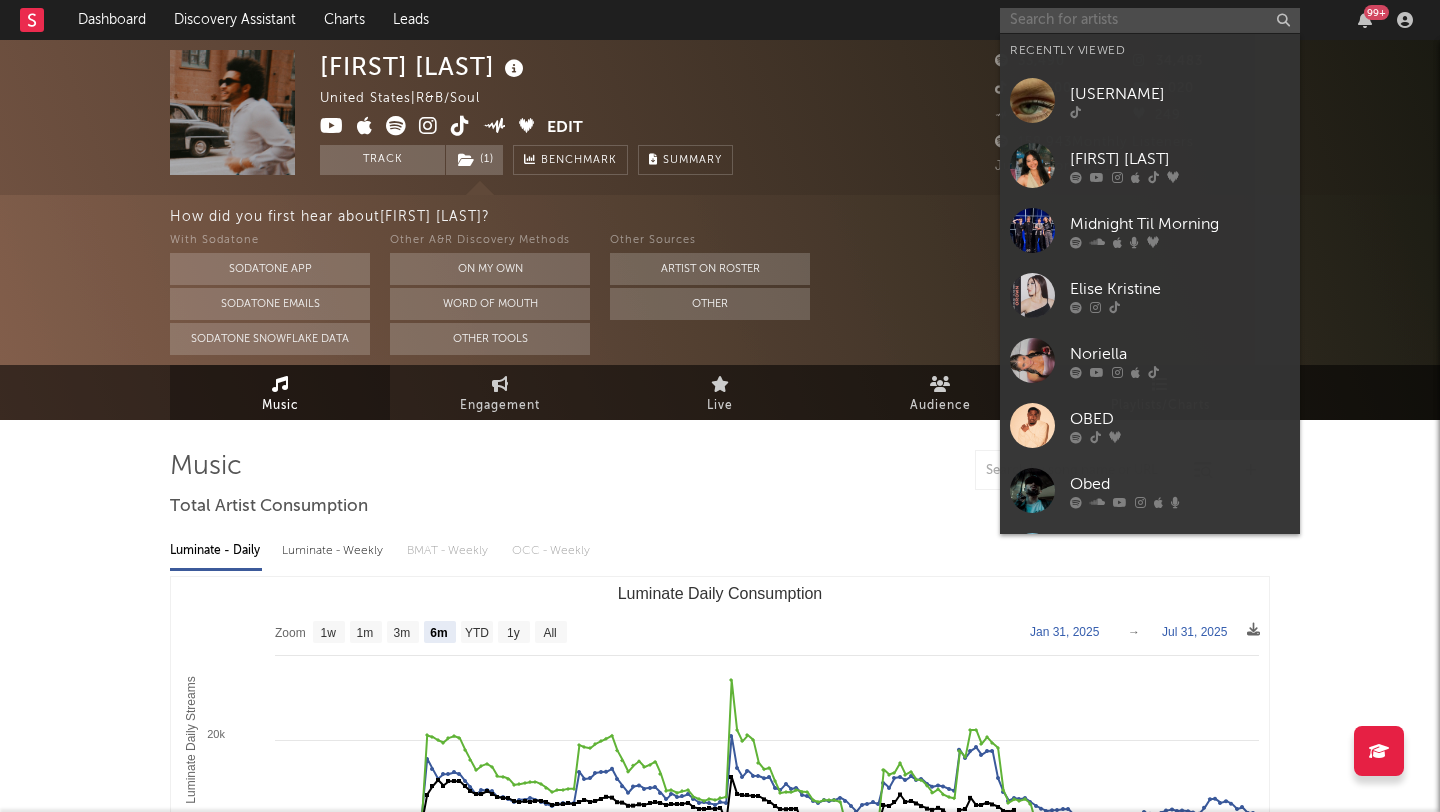 paste on "https://www.tiktok.com/@[USERNAME]" 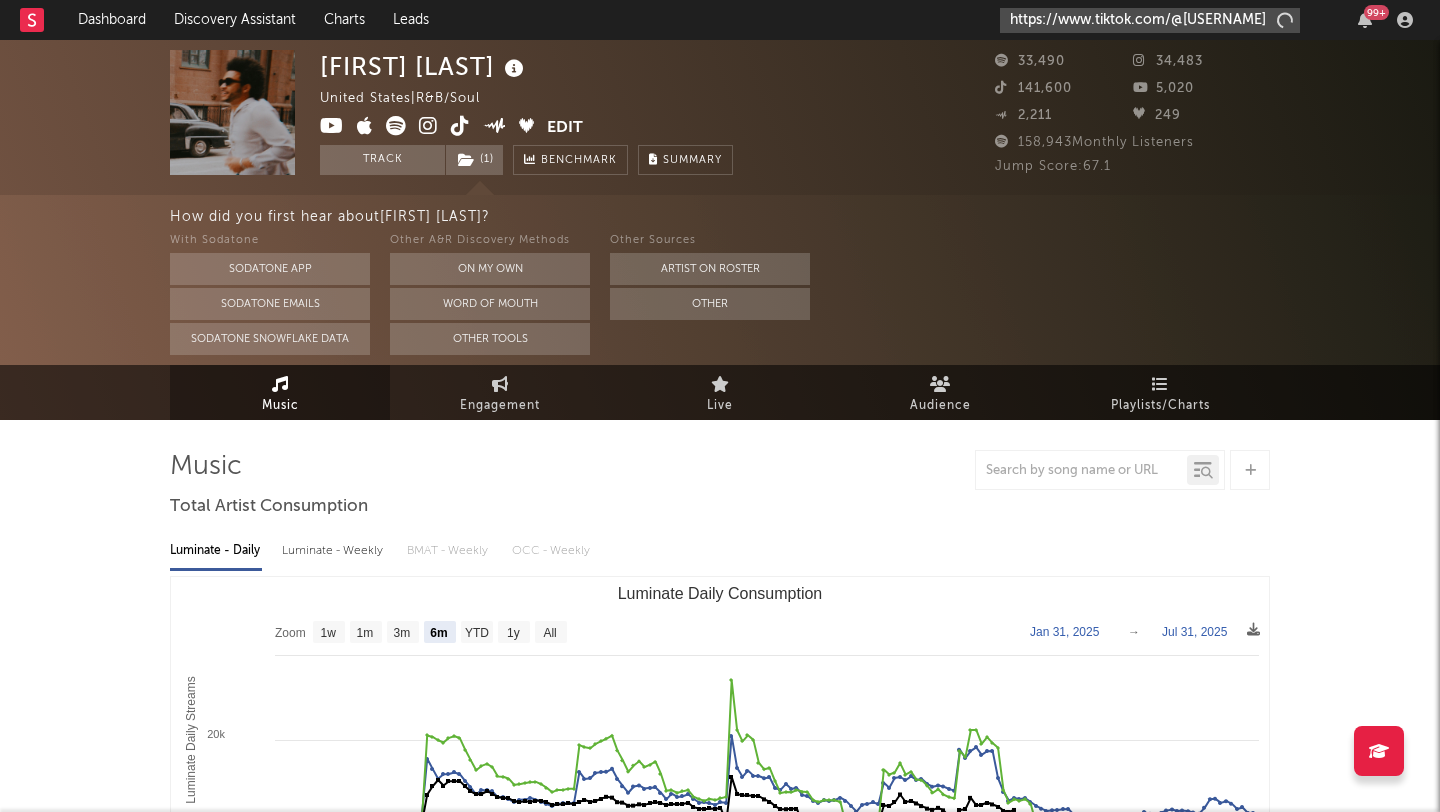 type on "https://www.tiktok.com/@[USERNAME]" 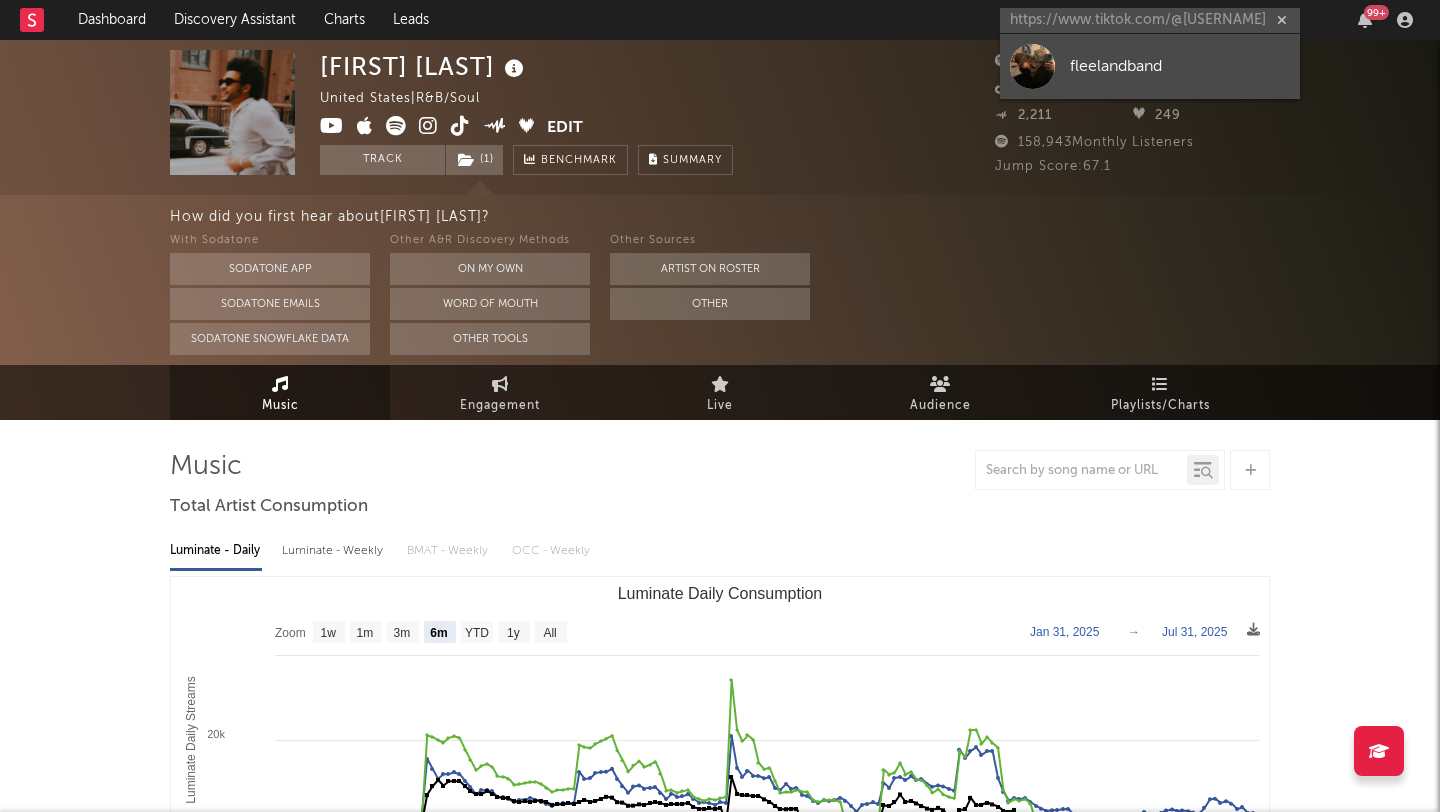 click on "fleelandband" at bounding box center (1180, 66) 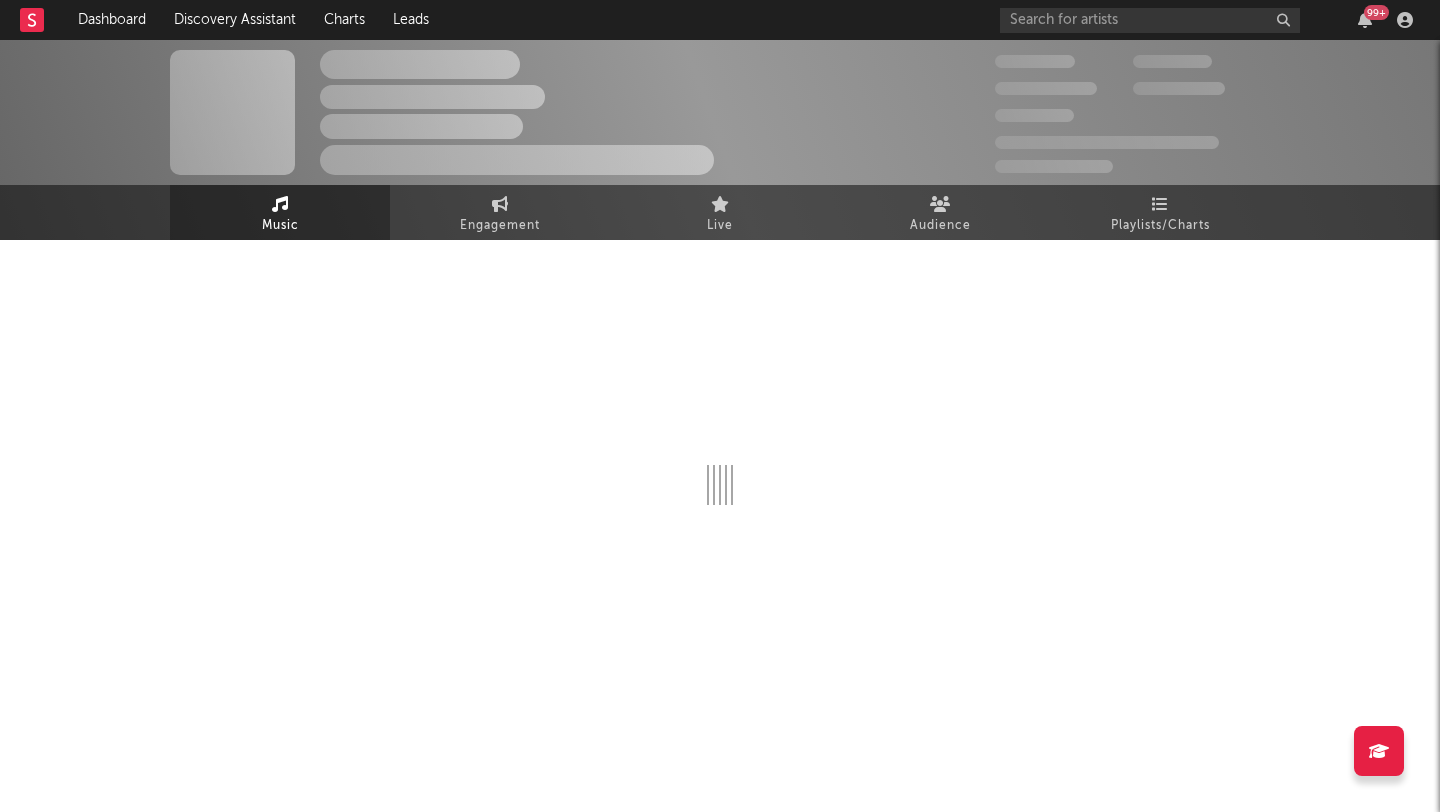 select on "1w" 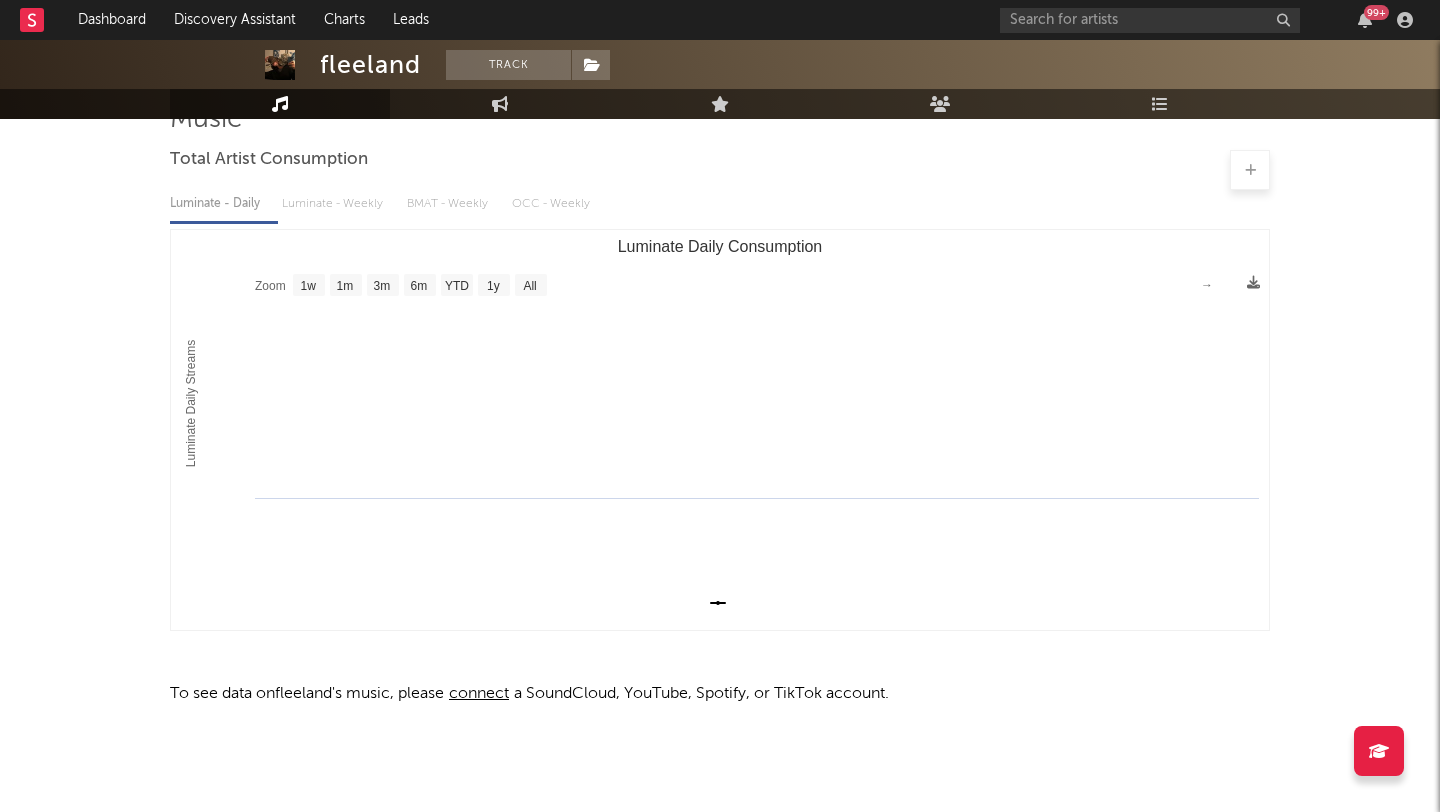 scroll, scrollTop: 0, scrollLeft: 0, axis: both 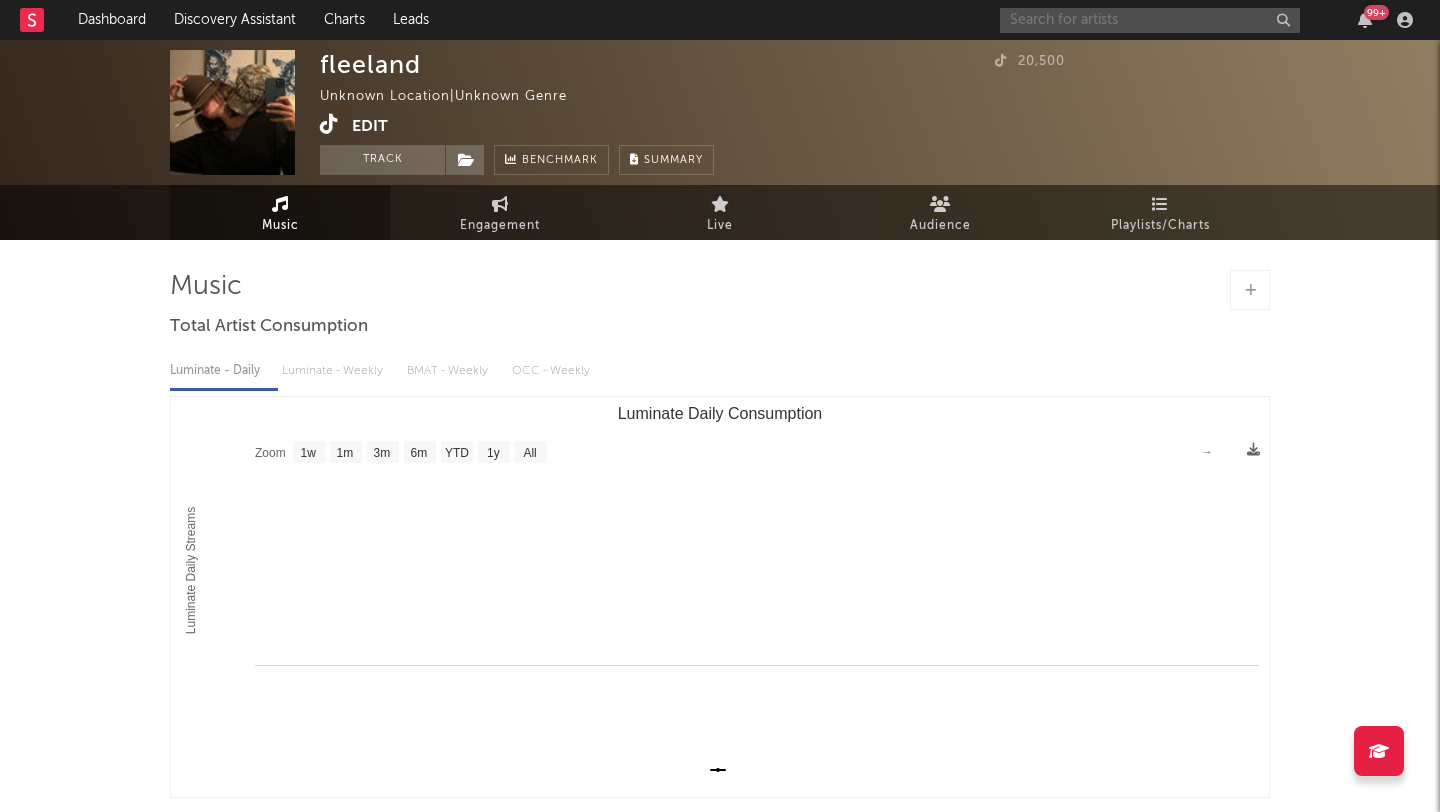 click at bounding box center [1150, 20] 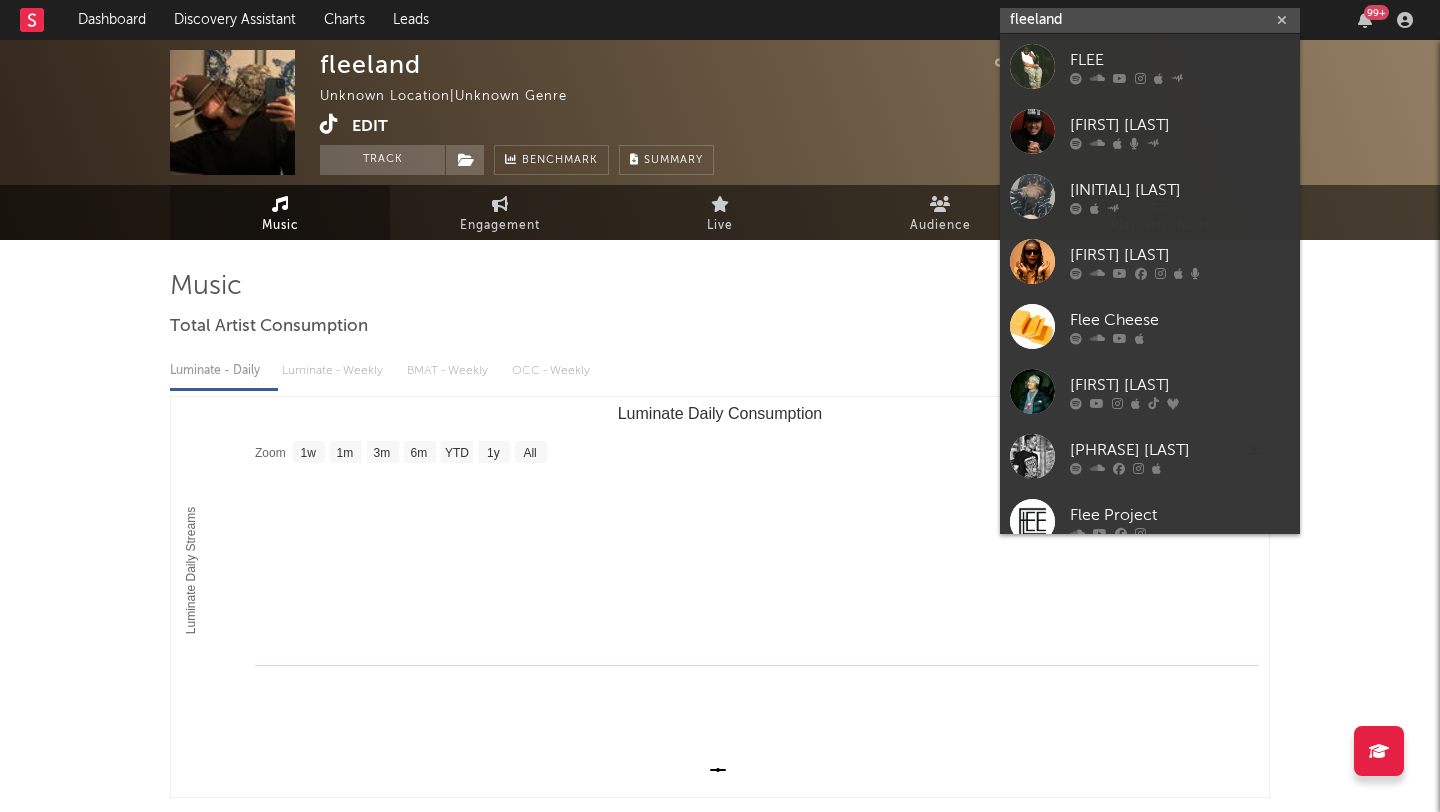 type on "fleeland" 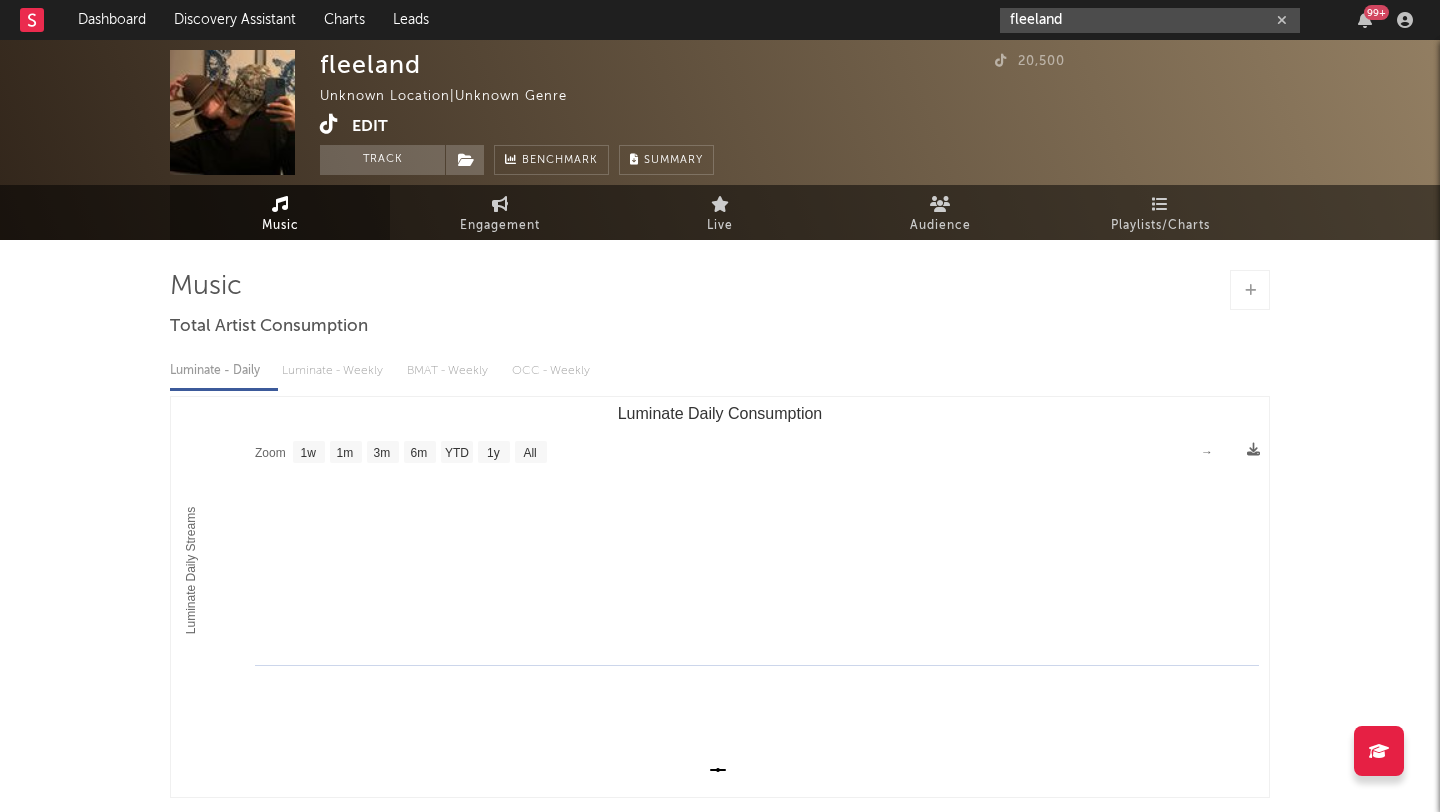 drag, startPoint x: 1112, startPoint y: 30, endPoint x: 790, endPoint y: -21, distance: 326.0138 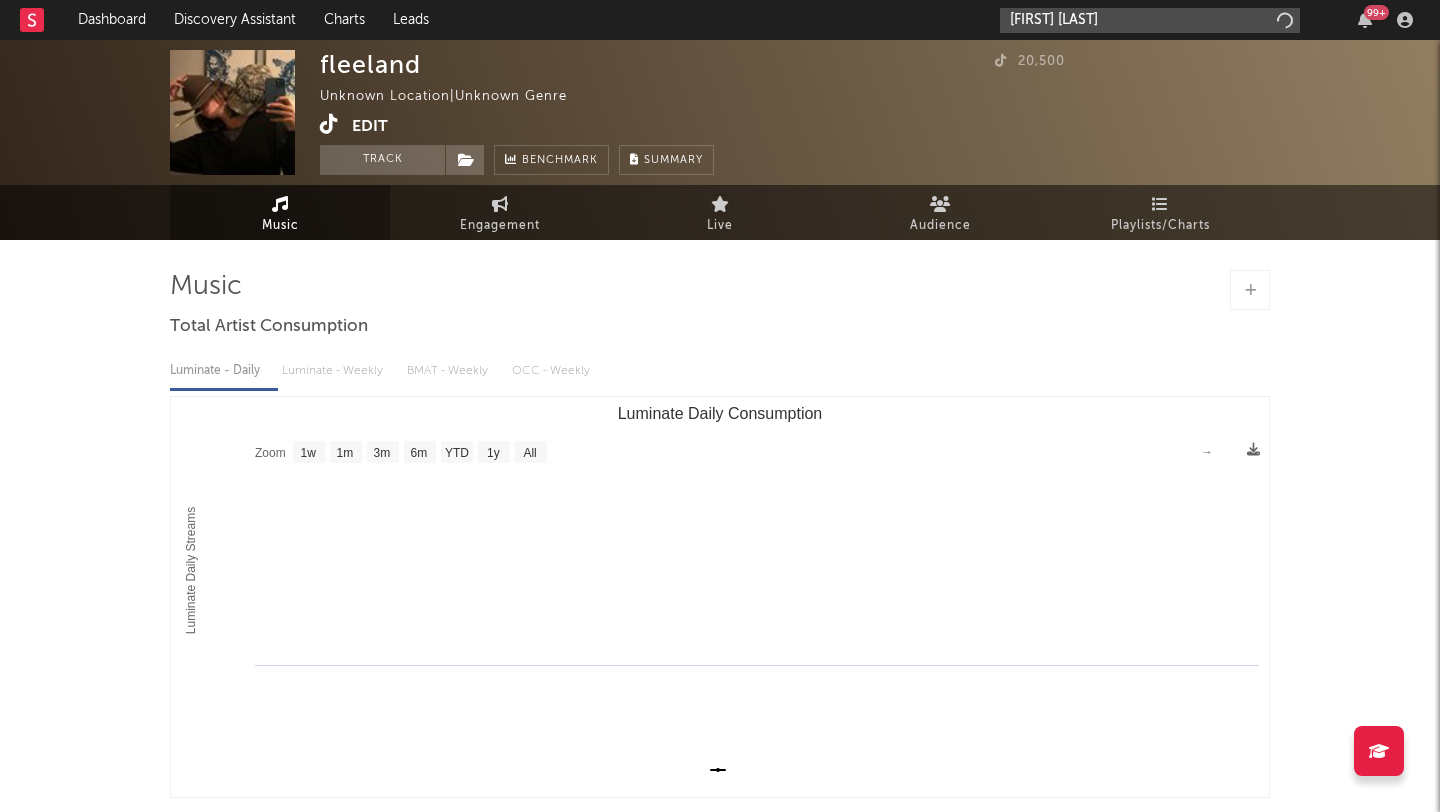 type on "[FIRST] [LAST]" 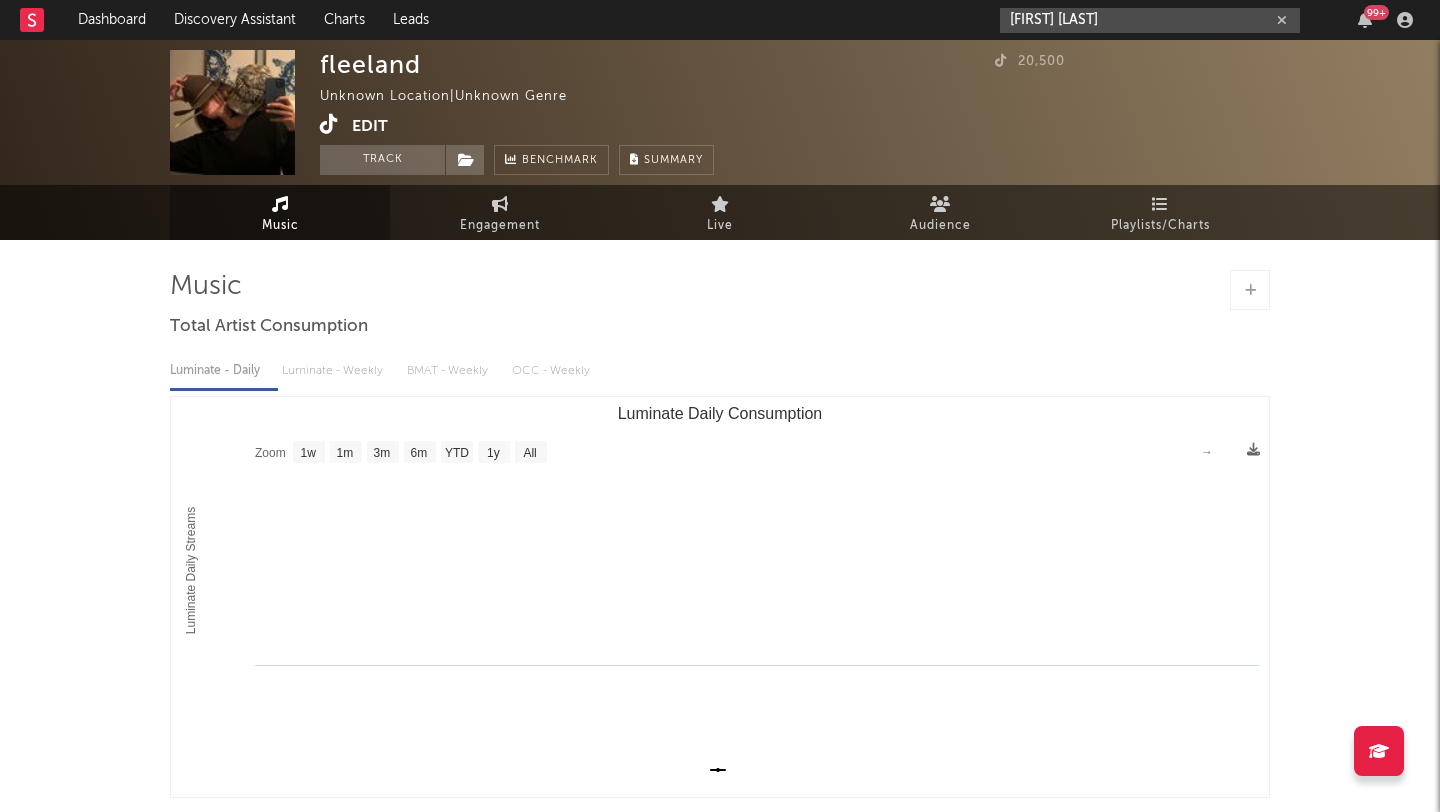 click on "[FIRST] [LAST]" at bounding box center [1150, 20] 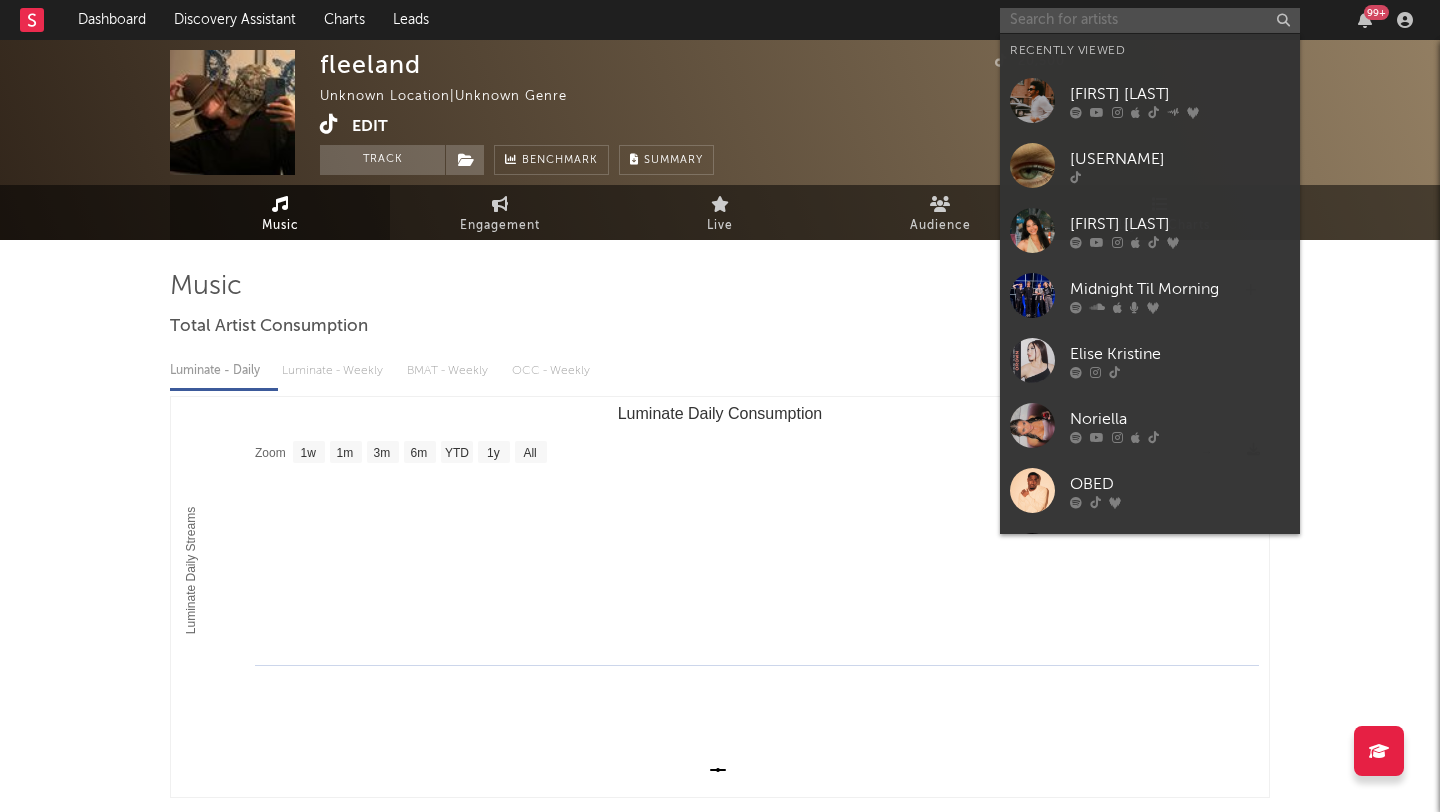 paste on "https://www.tiktok.com/@[USERNAME]" 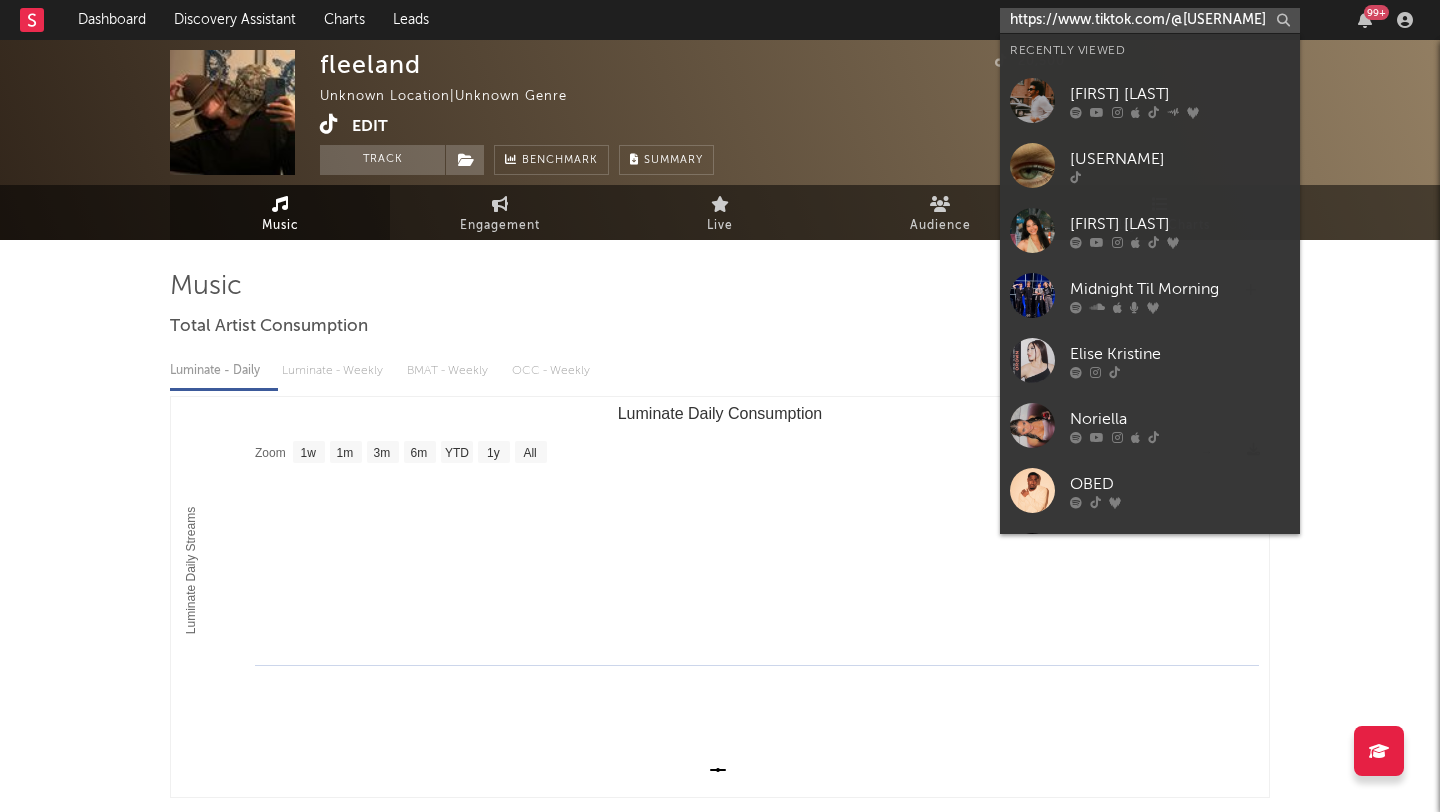 type on "https://www.tiktok.com/@[USERNAME]" 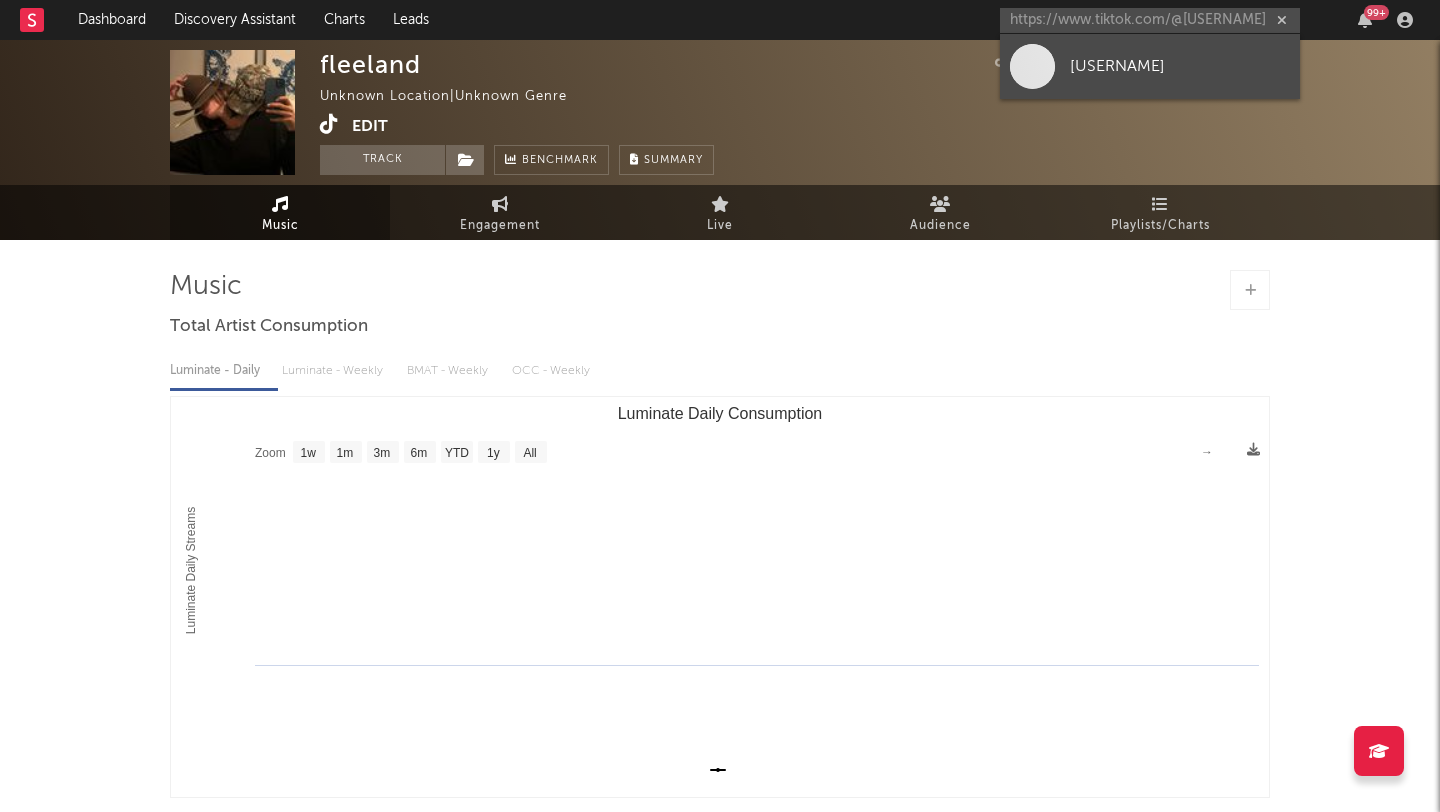 click on "[USERNAME]" at bounding box center [1180, 66] 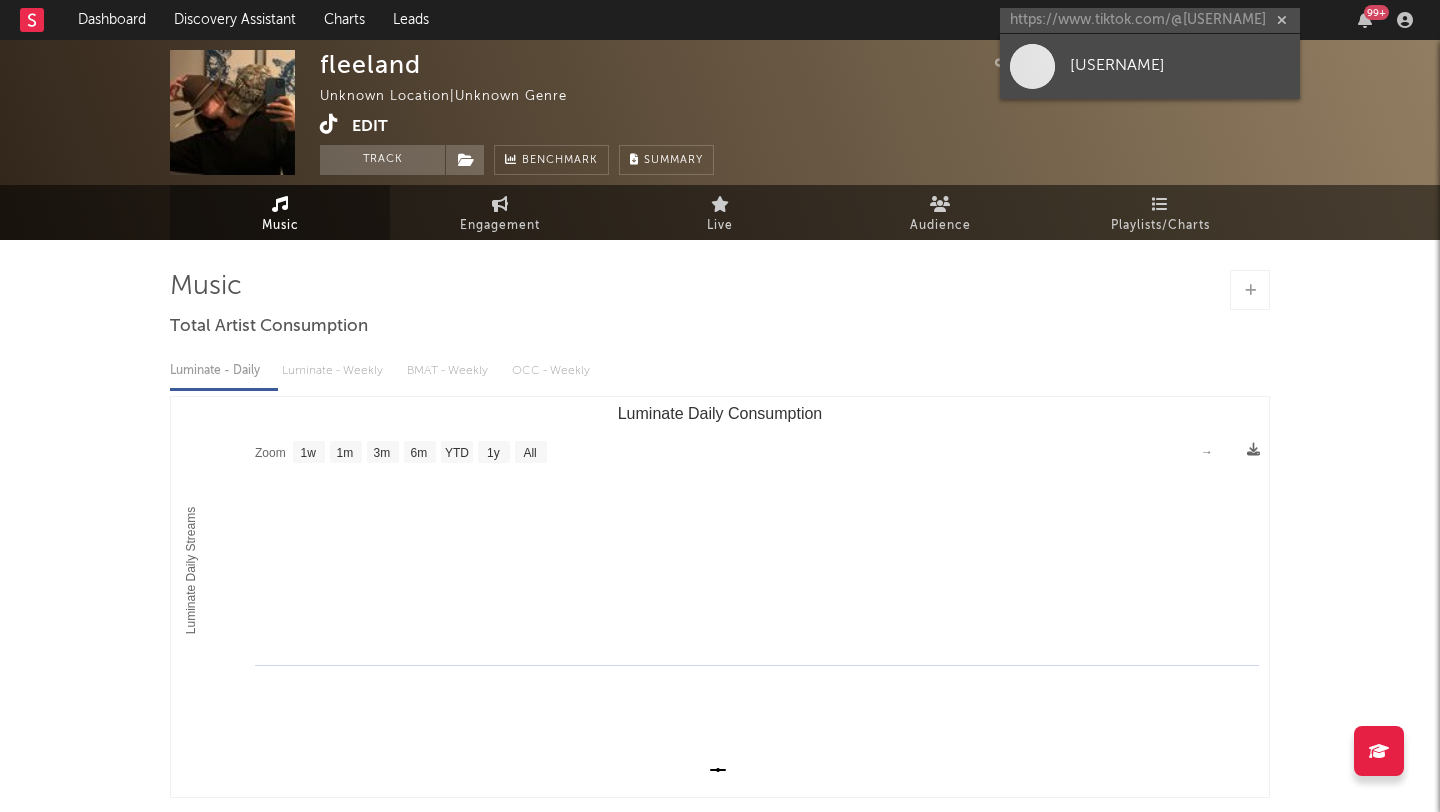 scroll, scrollTop: 0, scrollLeft: 0, axis: both 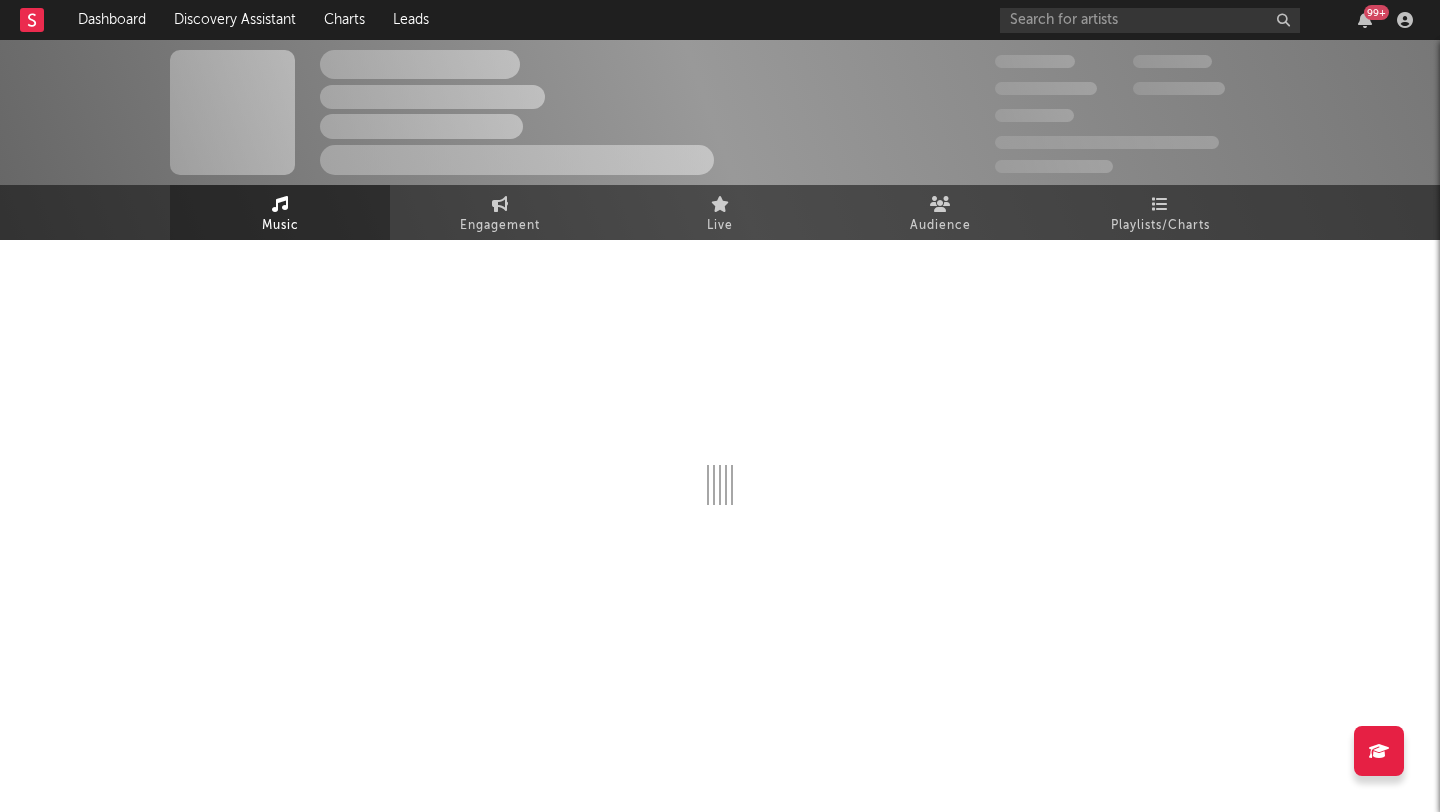 select on "1w" 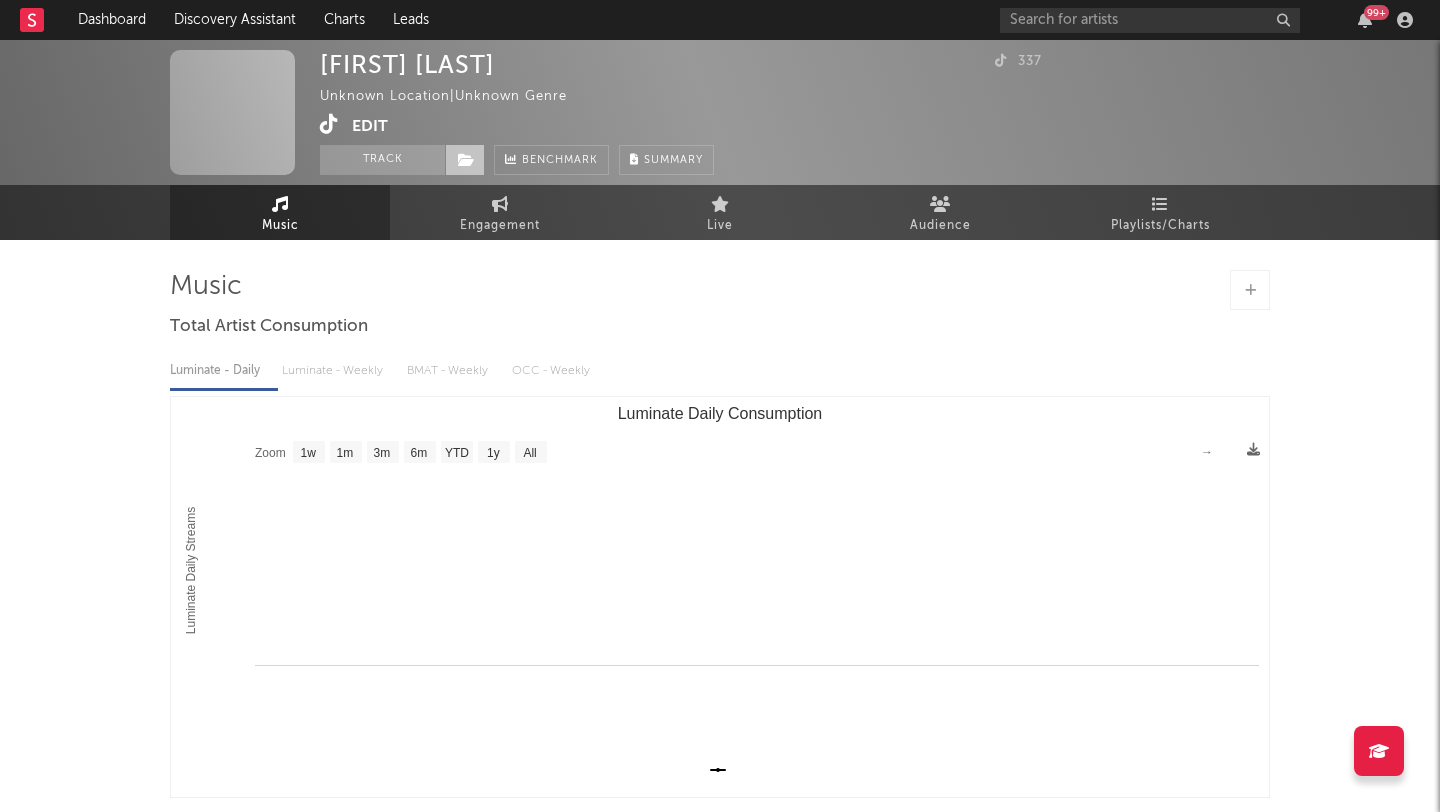 click at bounding box center (465, 160) 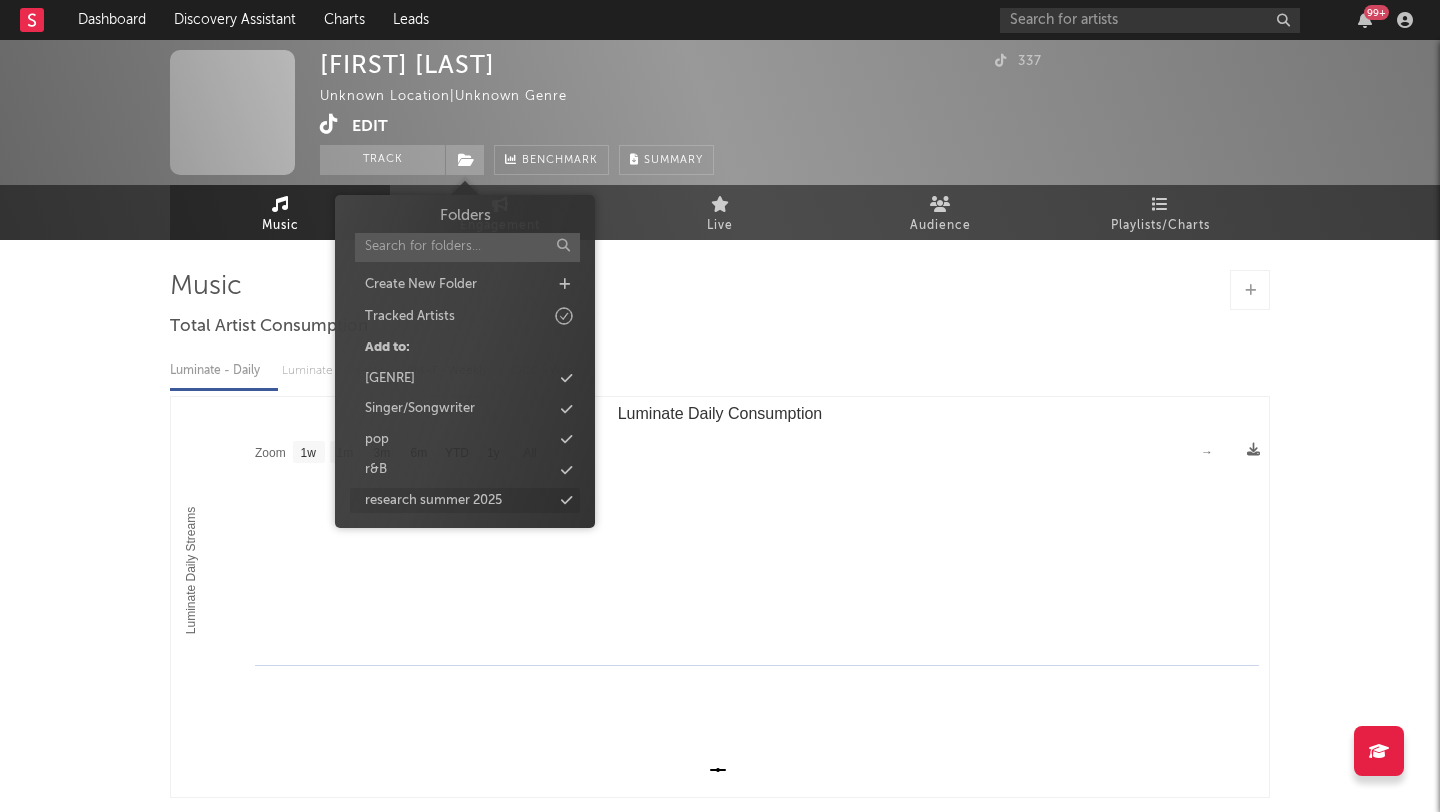 click at bounding box center [566, 500] 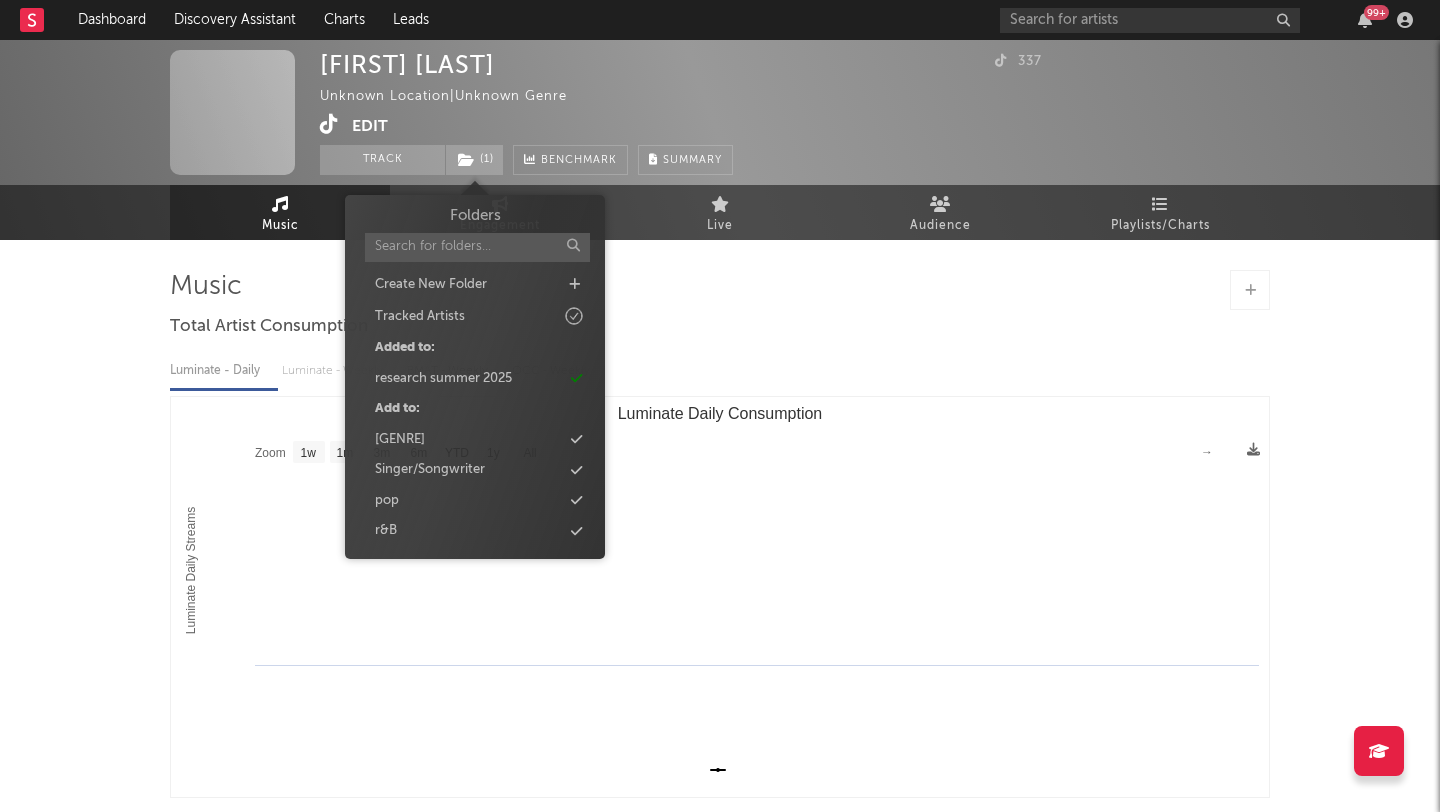 drag, startPoint x: 984, startPoint y: 291, endPoint x: 1136, endPoint y: 284, distance: 152.1611 